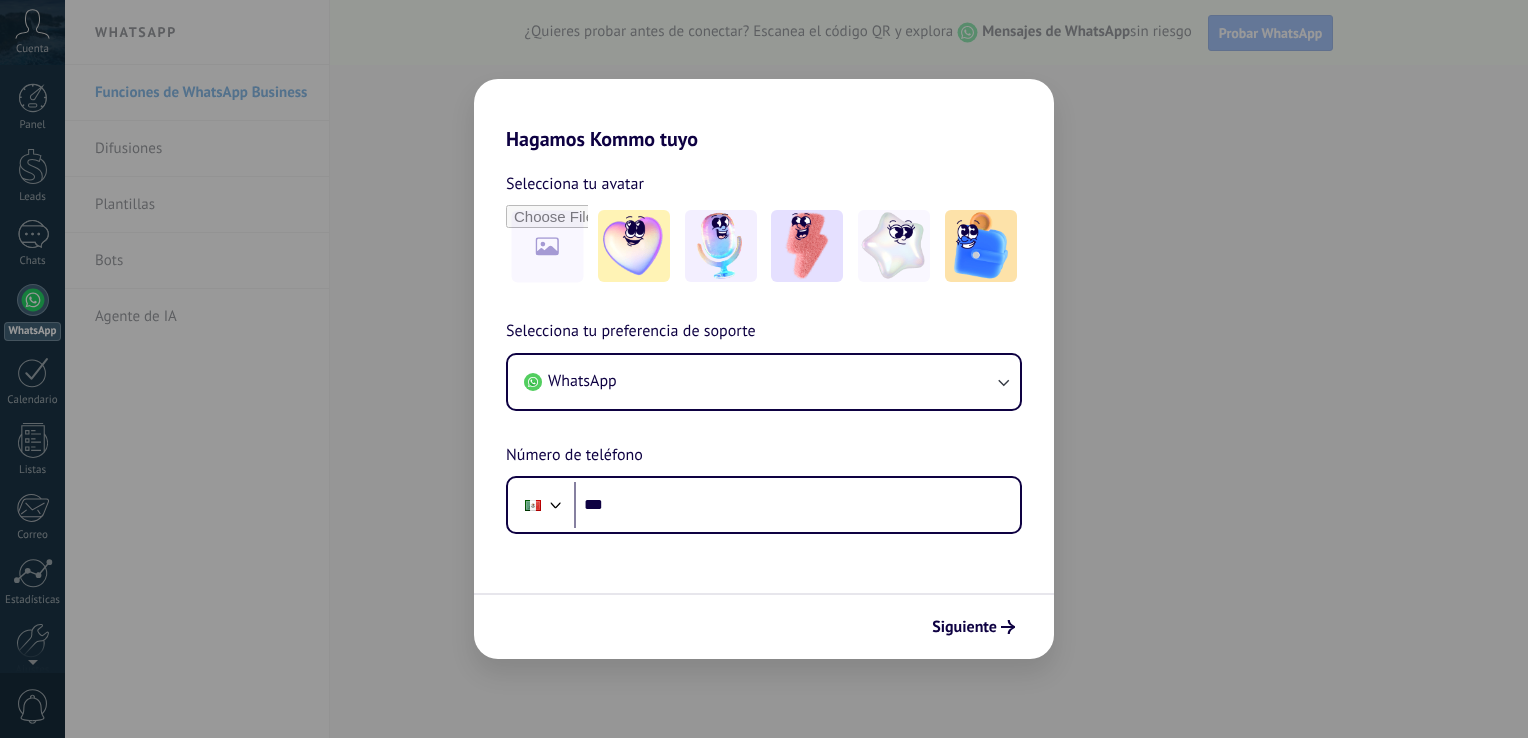scroll, scrollTop: 0, scrollLeft: 0, axis: both 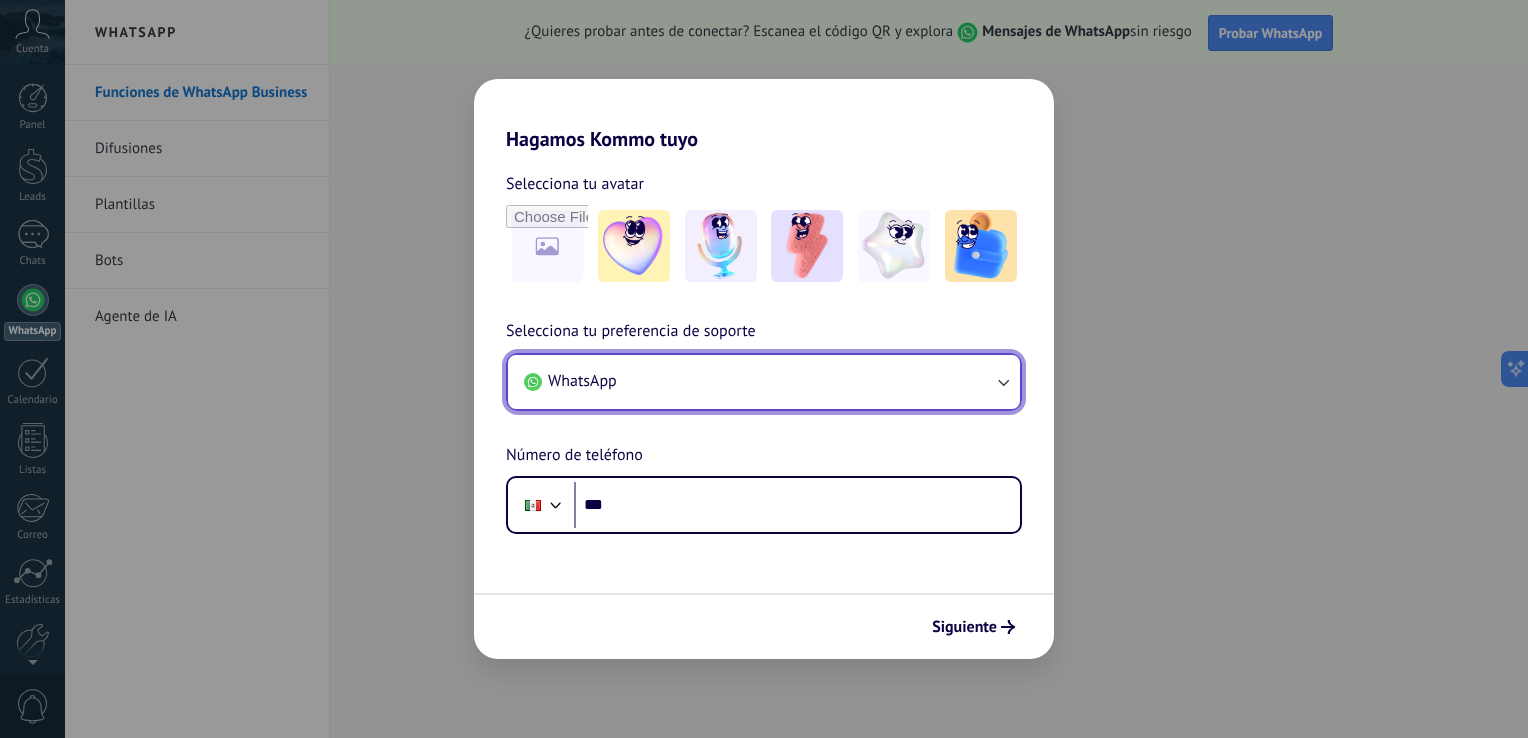 click on "WhatsApp" at bounding box center (582, 381) 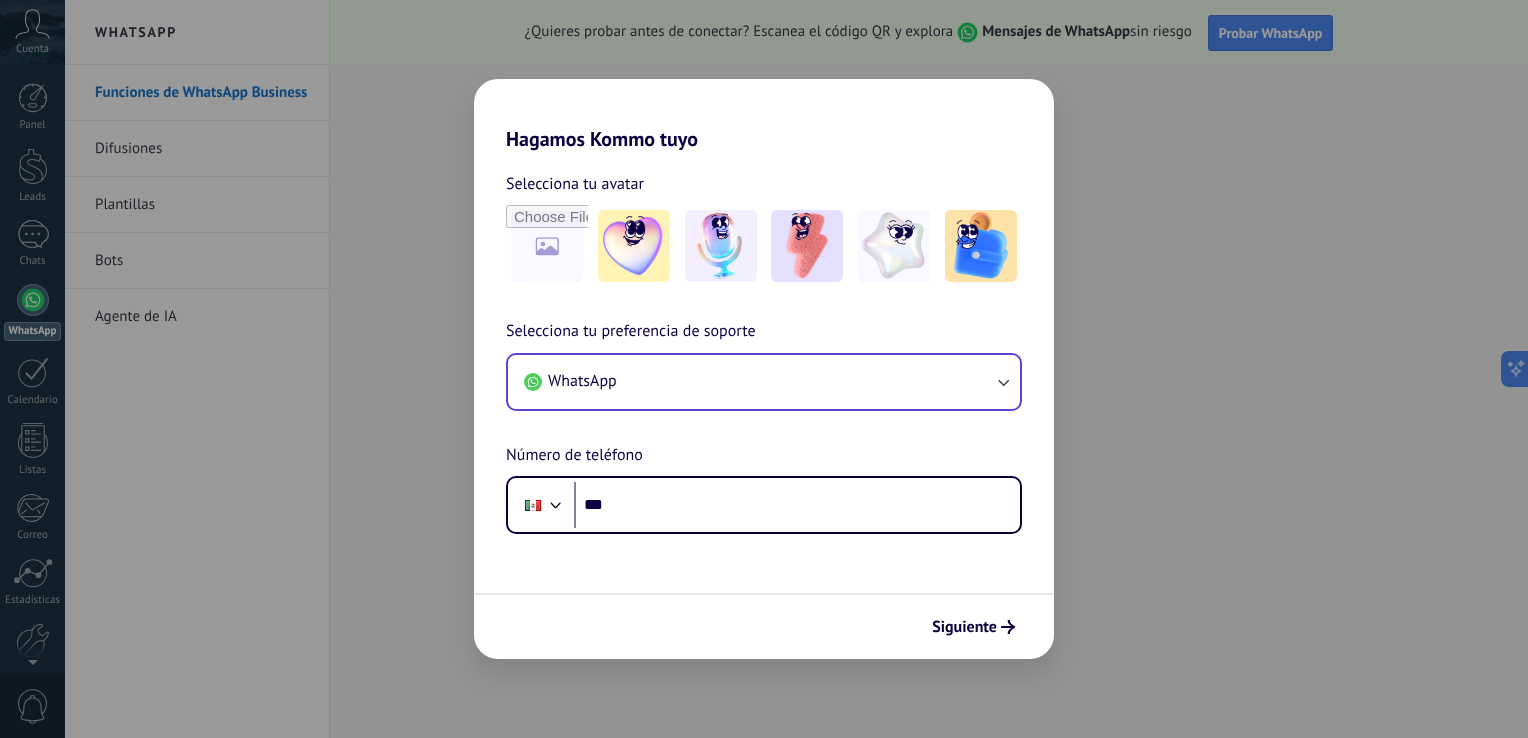 scroll, scrollTop: 0, scrollLeft: 0, axis: both 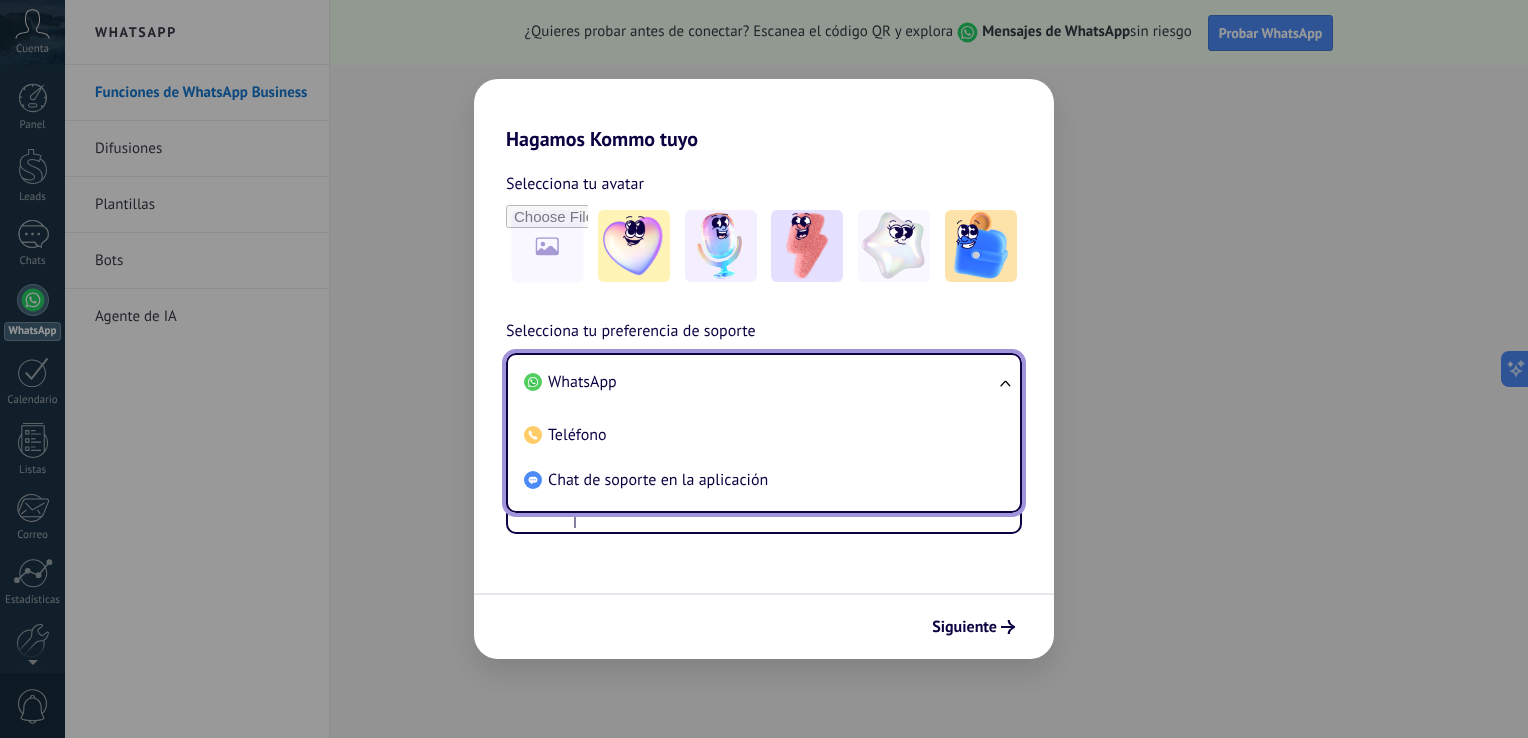 click on "WhatsApp" at bounding box center (760, 382) 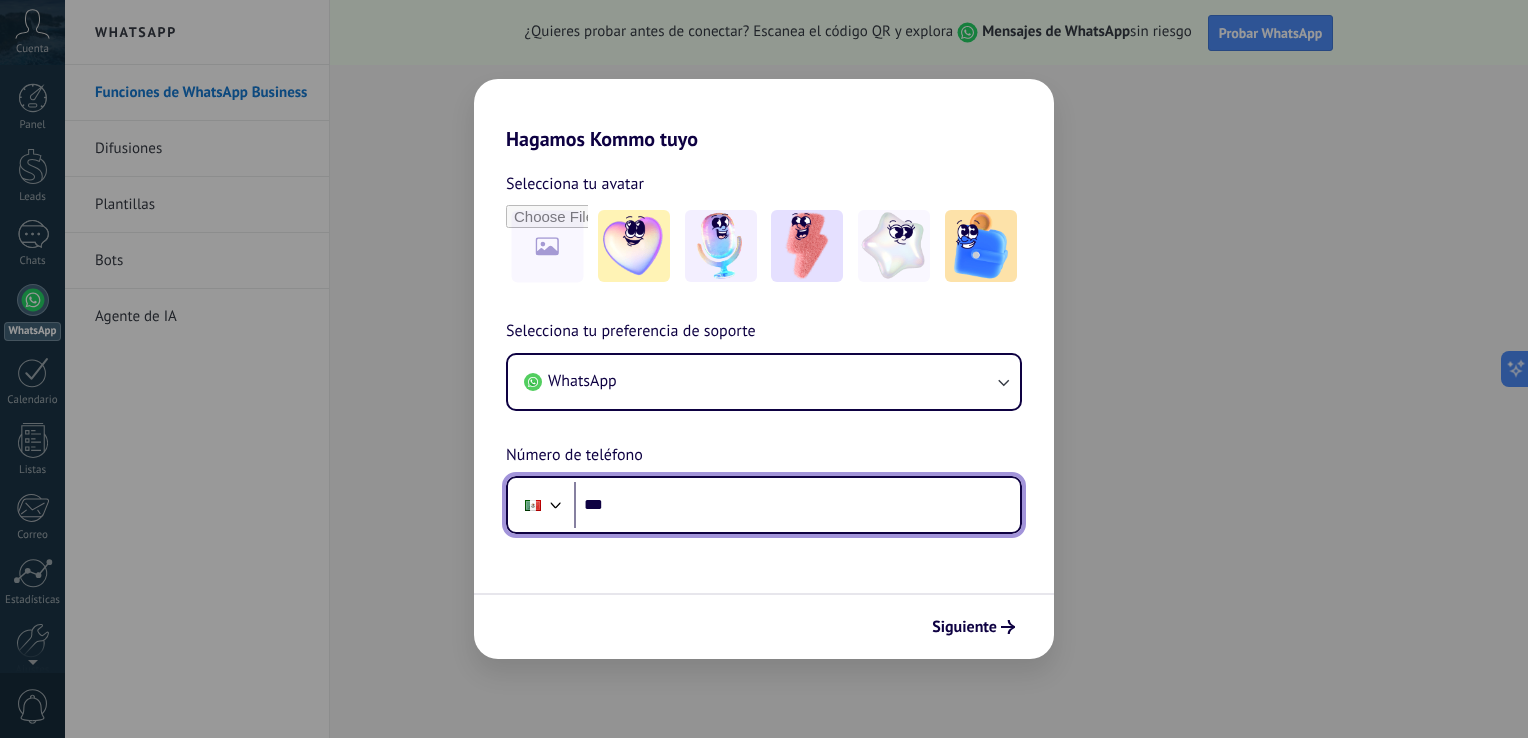 scroll, scrollTop: 0, scrollLeft: 0, axis: both 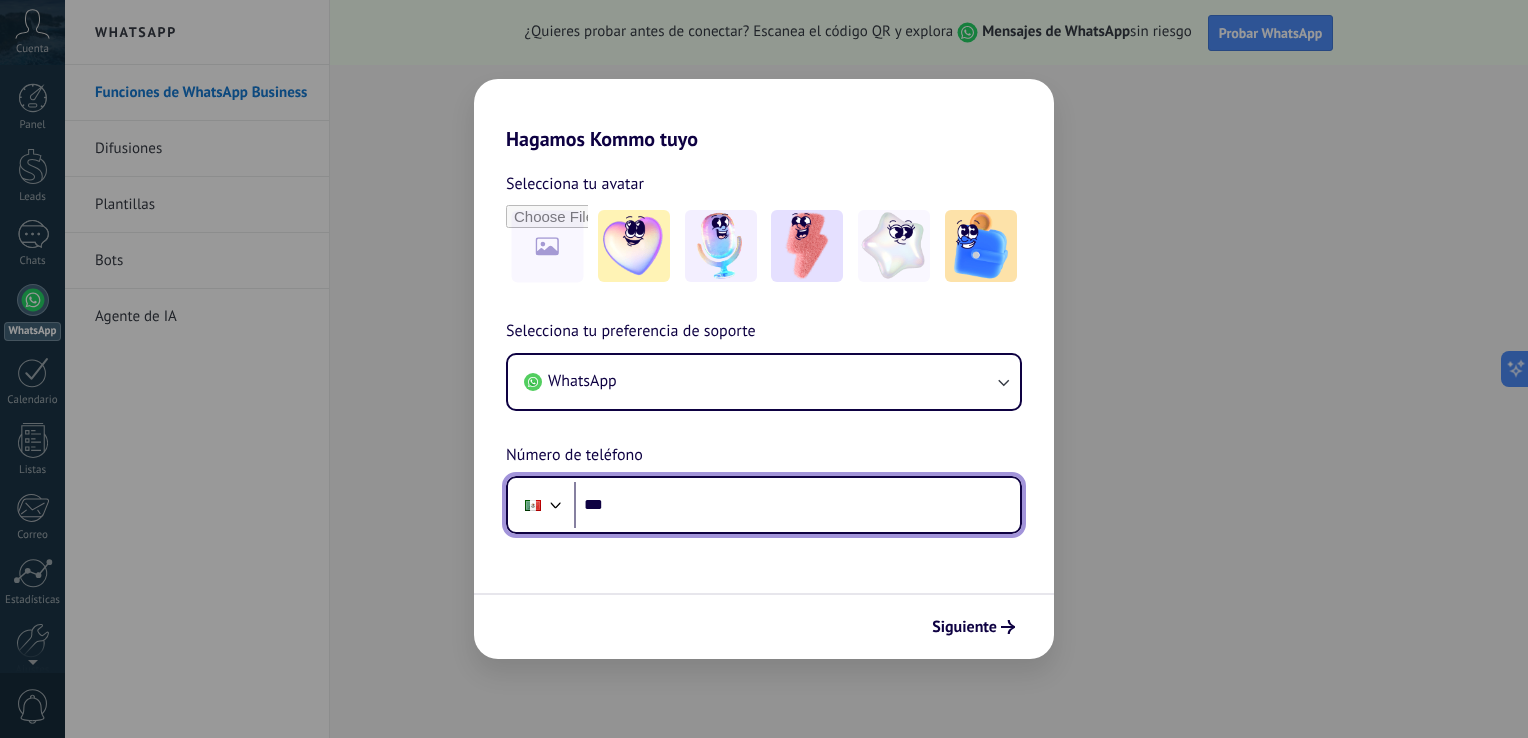 click on "***" at bounding box center (797, 505) 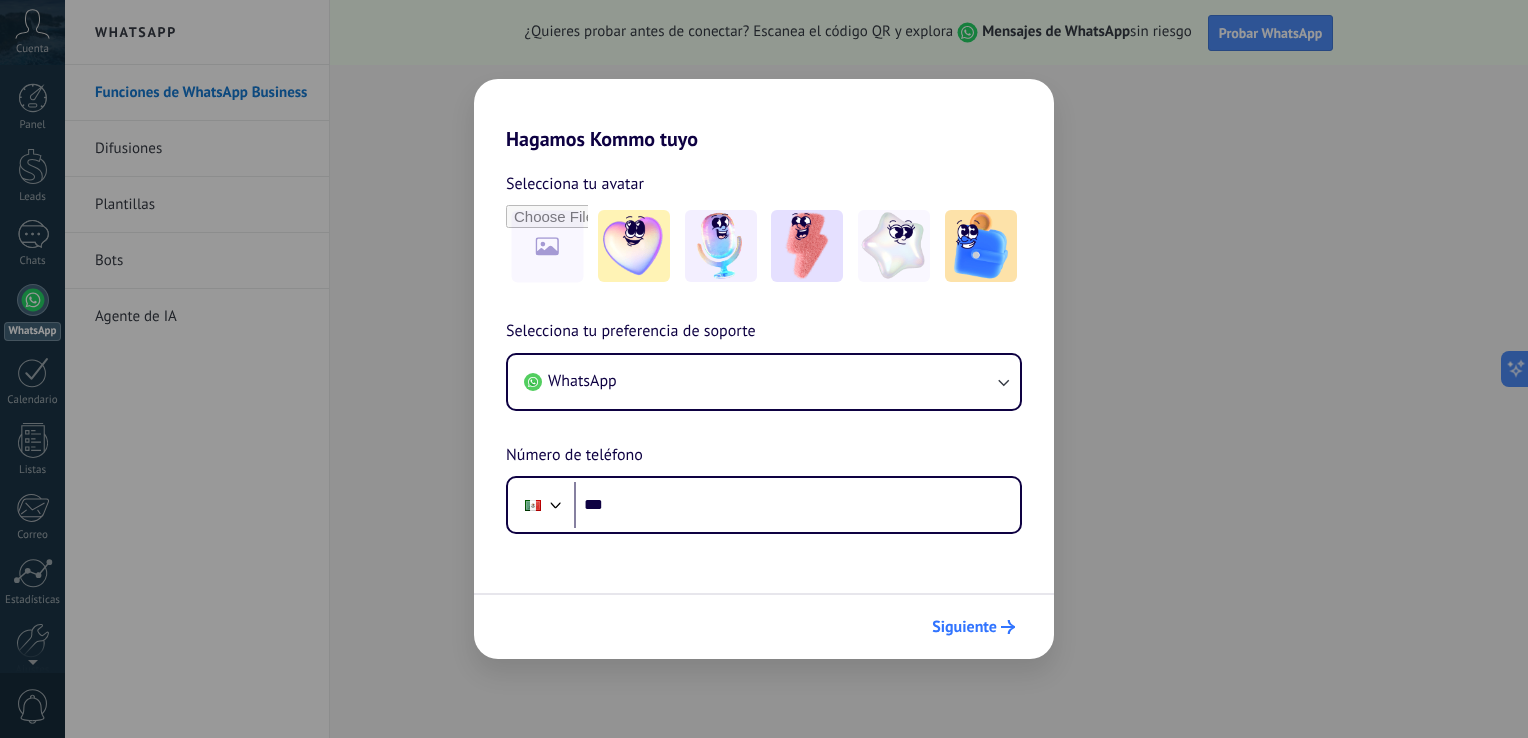 click on "Siguiente" at bounding box center (973, 627) 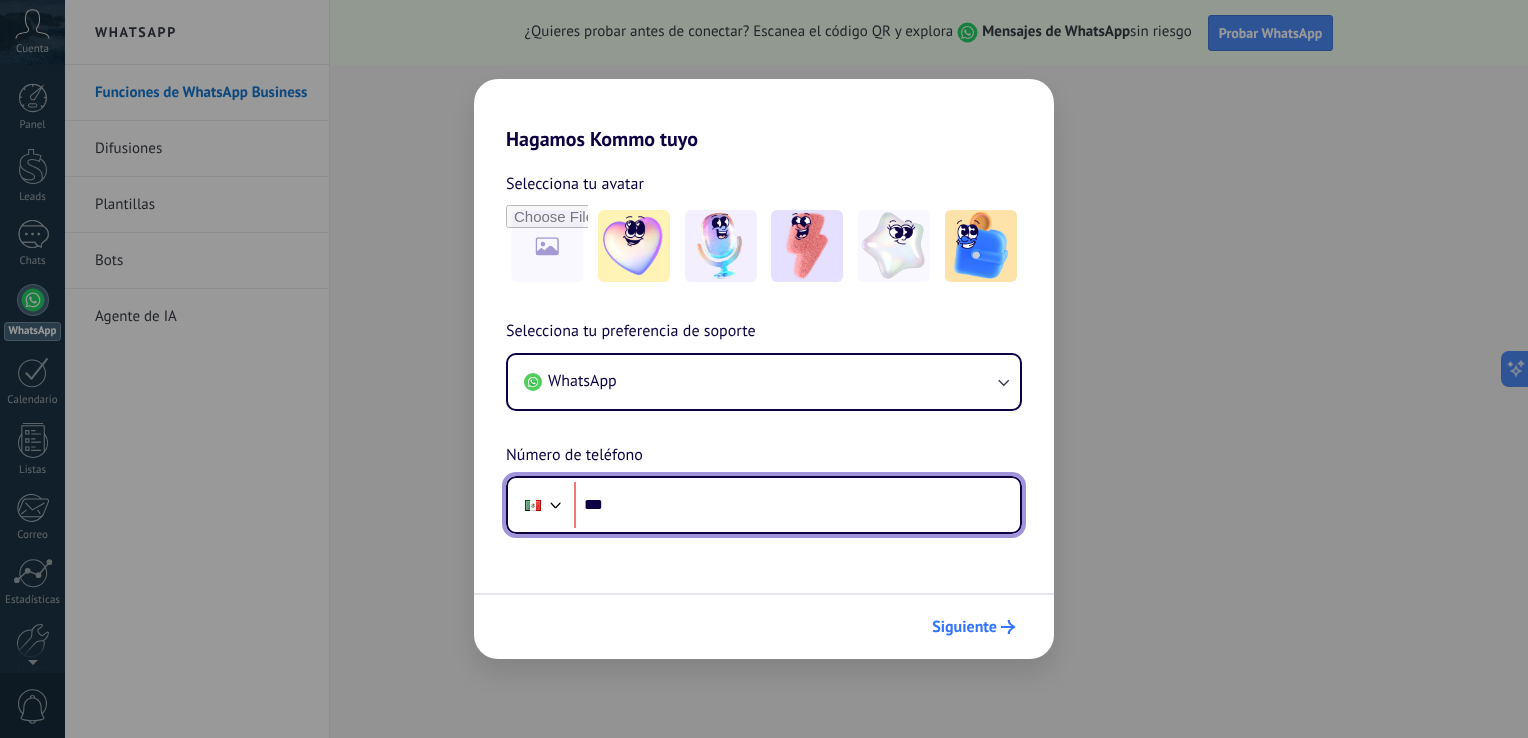 scroll, scrollTop: 0, scrollLeft: 0, axis: both 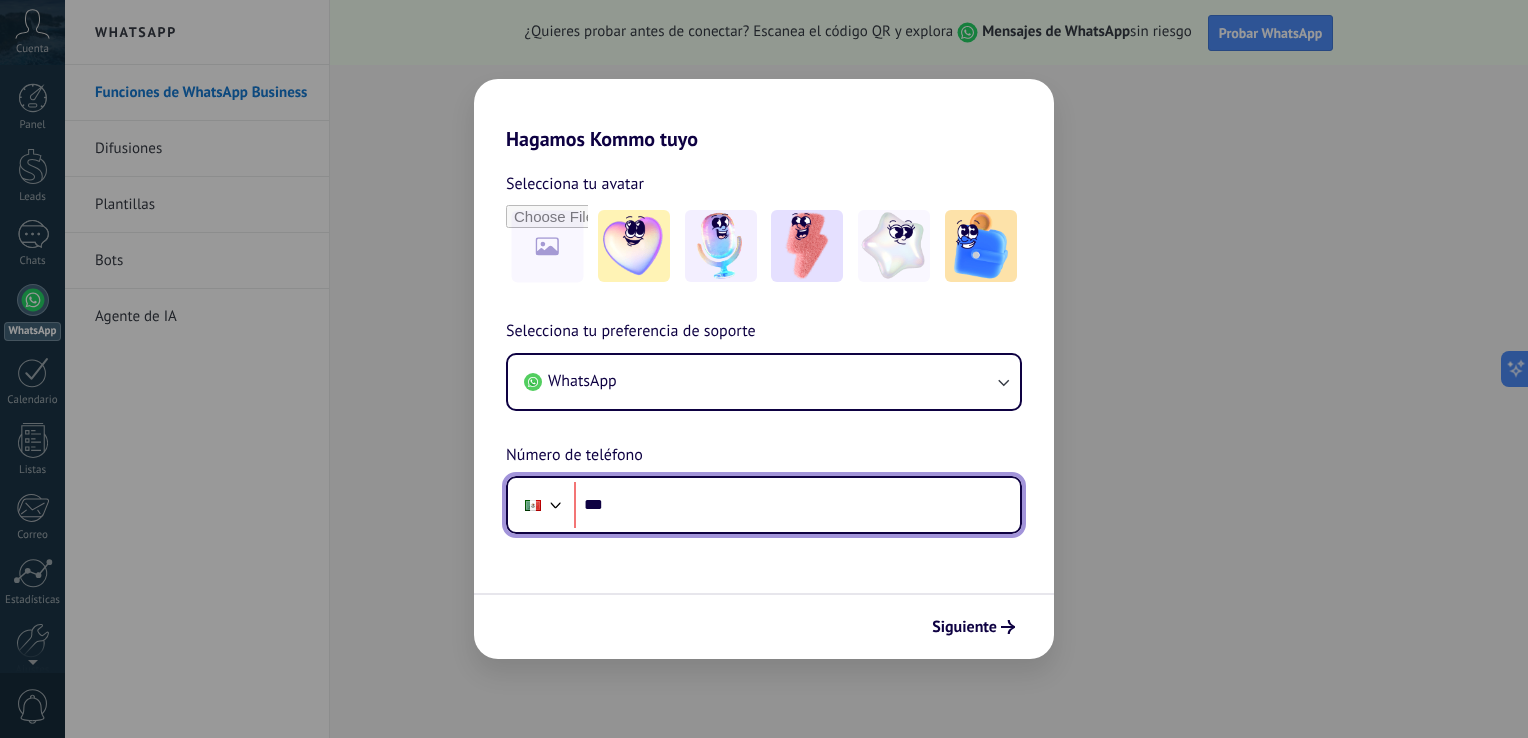 click on "***" at bounding box center [797, 505] 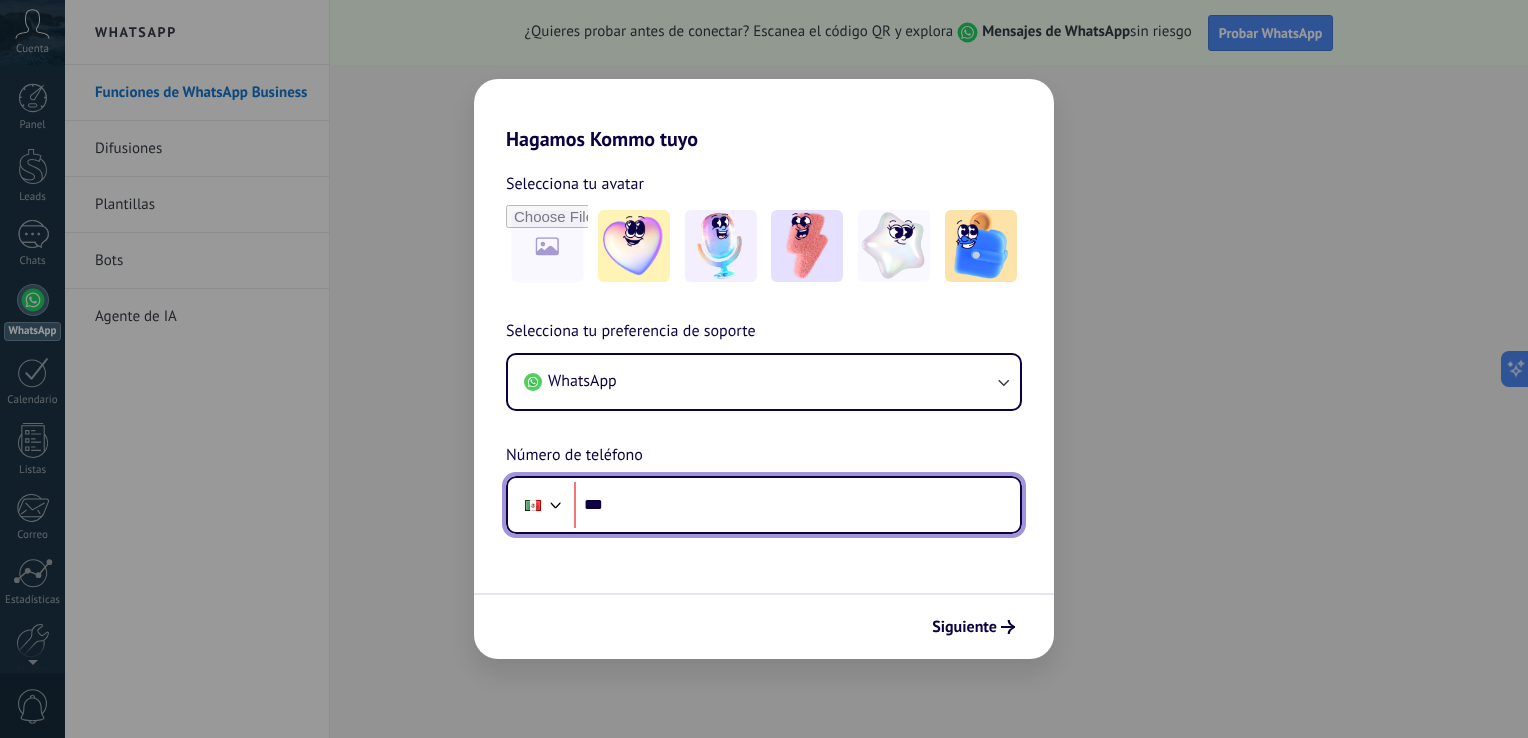 click on "***" at bounding box center (797, 505) 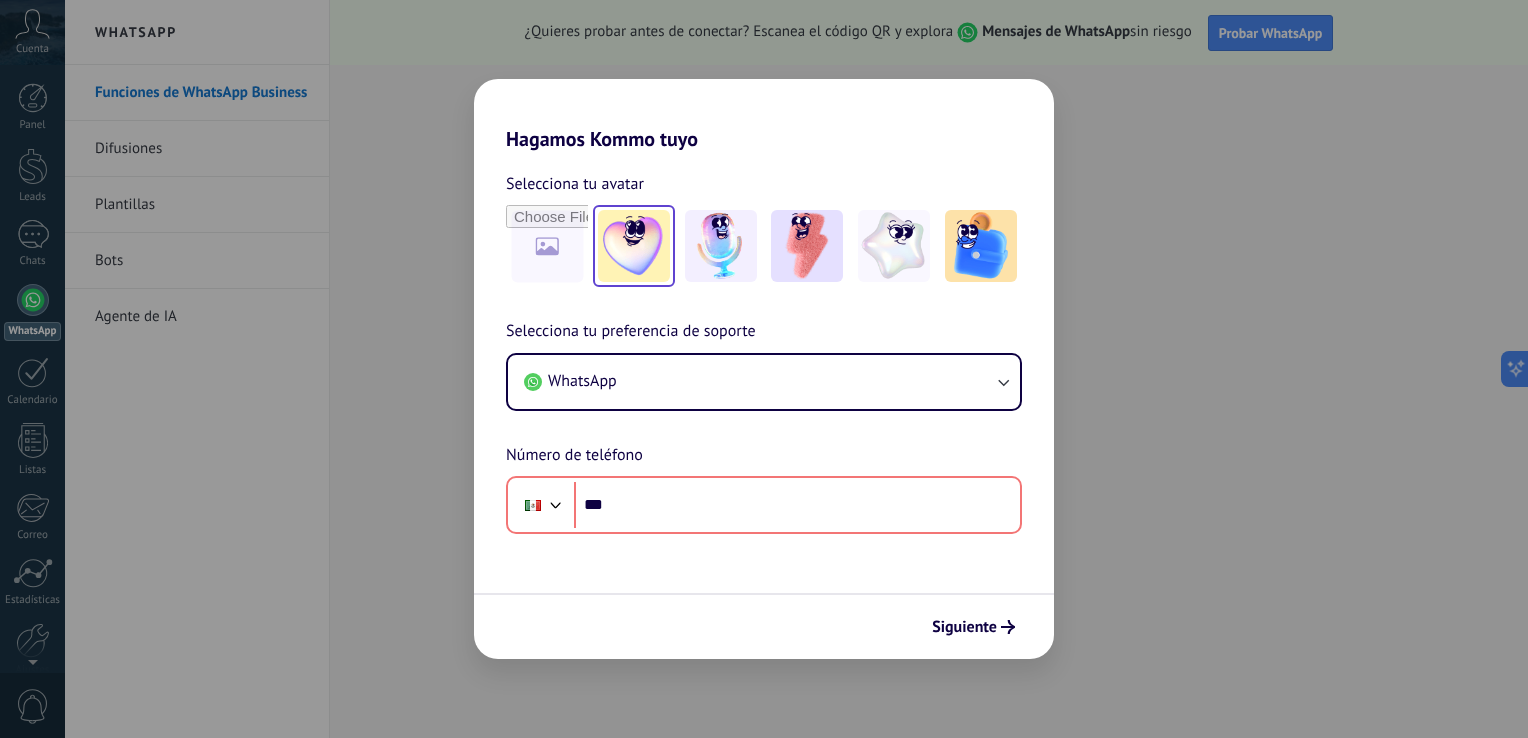 click at bounding box center [634, 246] 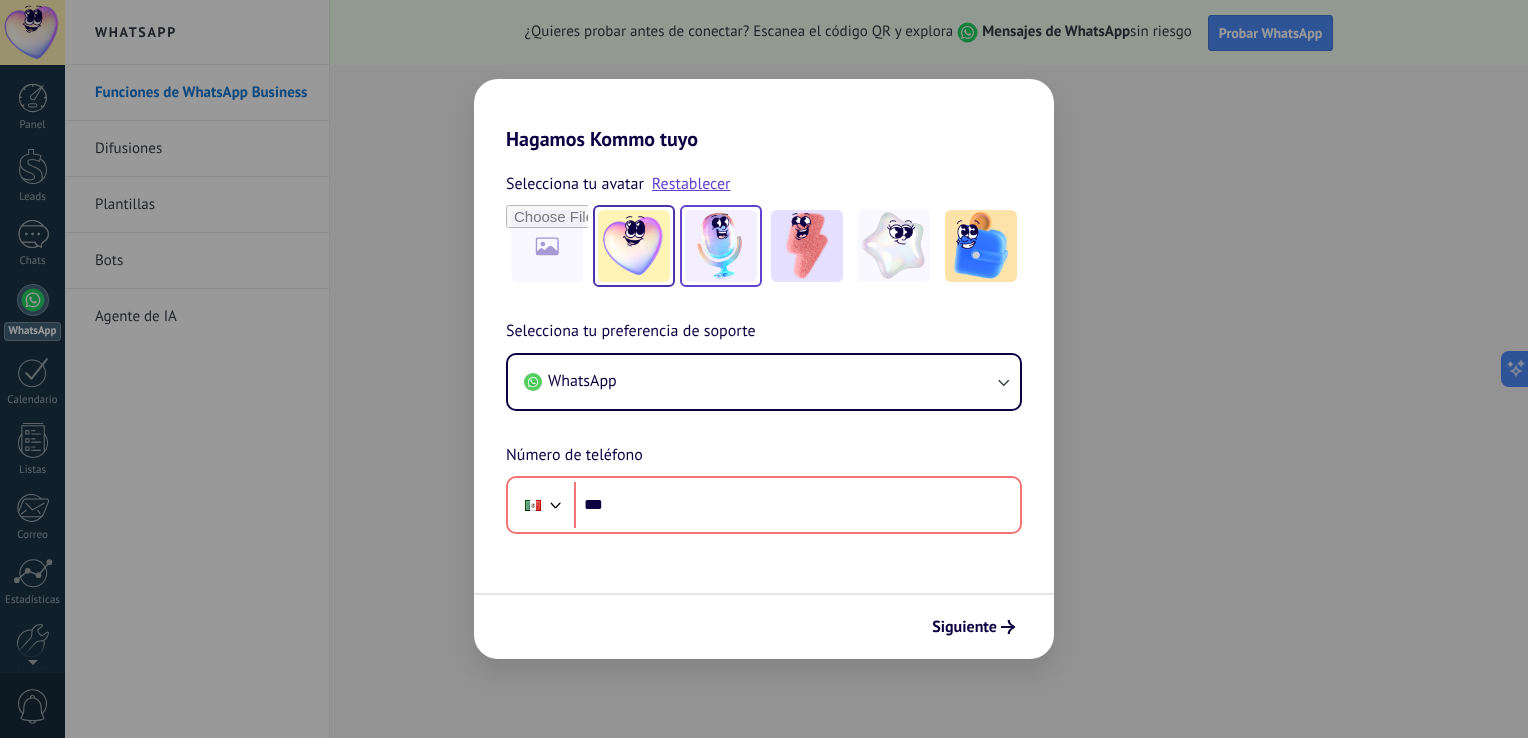 click at bounding box center [721, 246] 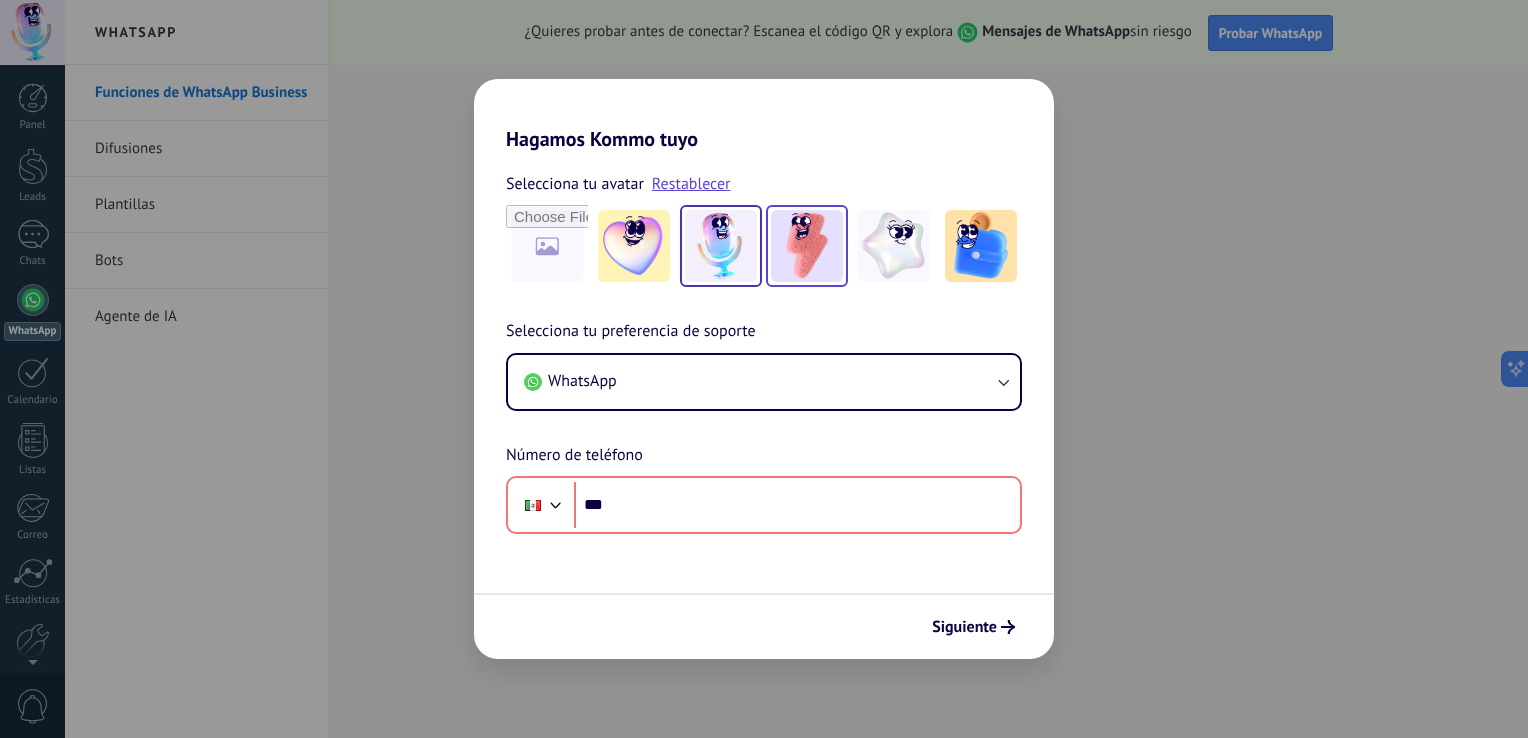 click at bounding box center [807, 246] 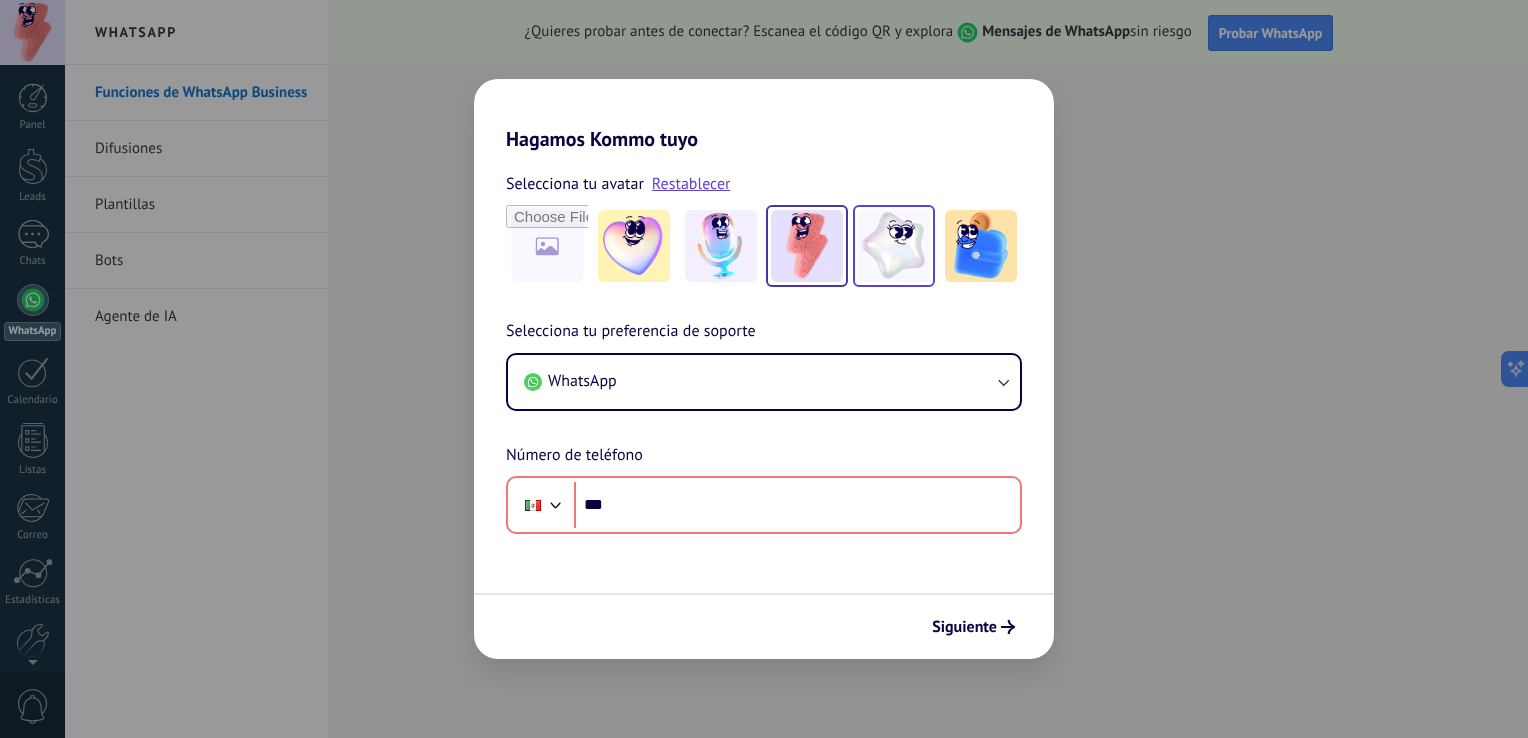 click at bounding box center [894, 246] 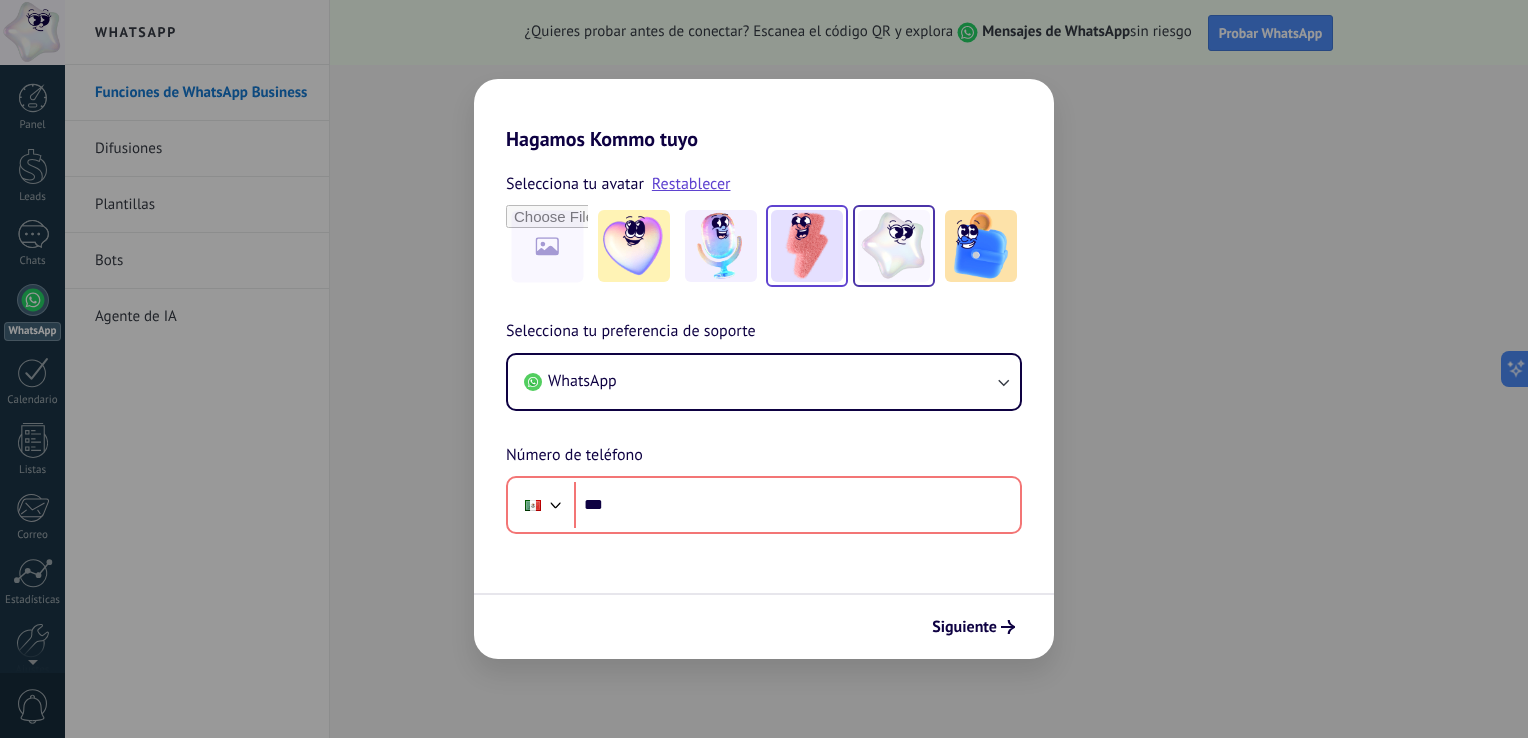 click at bounding box center [807, 246] 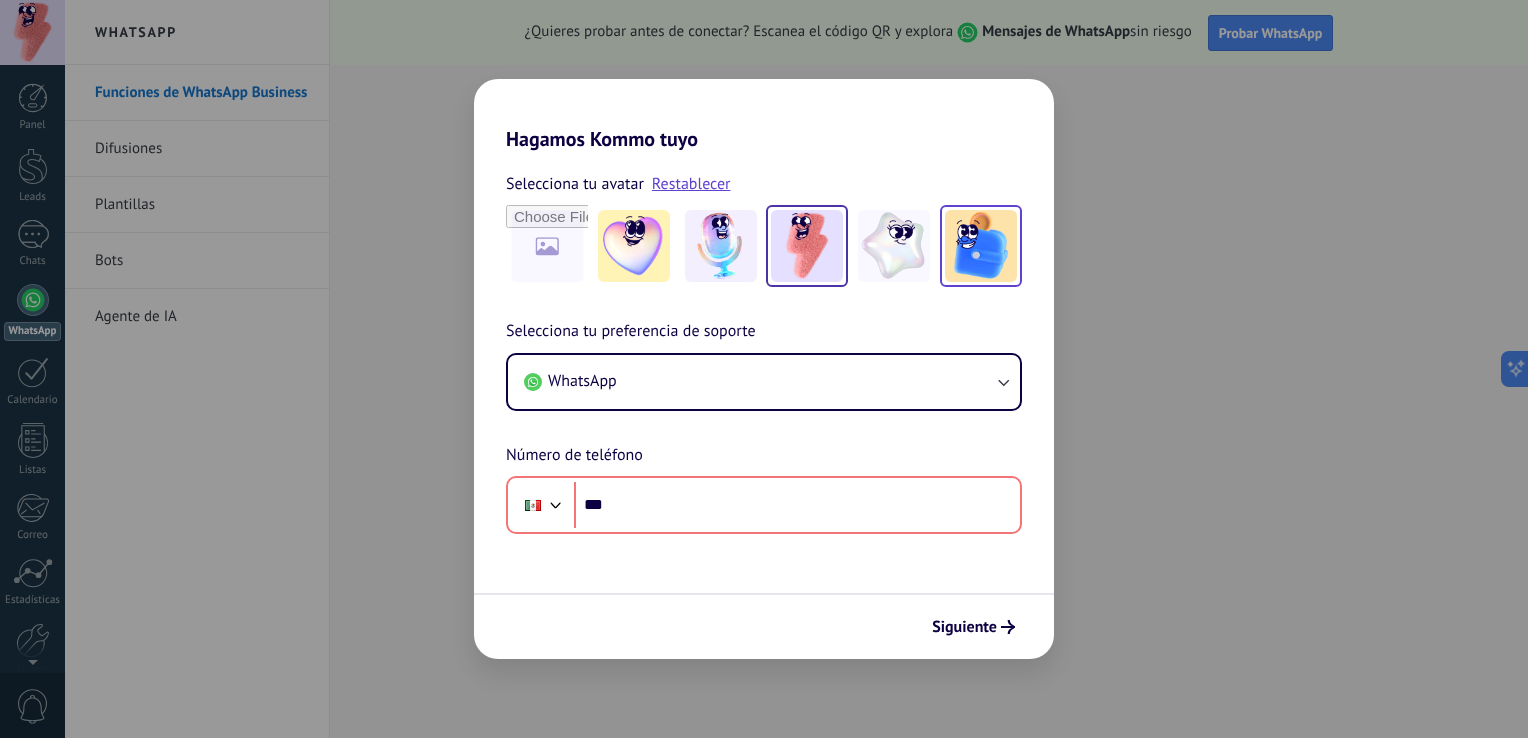click at bounding box center (981, 246) 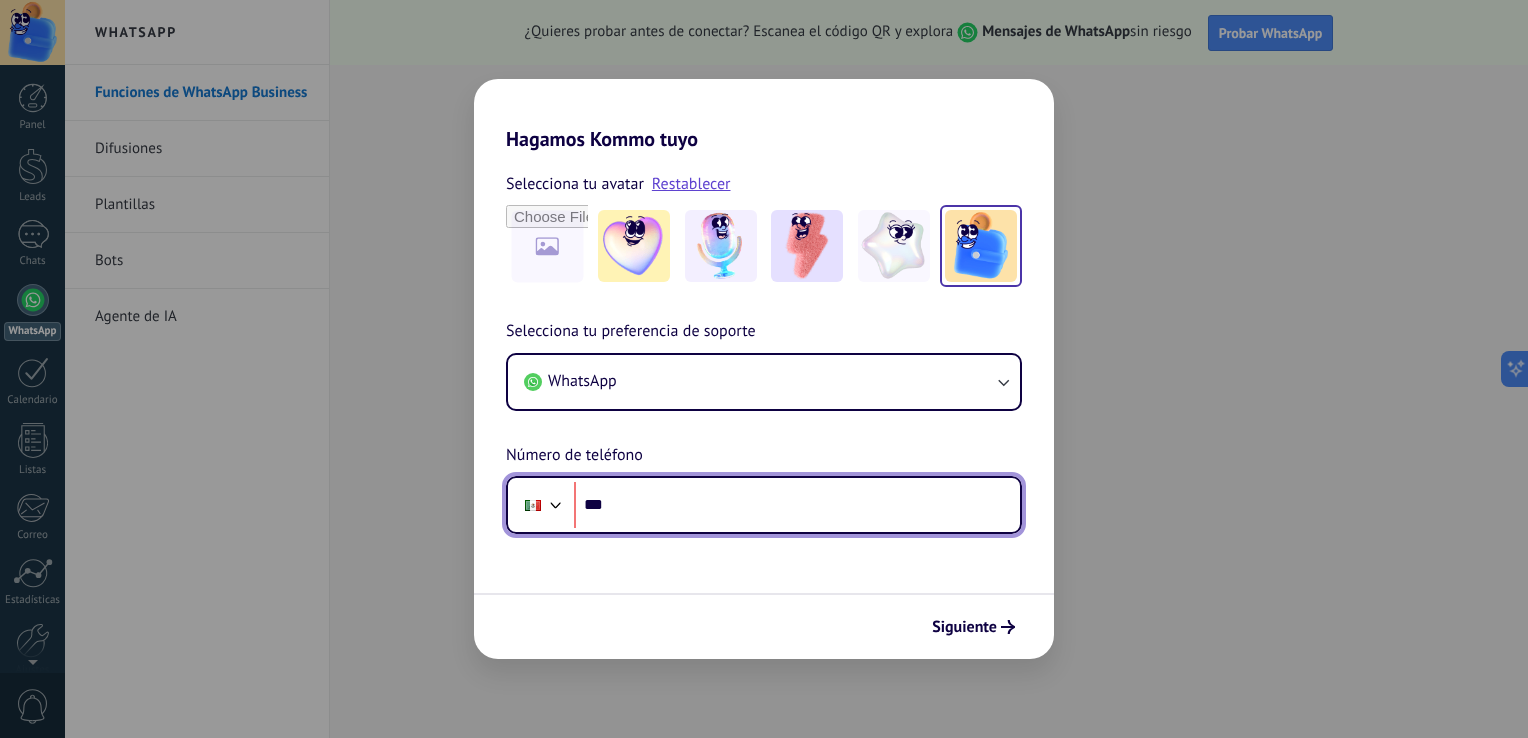 click on "***" at bounding box center (797, 505) 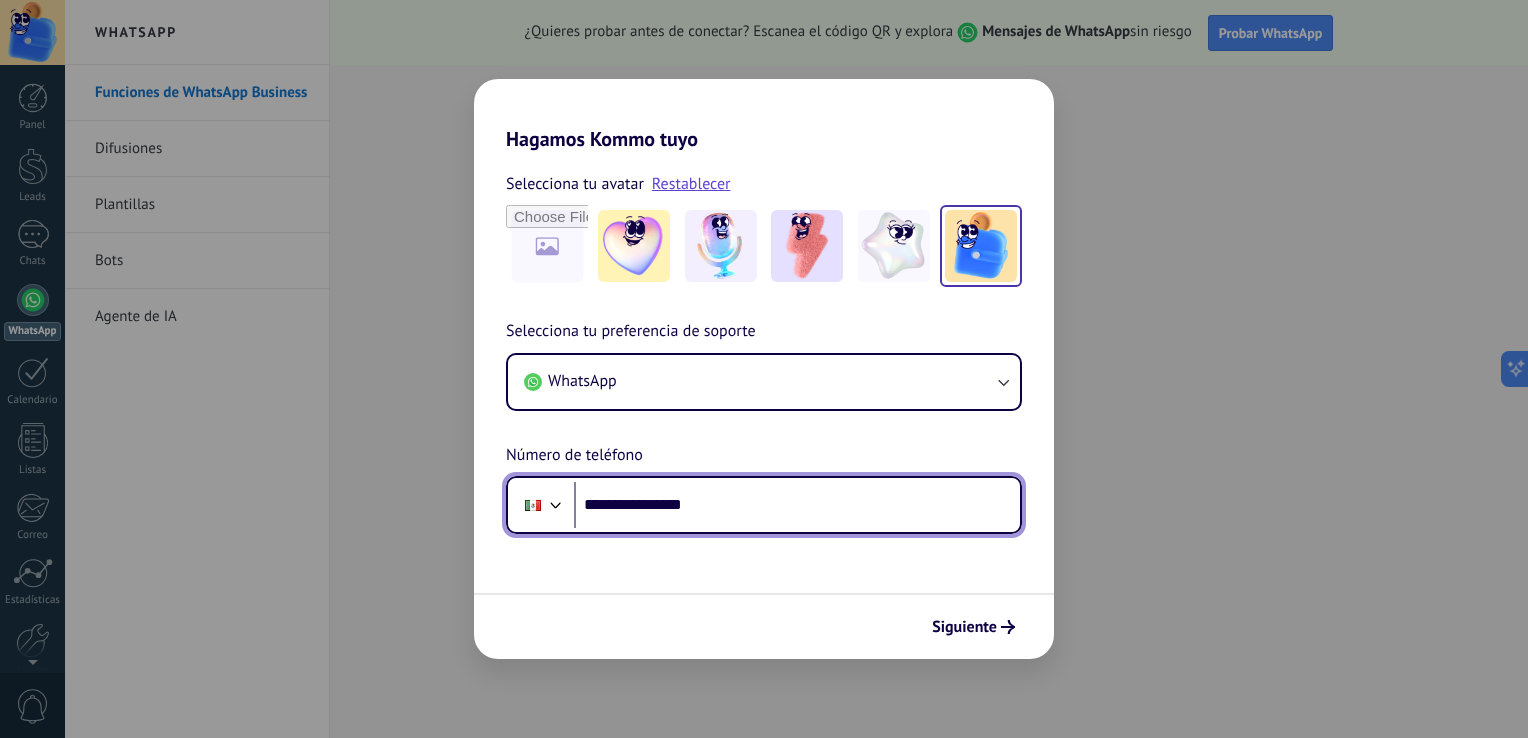 type on "**********" 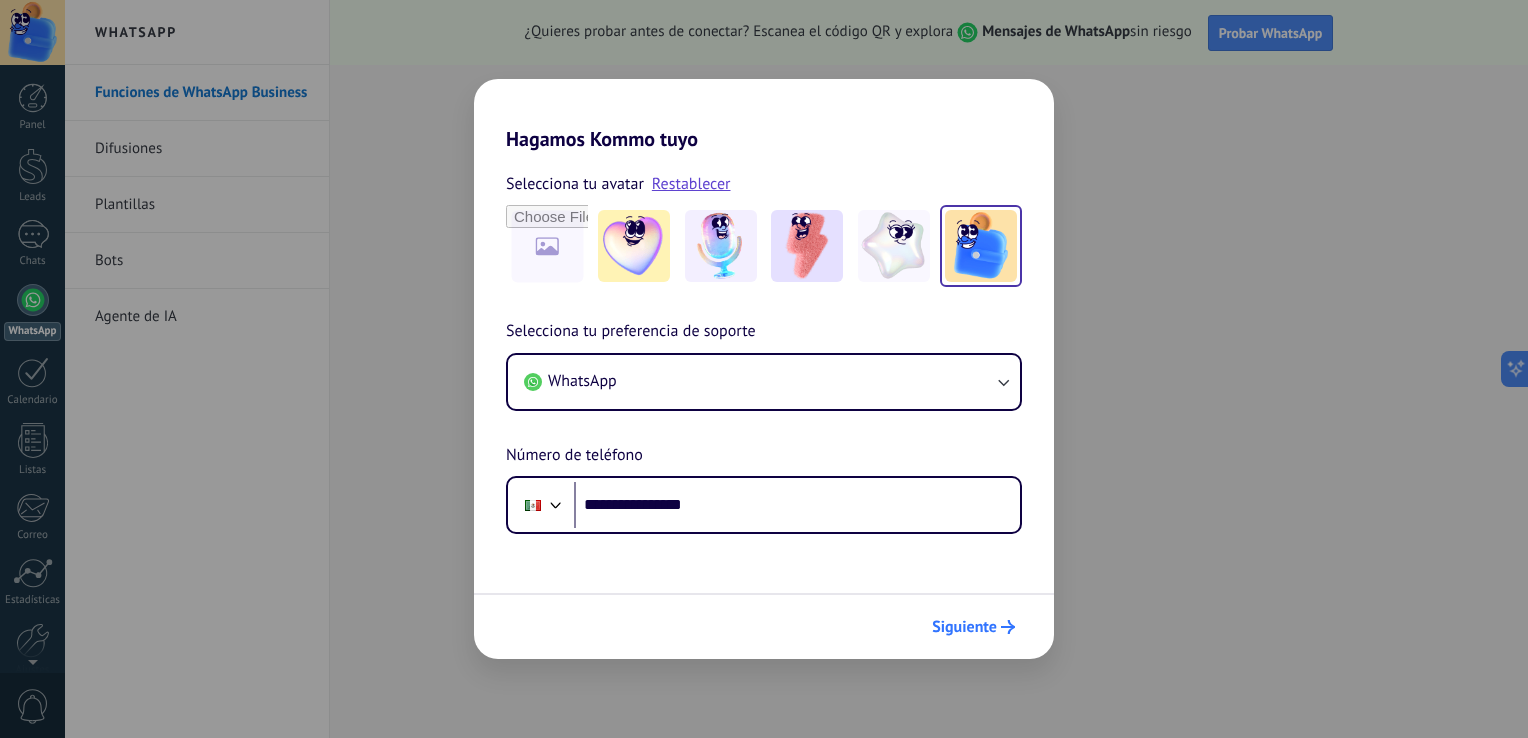 click on "Siguiente" at bounding box center (964, 627) 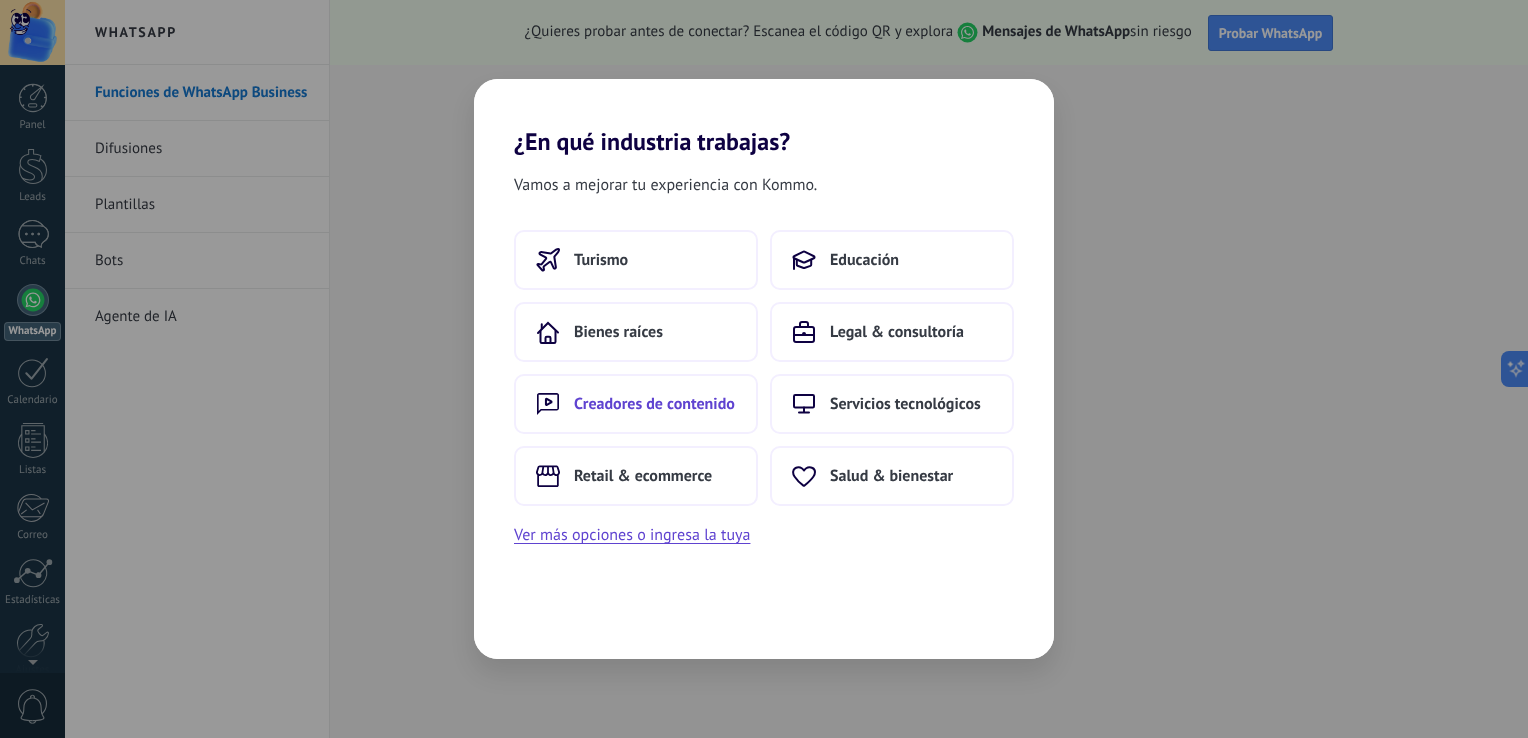click on "Creadores de contenido" at bounding box center (654, 404) 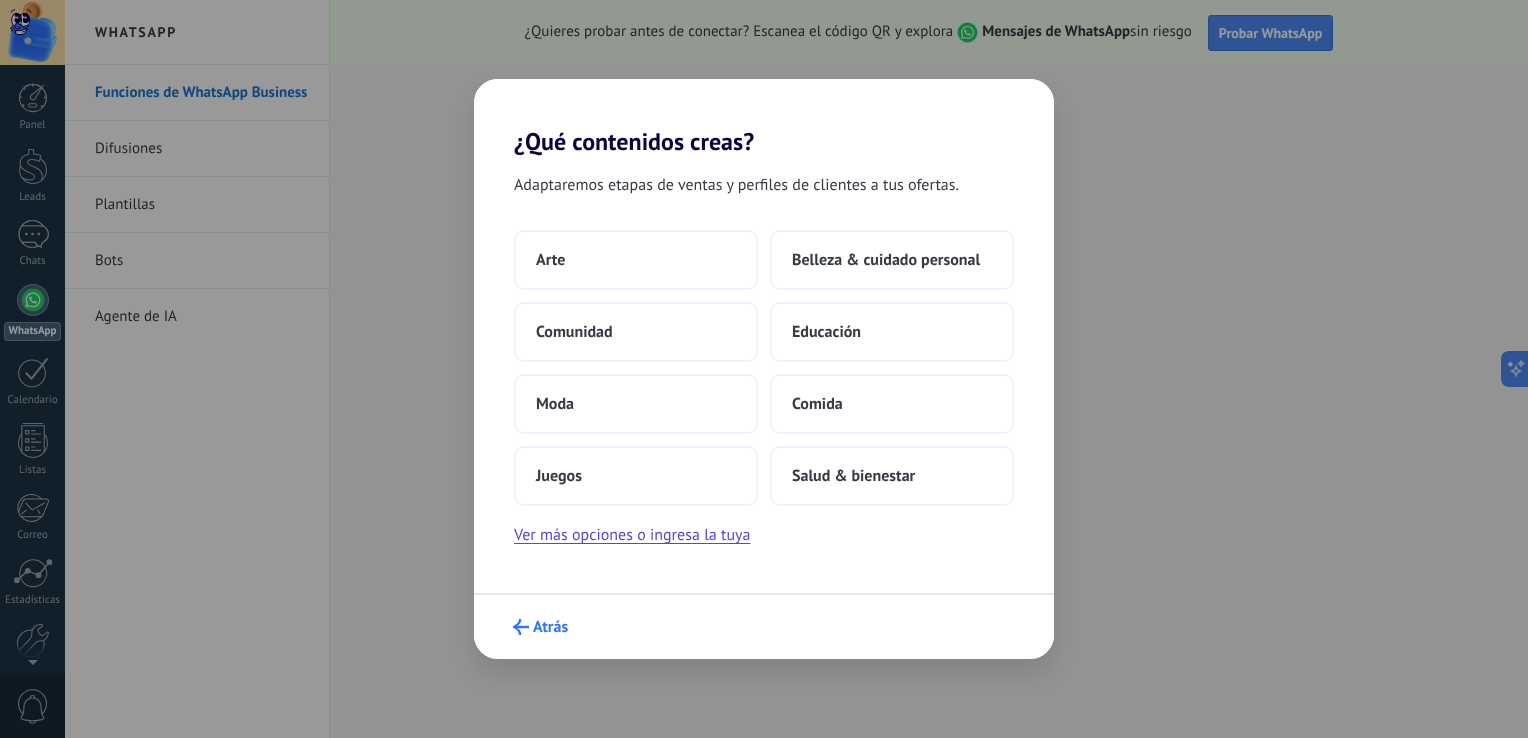 click on "Atrás" at bounding box center [540, 627] 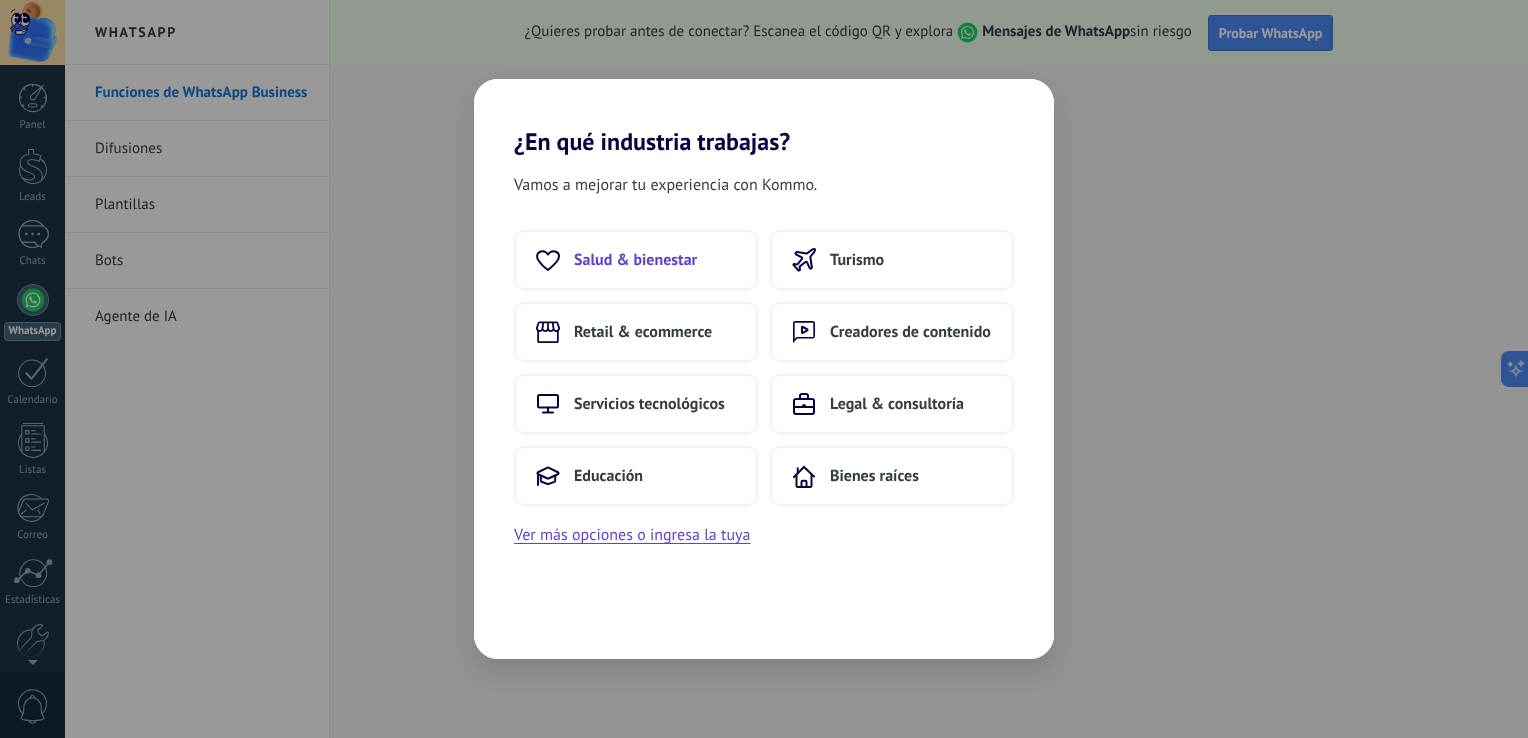 click on "Salud & bienestar" at bounding box center (636, 260) 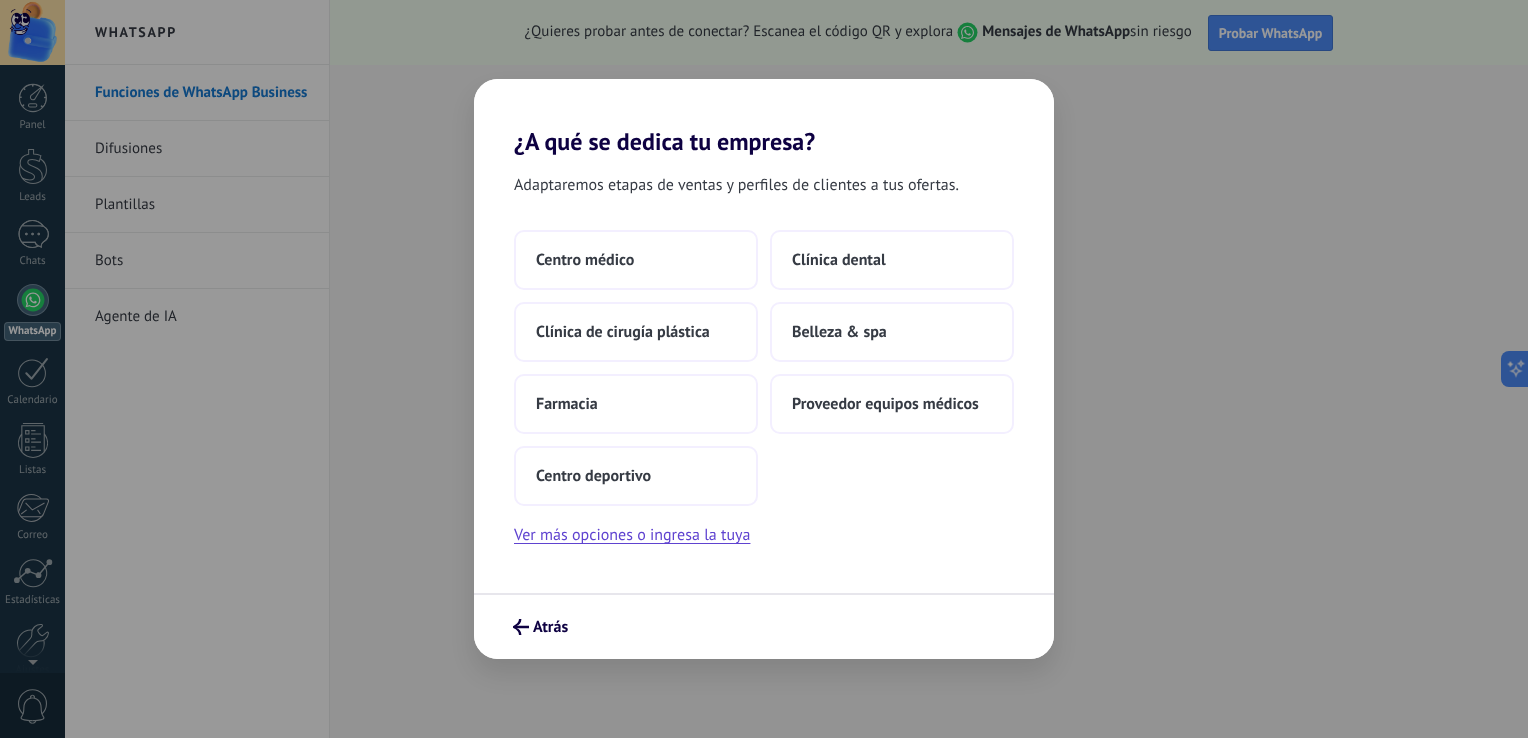 click on "Atrás" at bounding box center (764, 626) 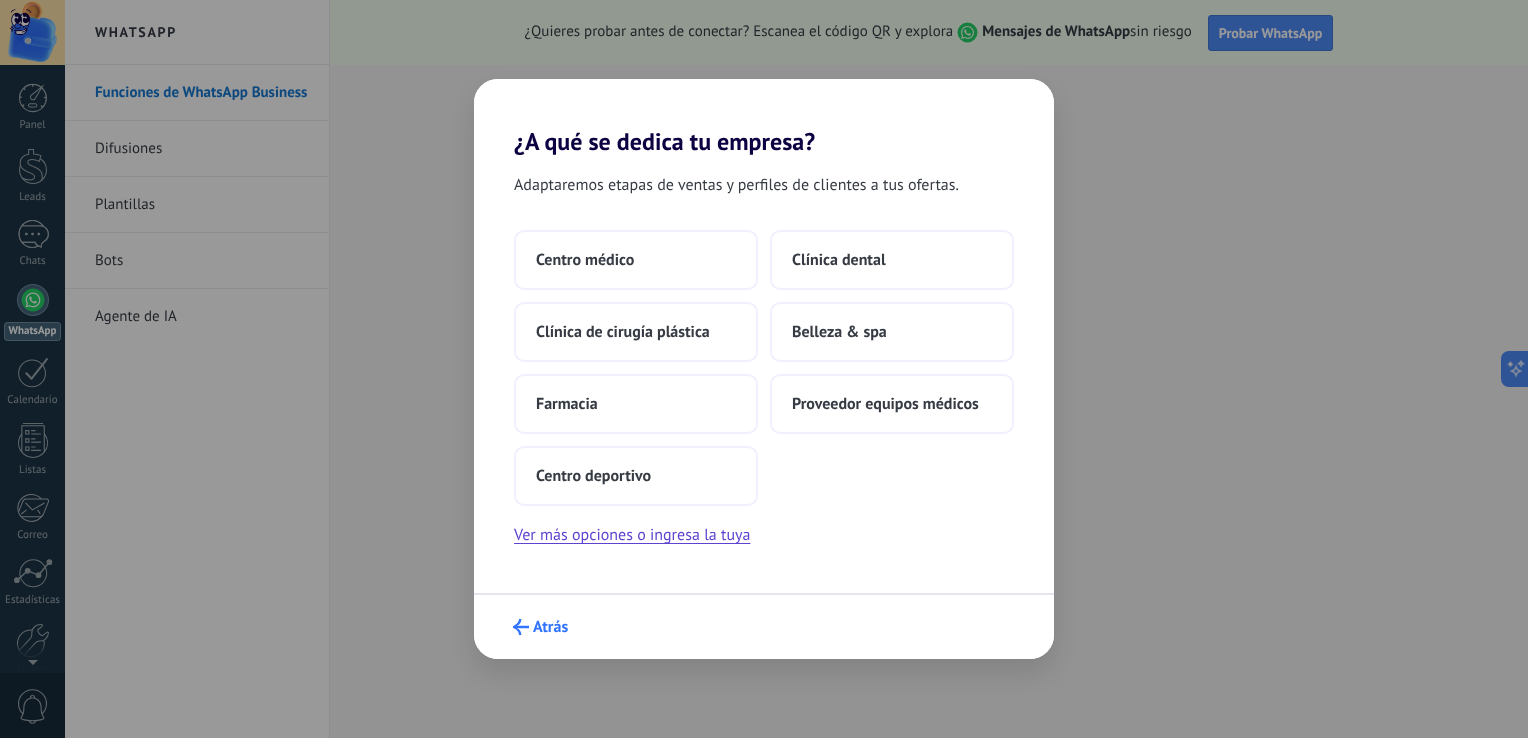 click on "Atrás" at bounding box center (550, 627) 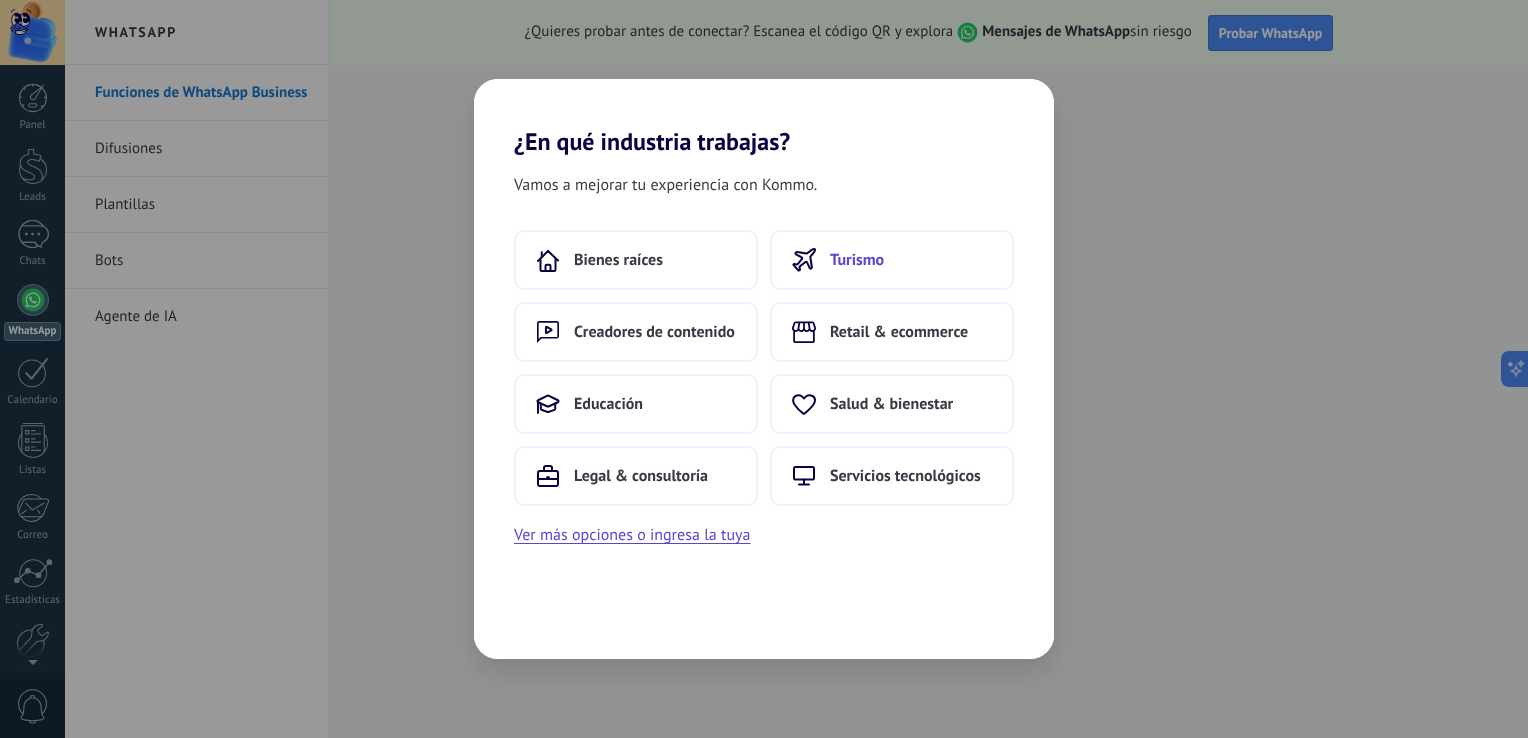 click on "Turismo" at bounding box center [857, 260] 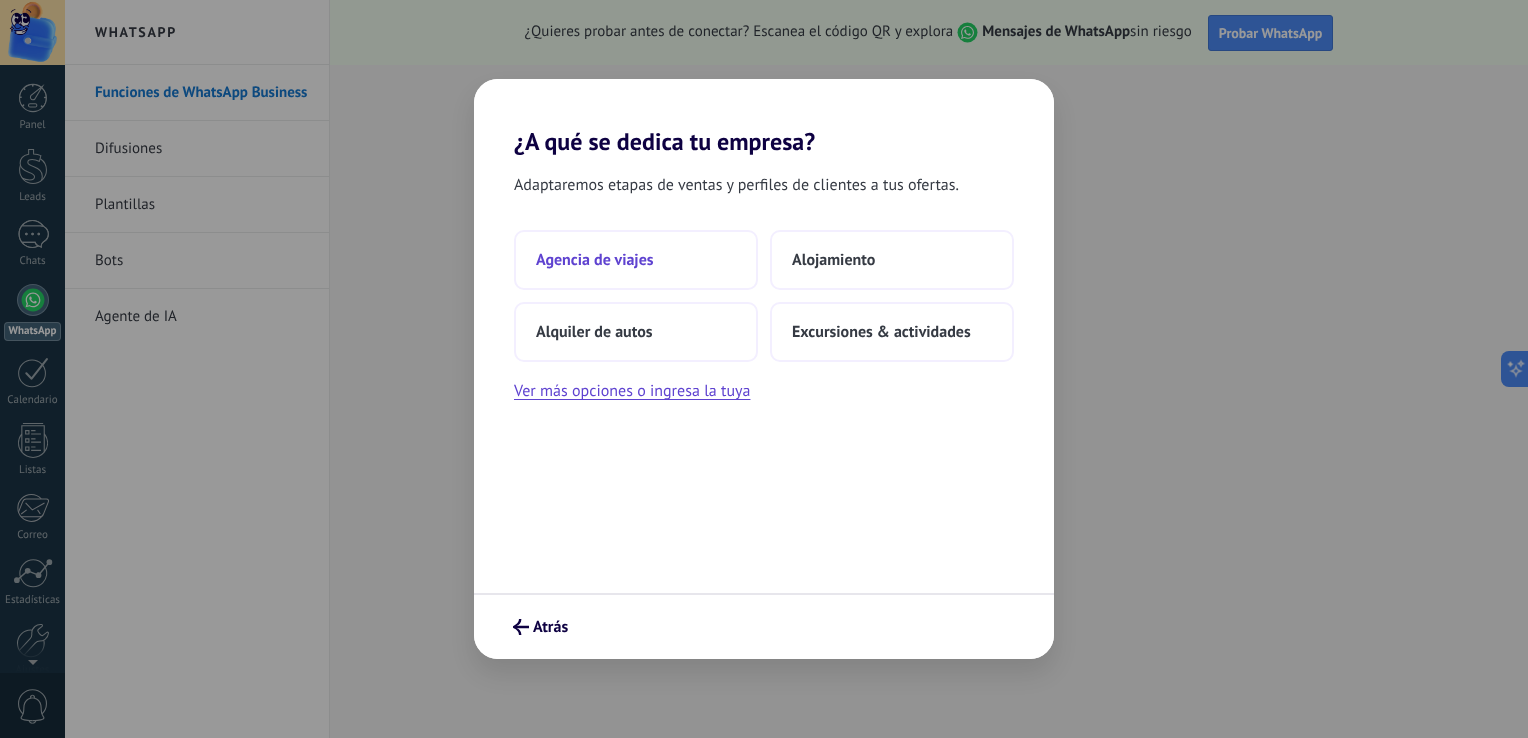 click on "Agencia de viajes" at bounding box center [636, 260] 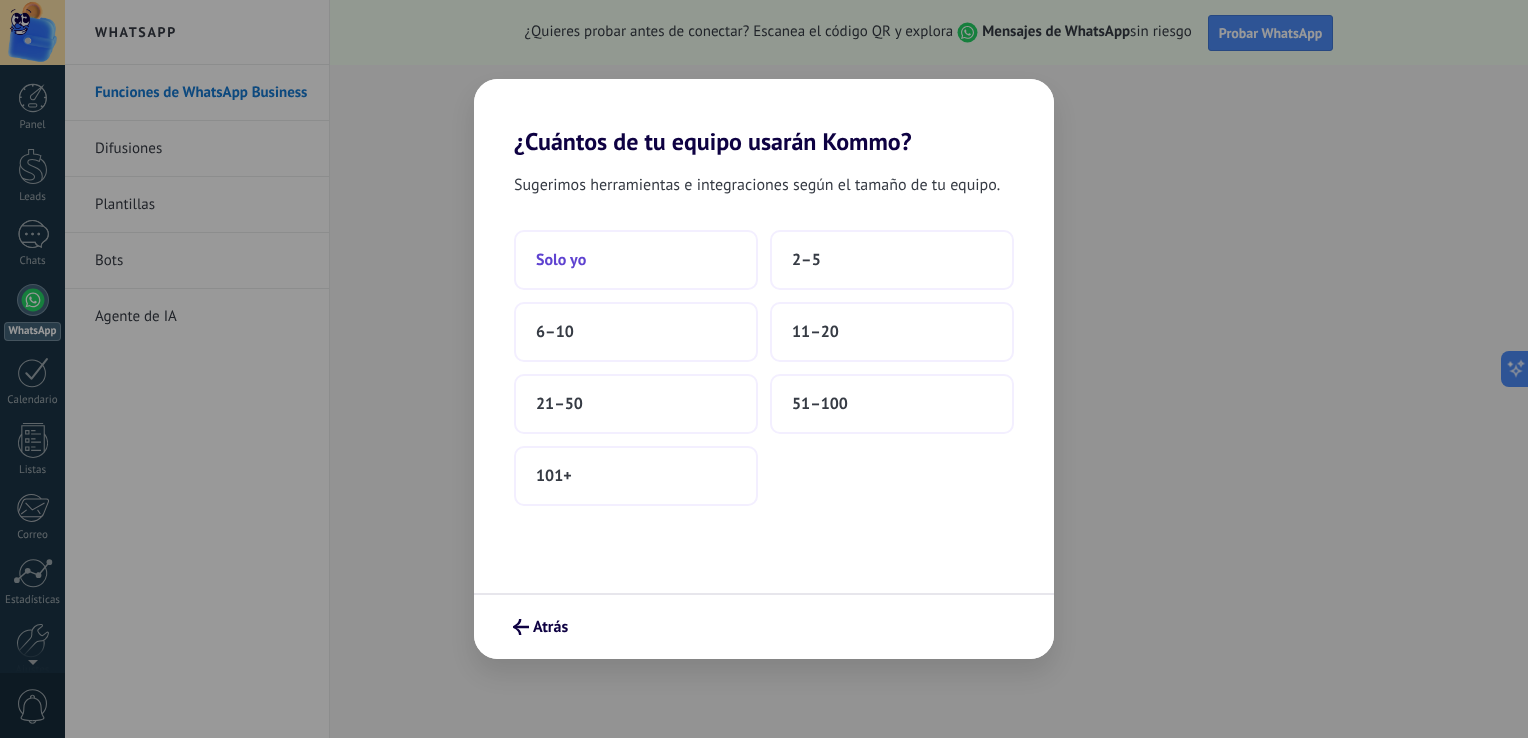 click on "Solo yo" at bounding box center [636, 260] 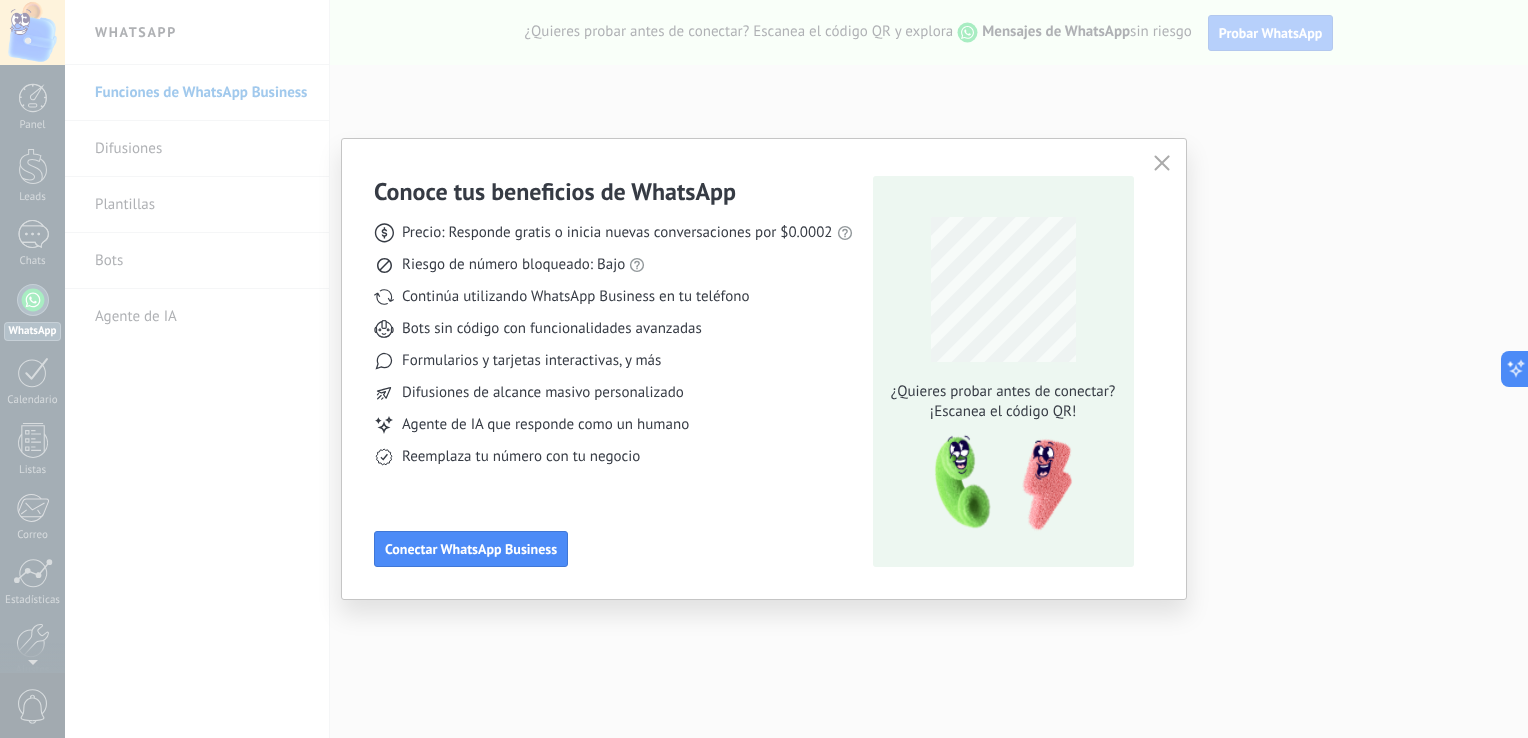 click 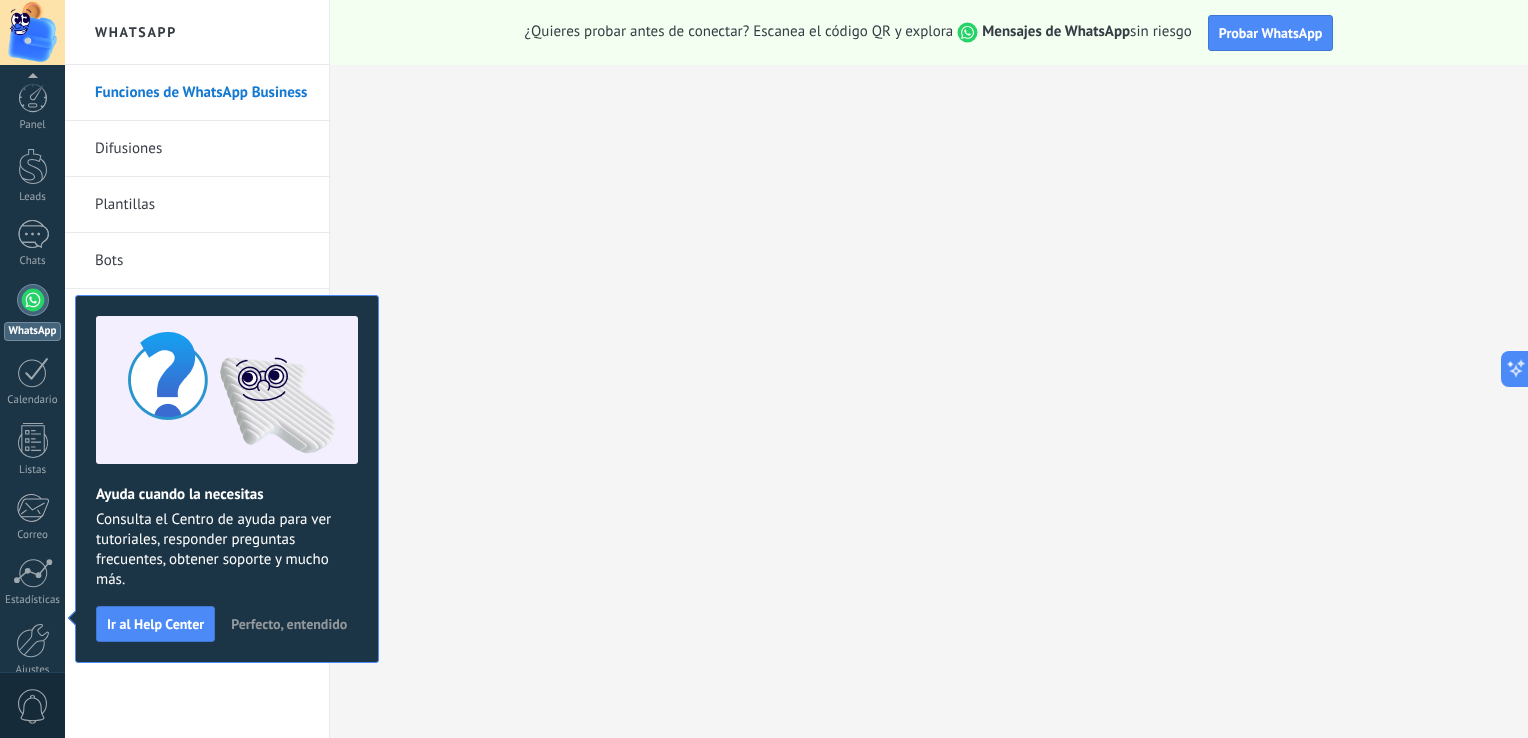 scroll, scrollTop: 92, scrollLeft: 0, axis: vertical 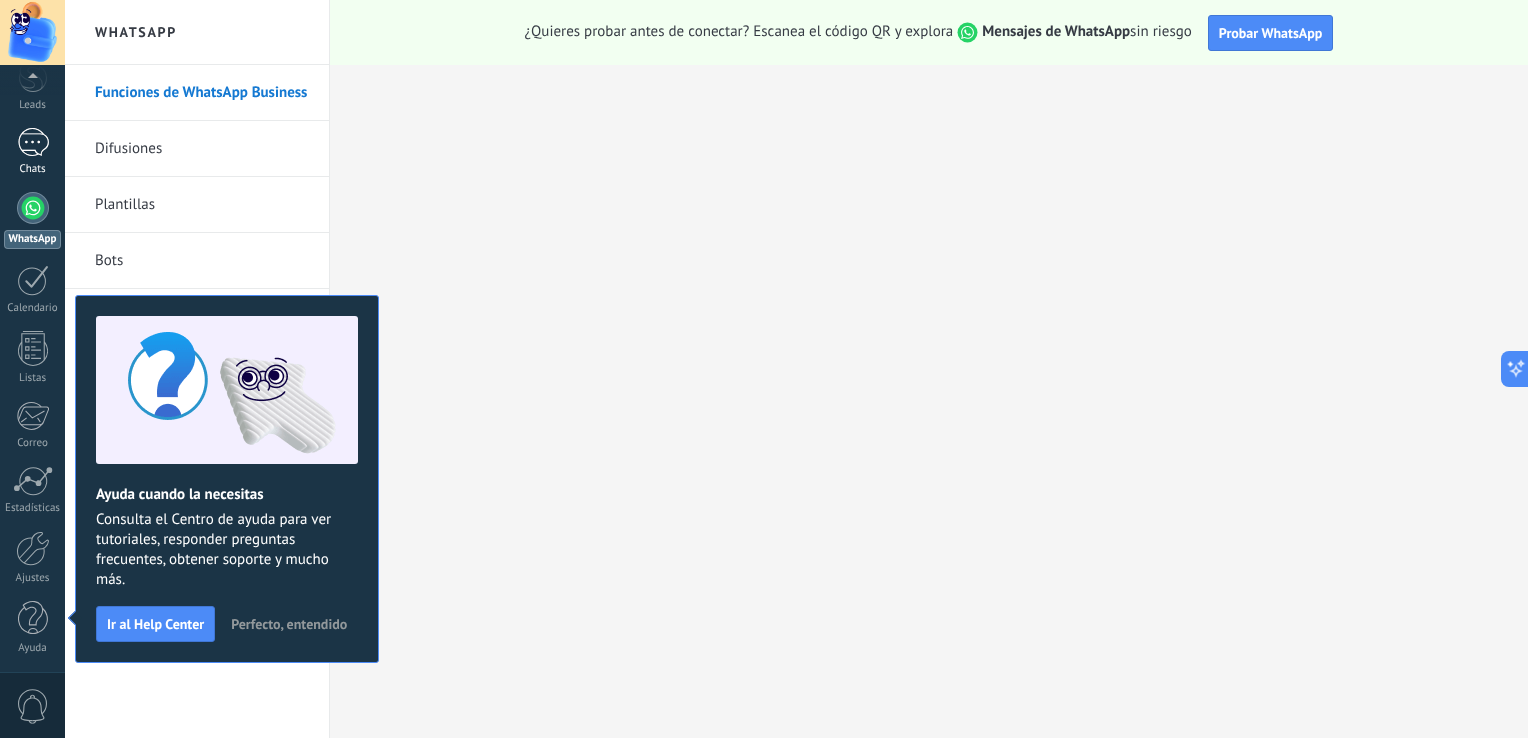 click at bounding box center [33, 142] 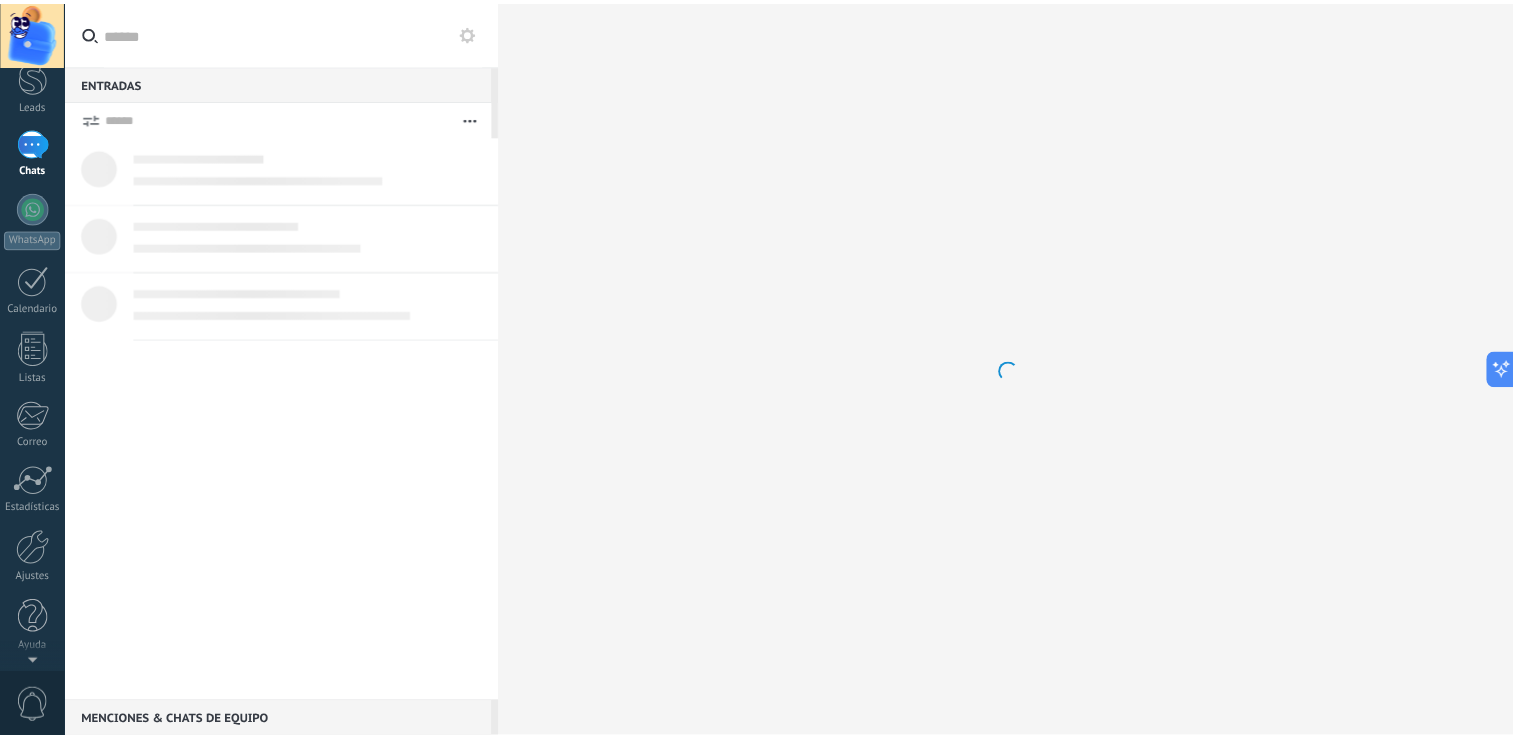 scroll, scrollTop: 0, scrollLeft: 0, axis: both 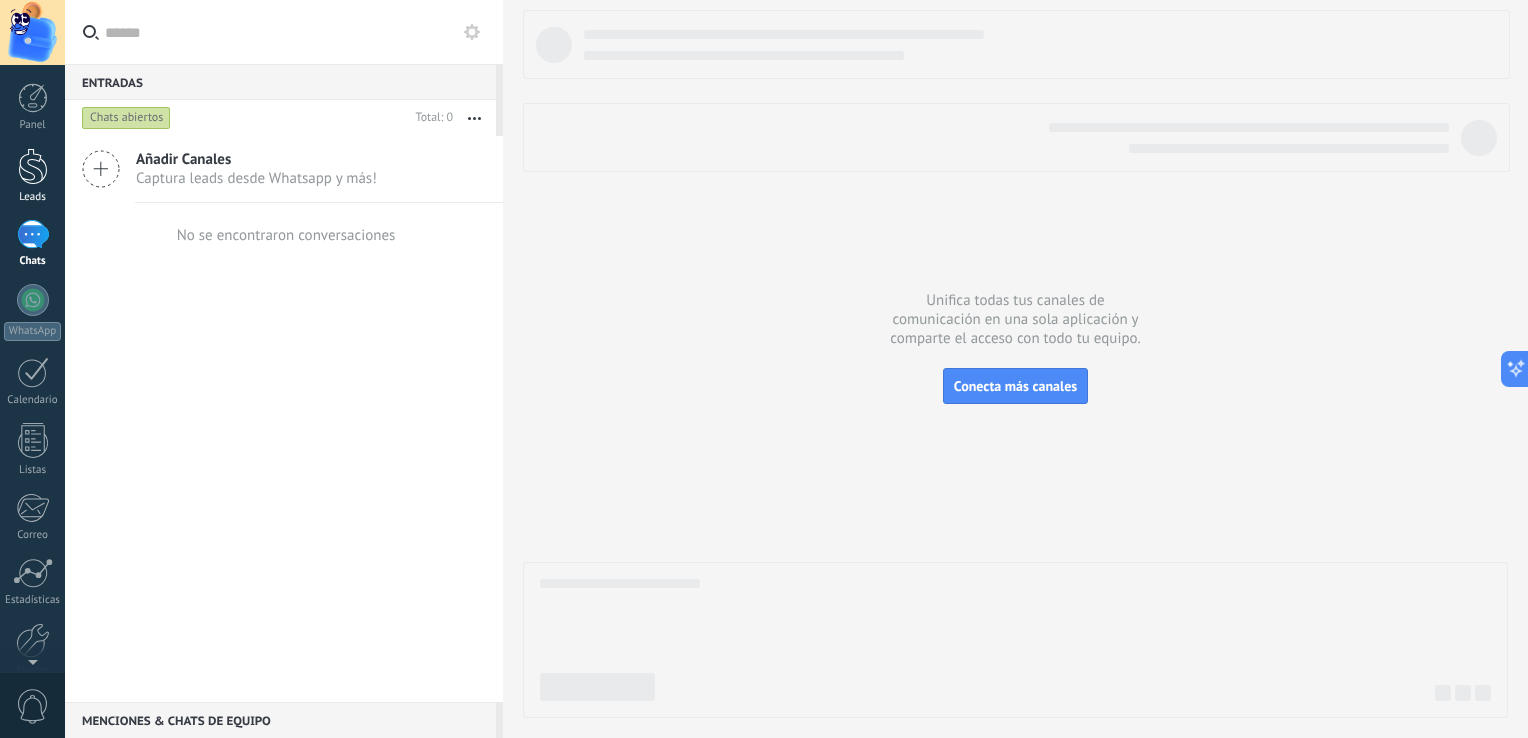 click at bounding box center [33, 166] 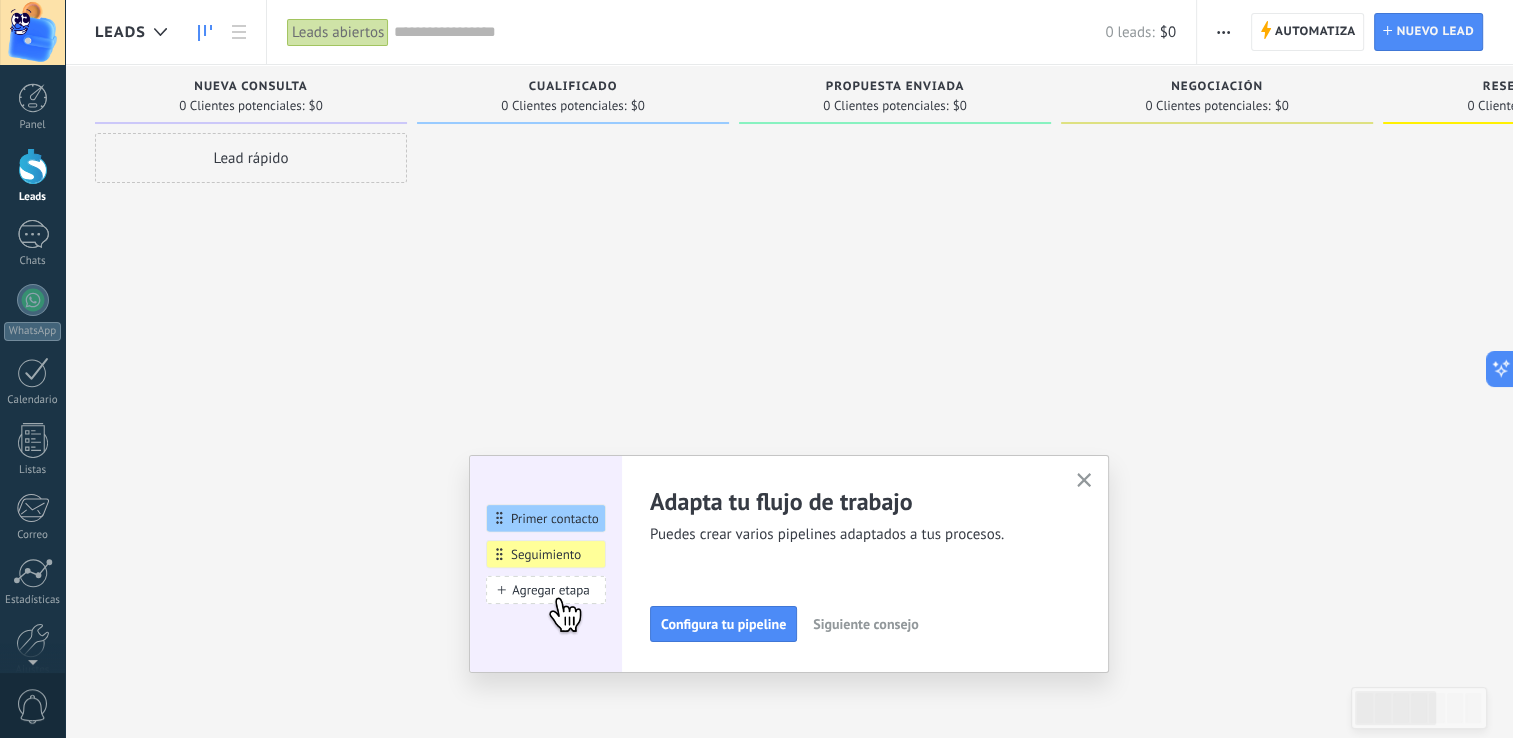click on "Adapta tu flujo de trabajo Puedes crear varios pipelines adaptados a tus procesos. Configura tu pipeline Siguiente consejo" at bounding box center [864, 564] 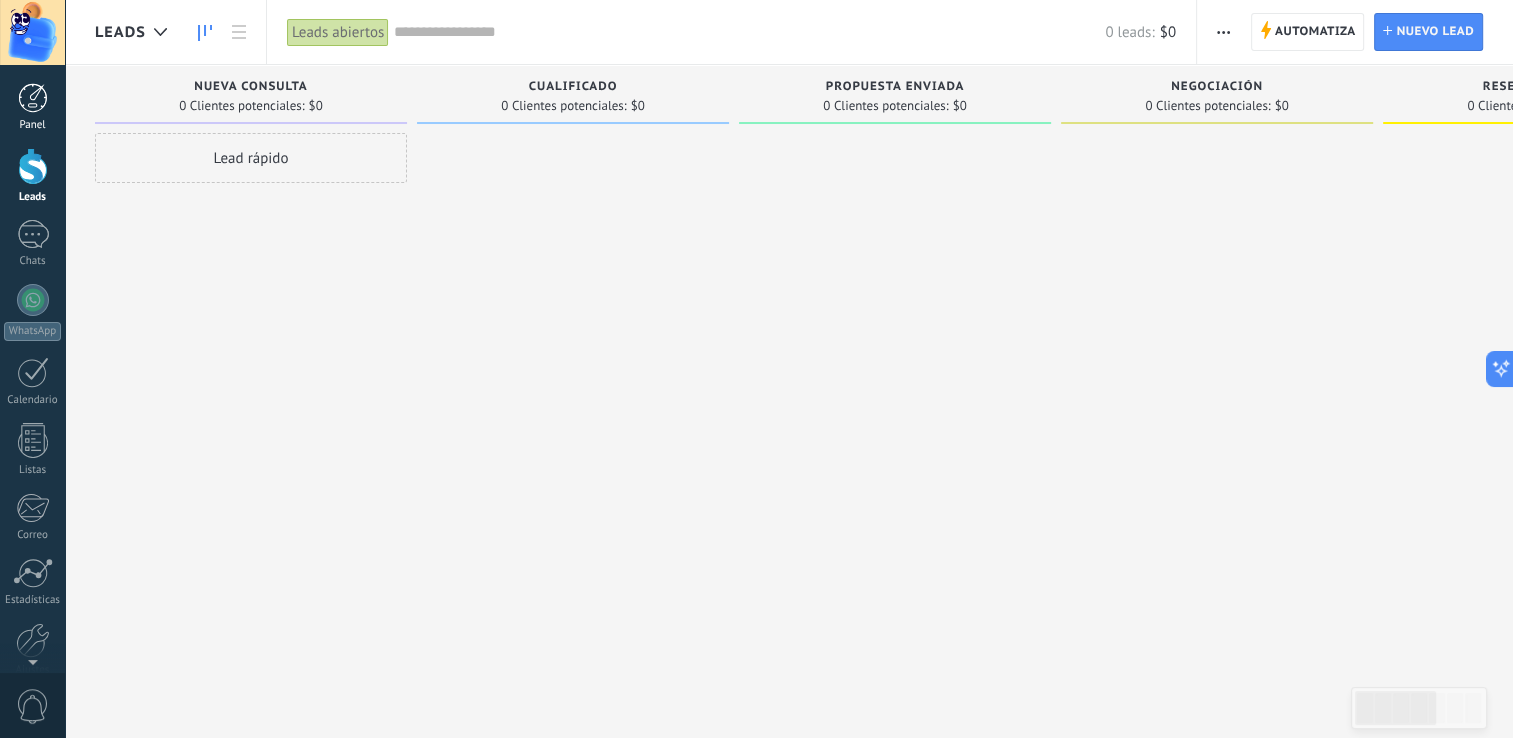 click on "Panel" at bounding box center (33, 125) 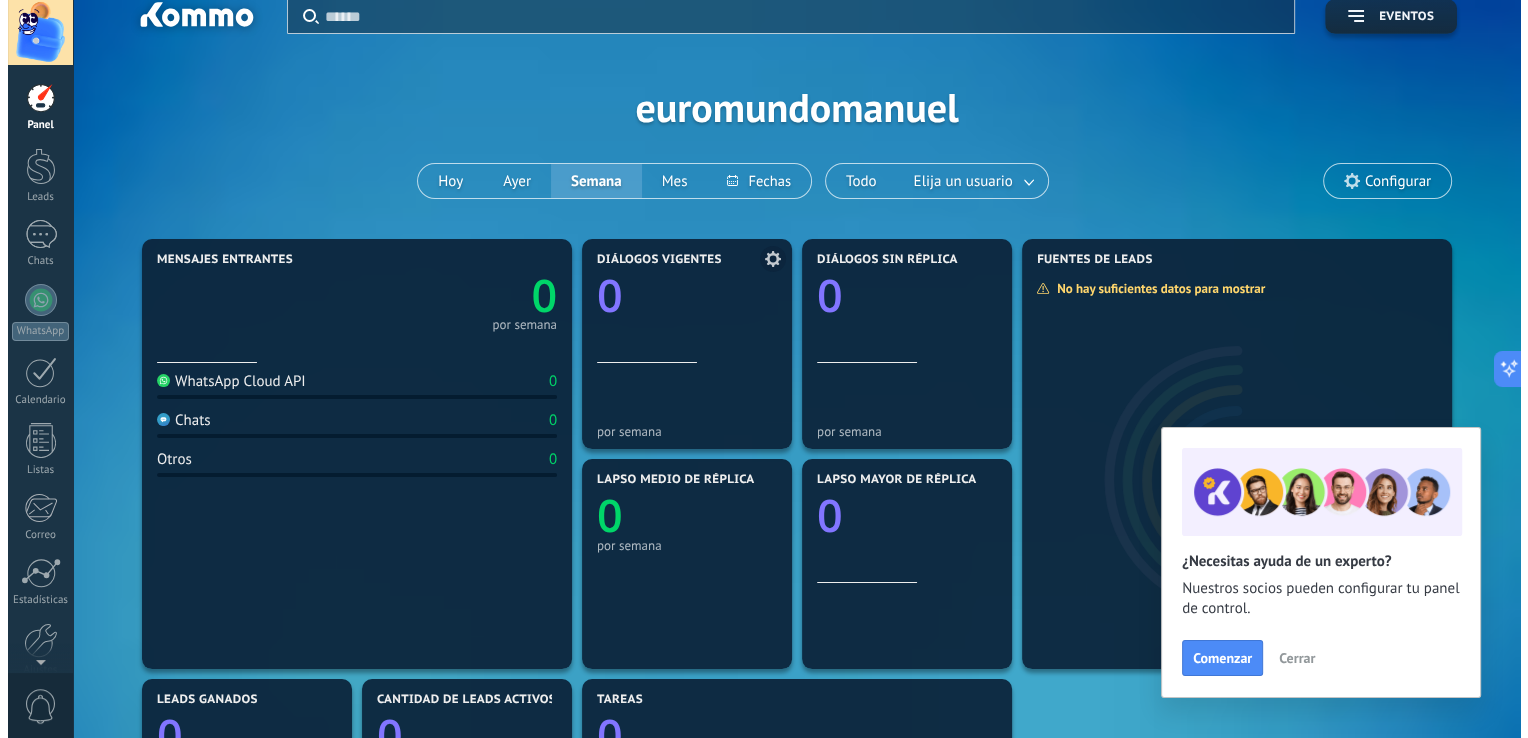 scroll, scrollTop: 0, scrollLeft: 0, axis: both 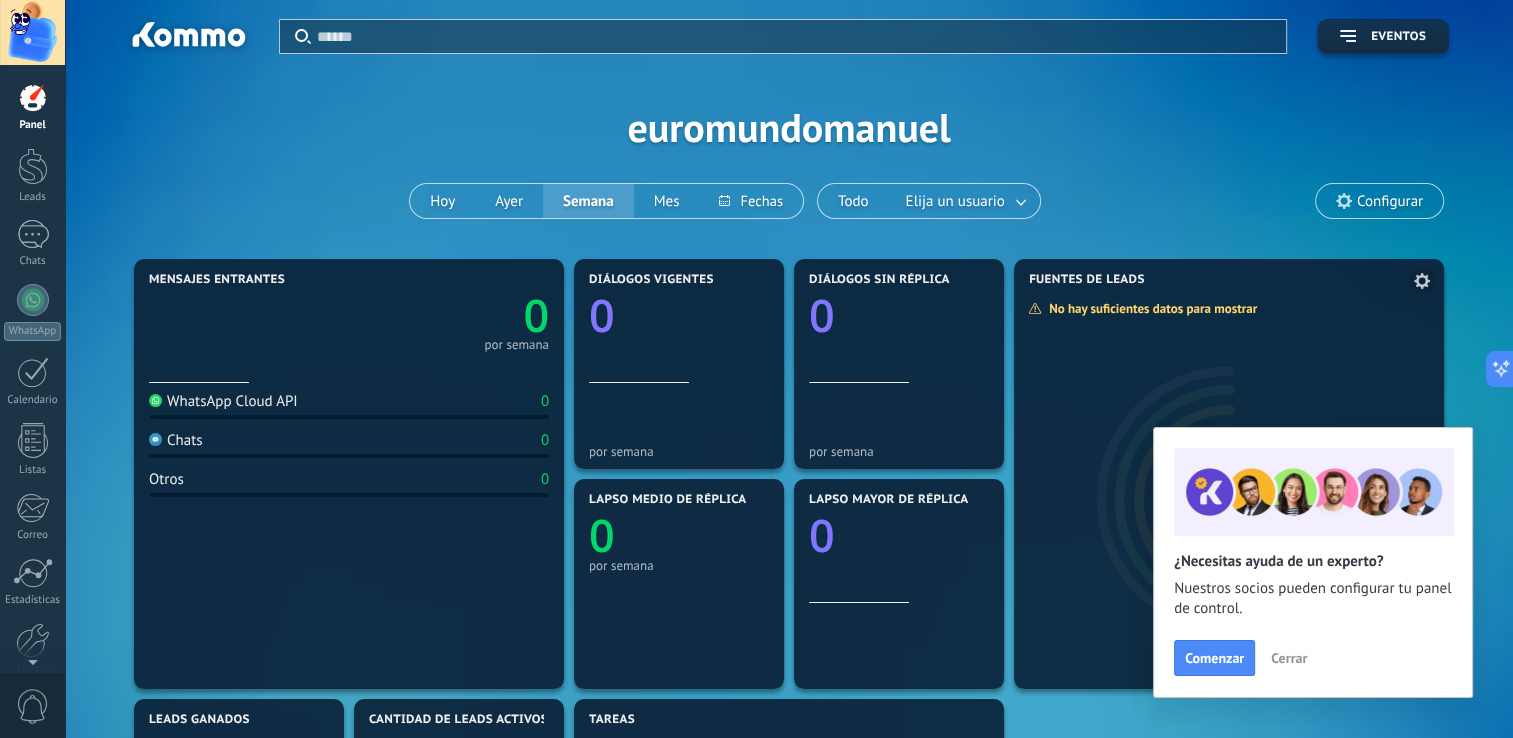 click on "Cerrar" at bounding box center [1289, 658] 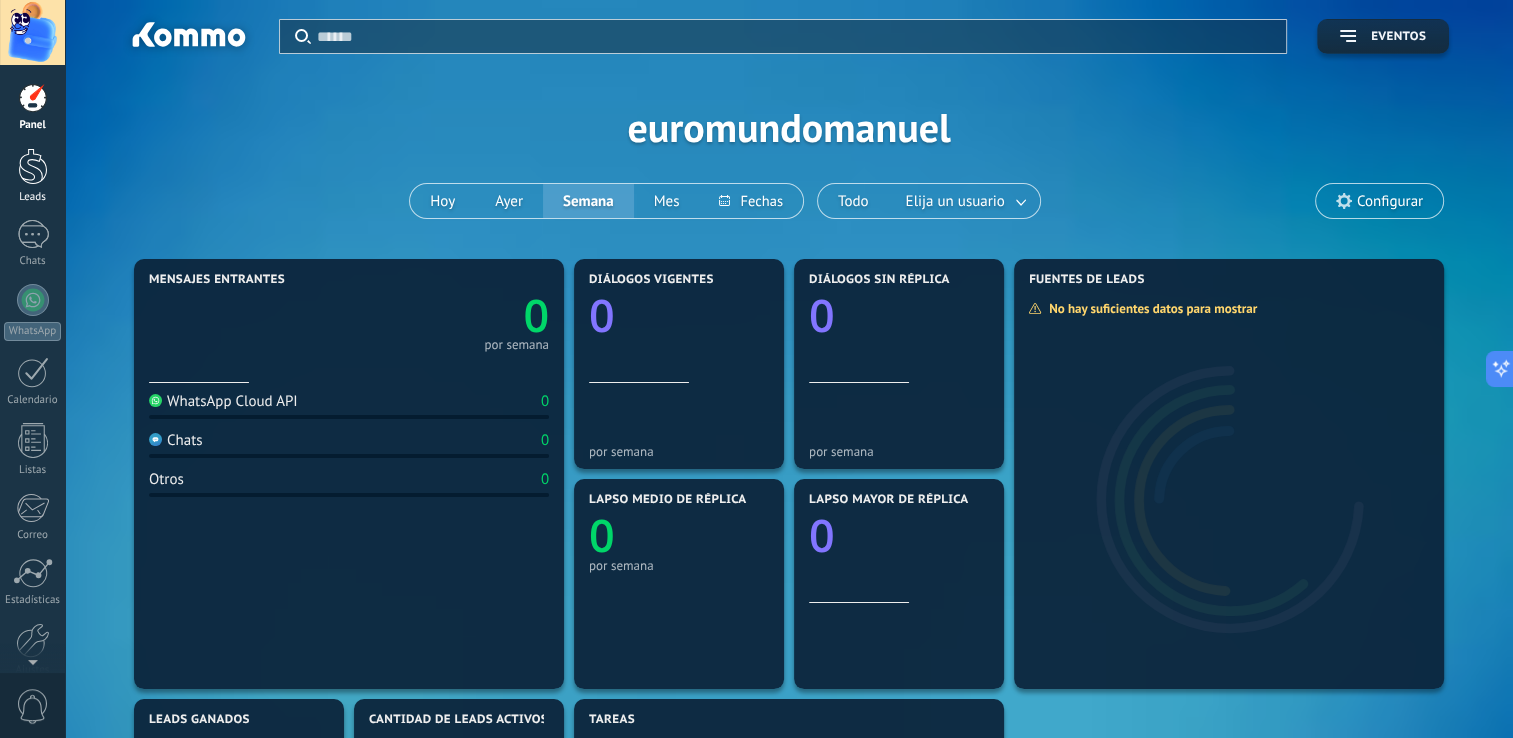 click at bounding box center (33, 166) 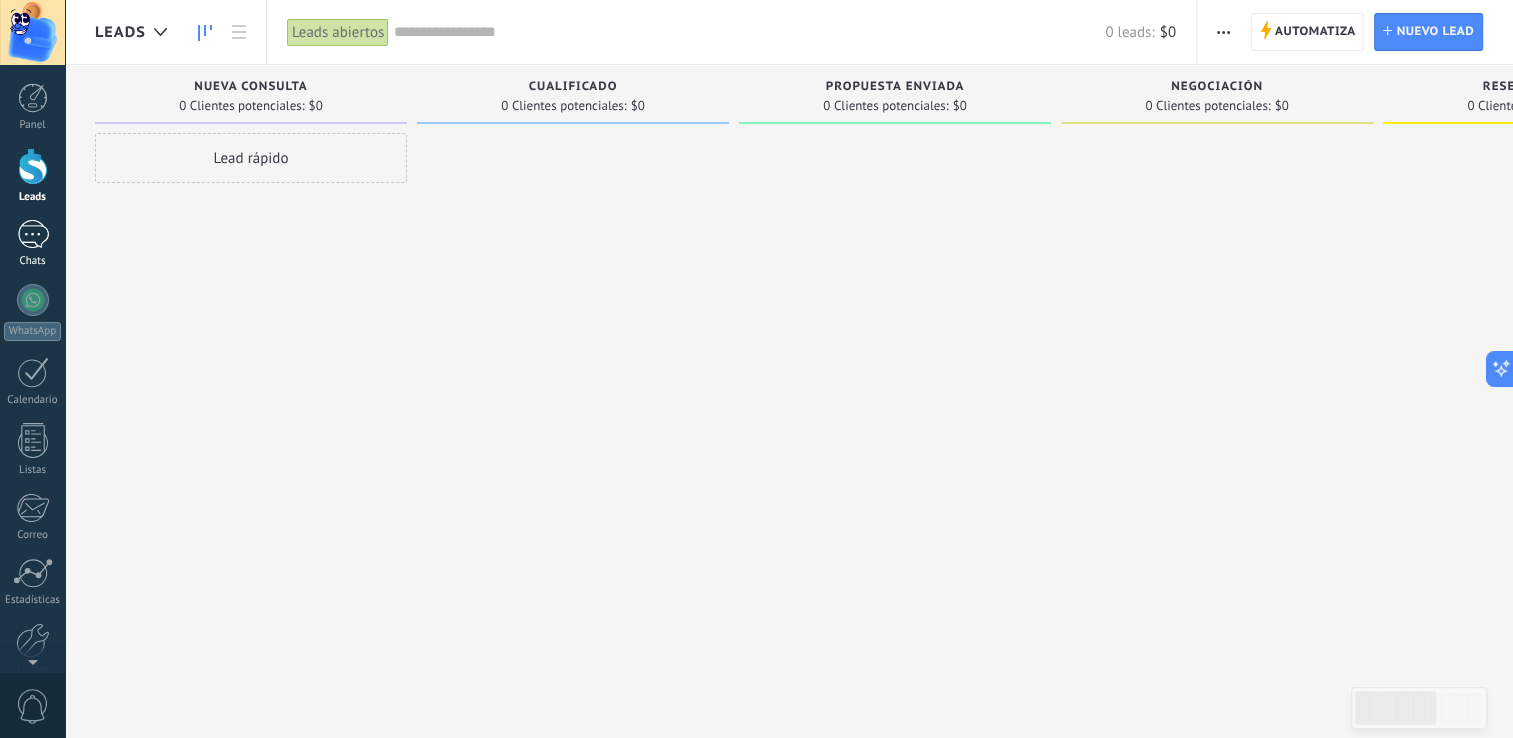 click on "Chats" at bounding box center [33, 261] 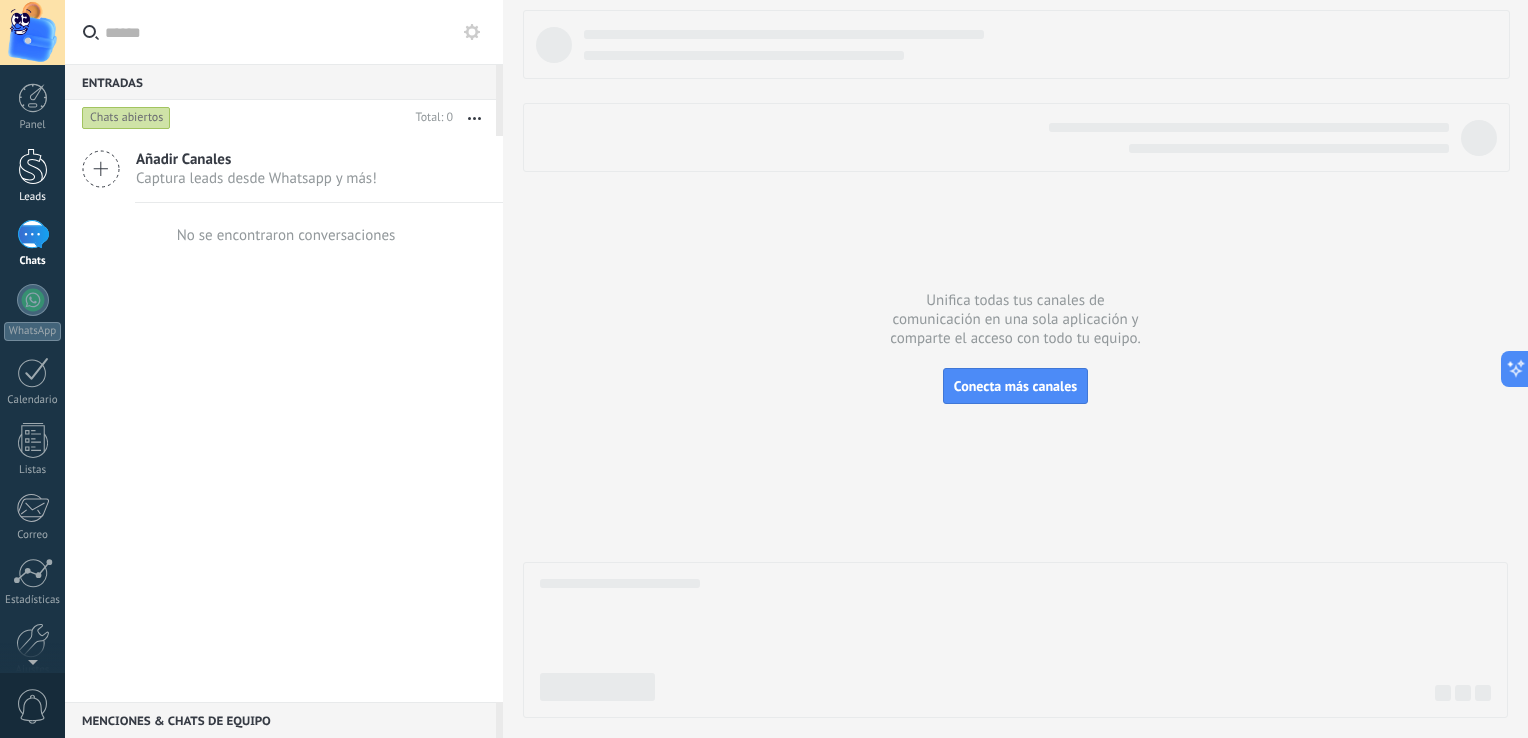 click on "Leads" at bounding box center (32, 176) 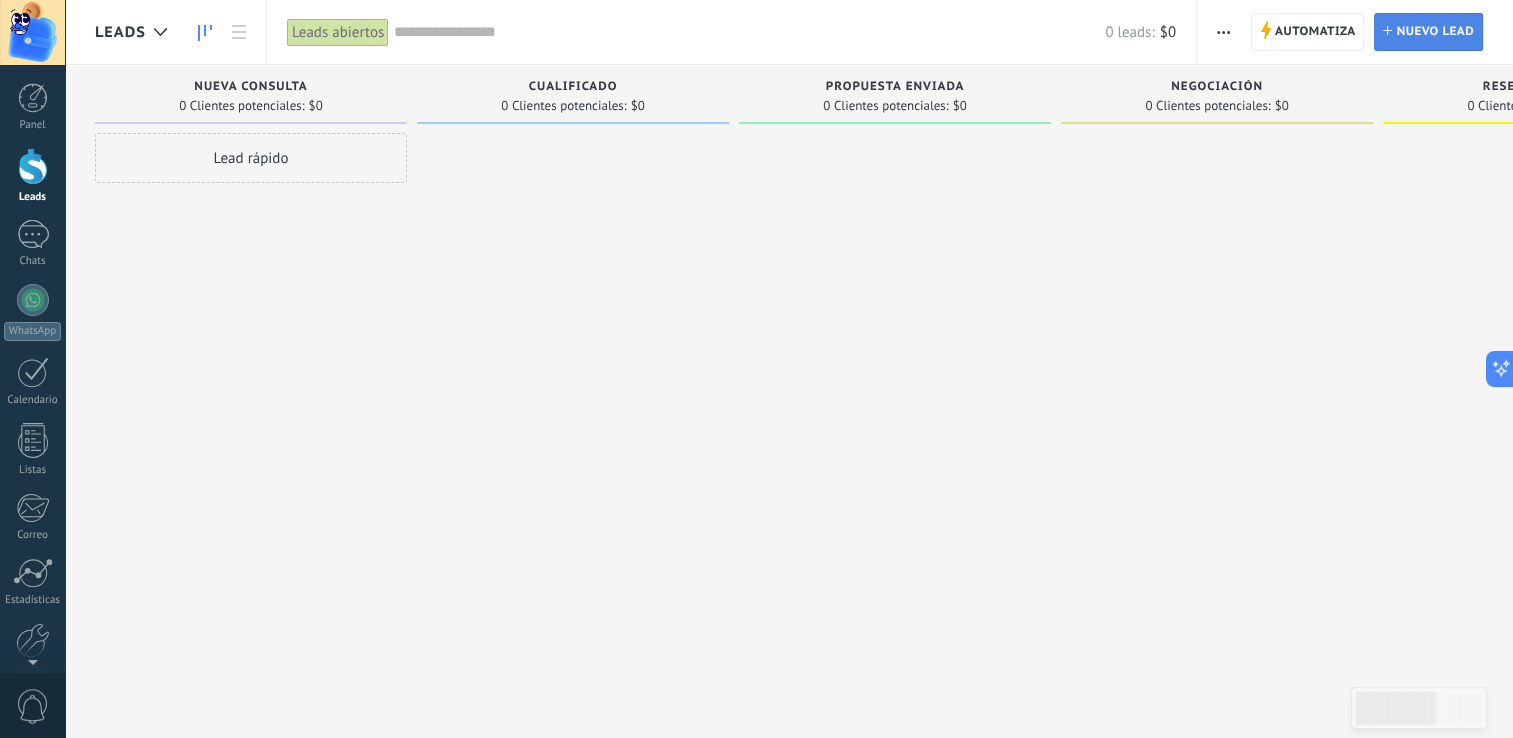 click on "Nuevo lead" at bounding box center (1435, 32) 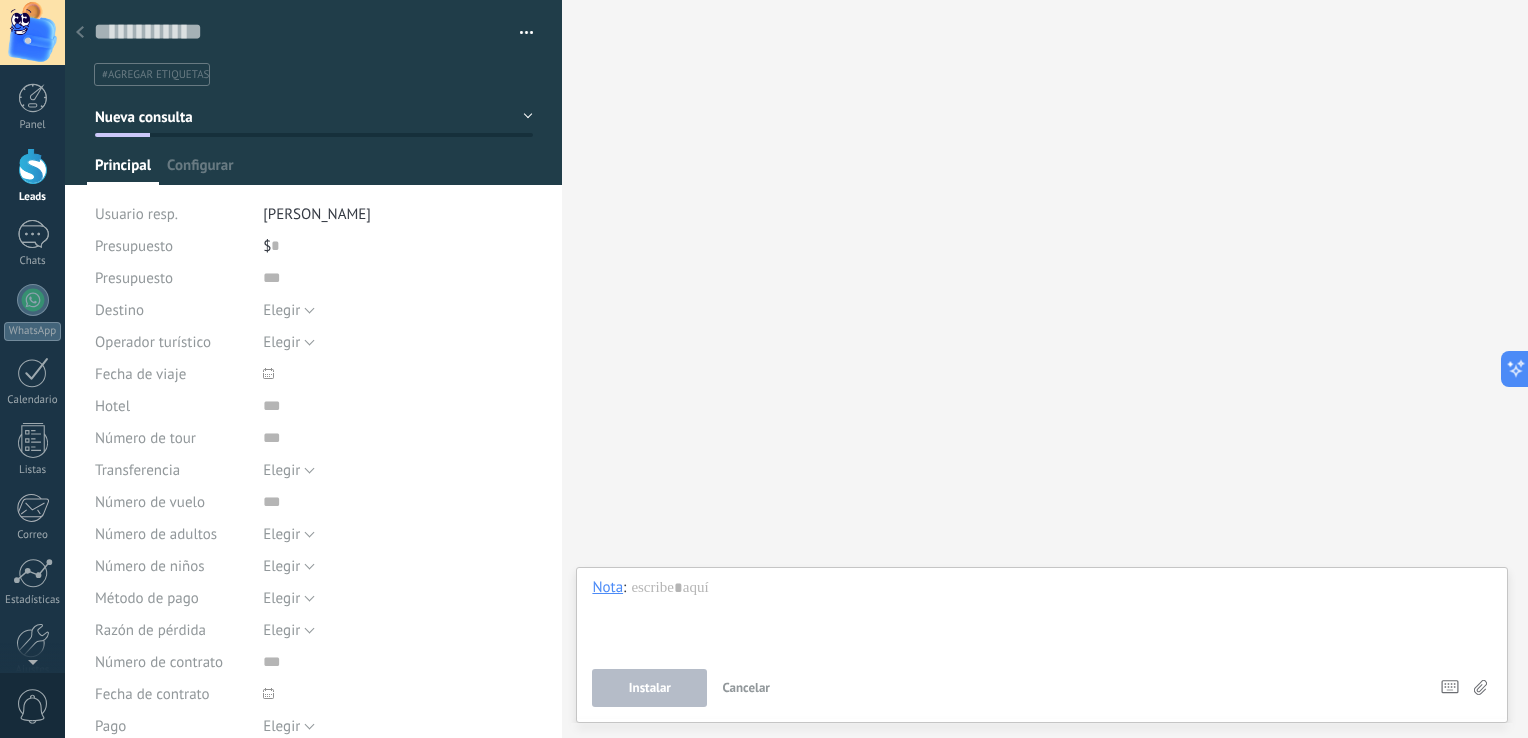 click on "[PERSON_NAME]" at bounding box center (317, 214) 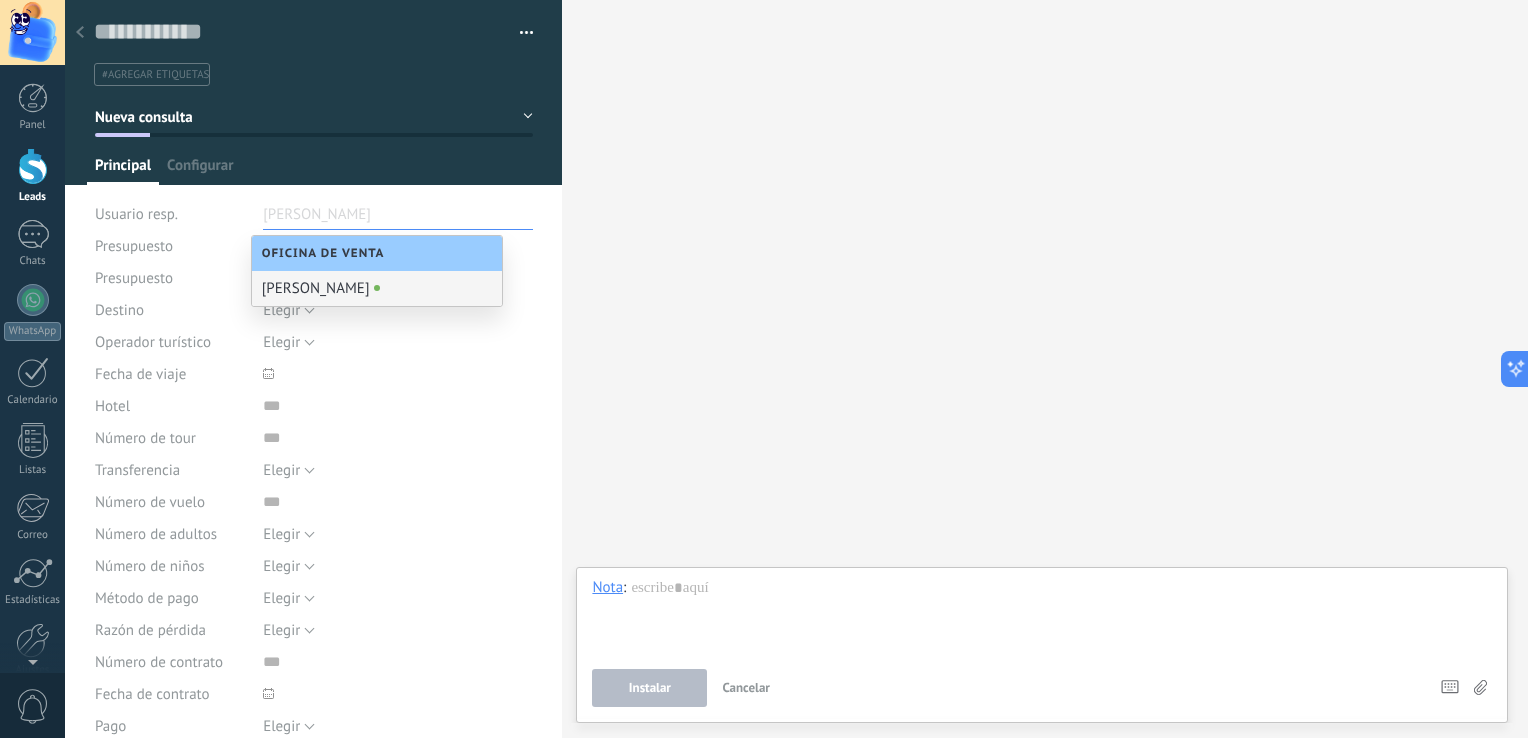 click at bounding box center [313, 214] 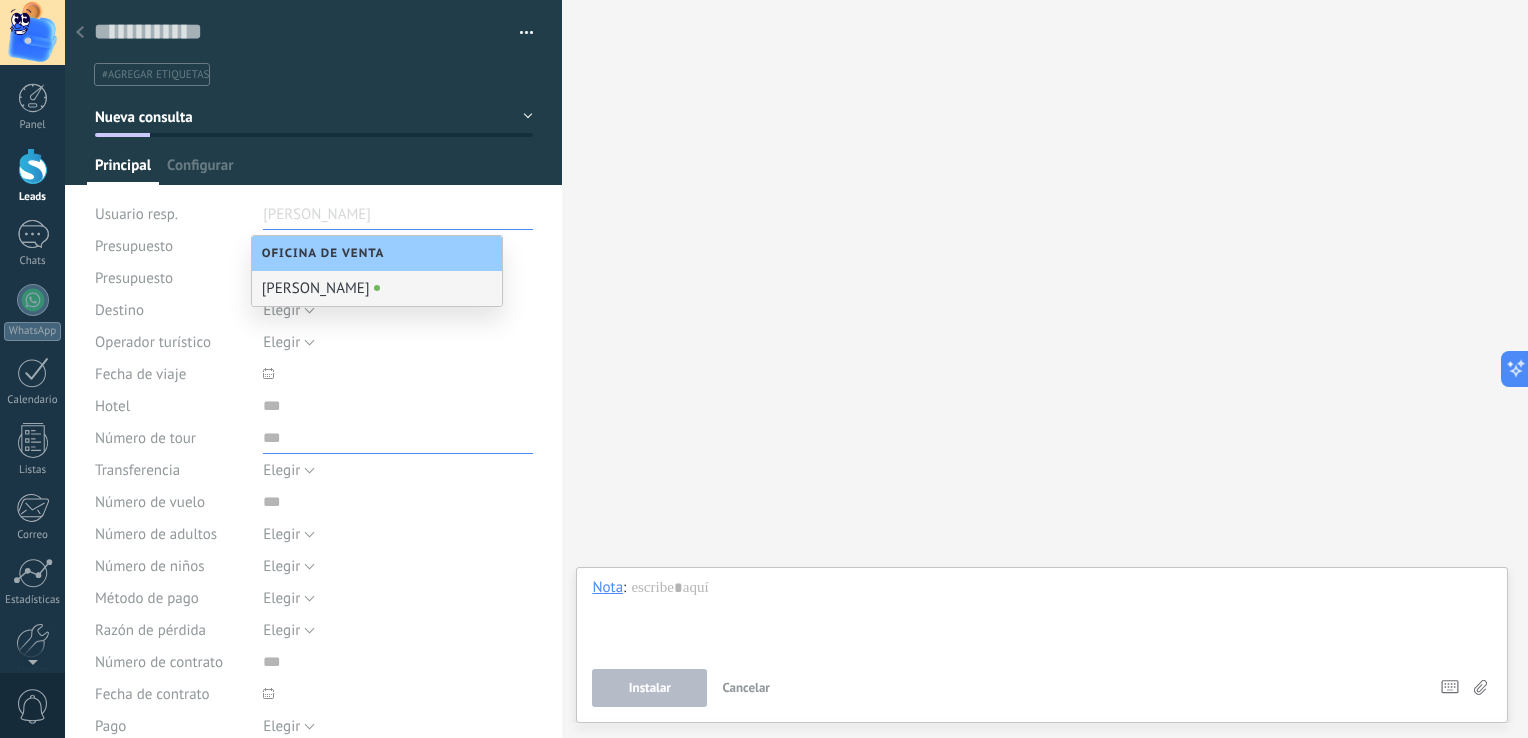 click at bounding box center (398, 438) 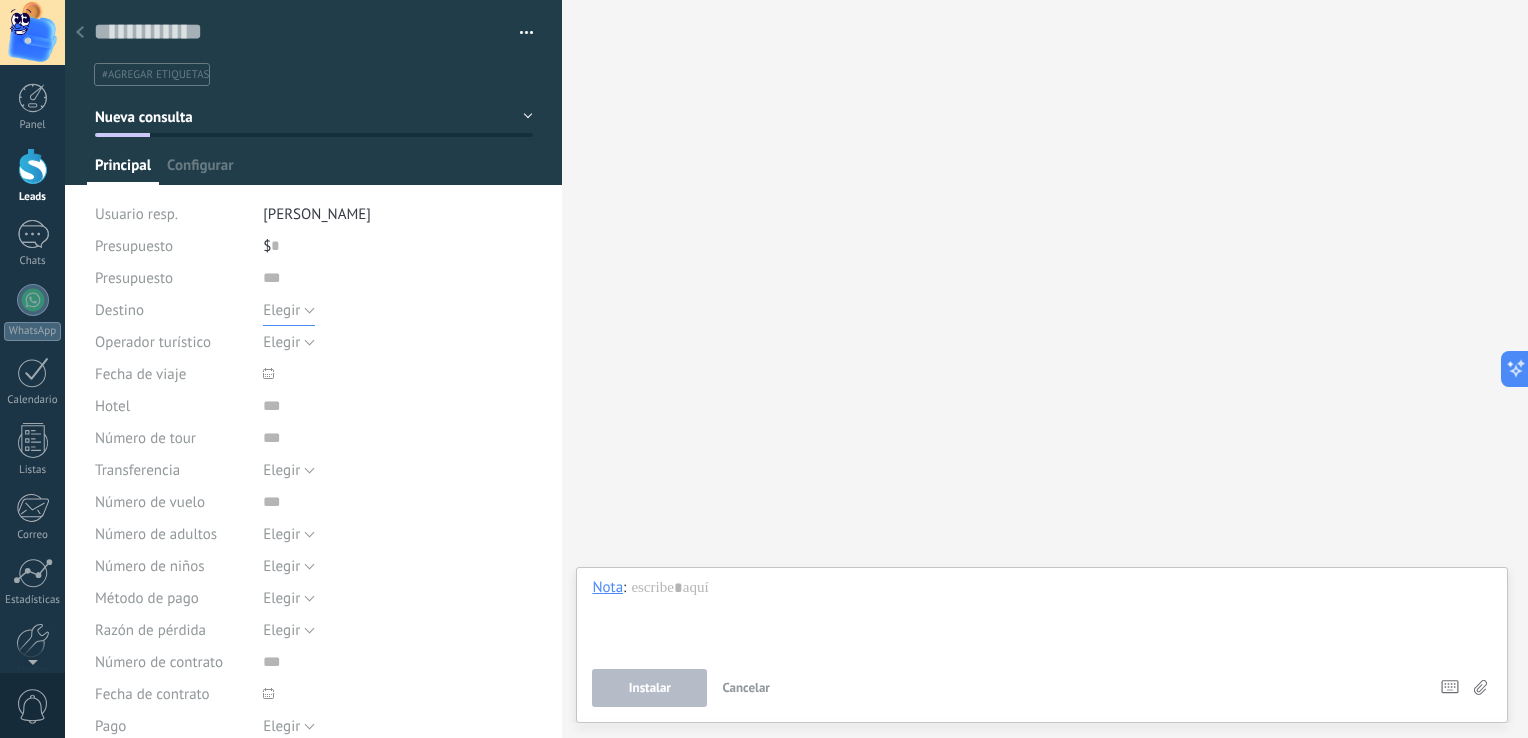 click on "Elegir" at bounding box center [281, 310] 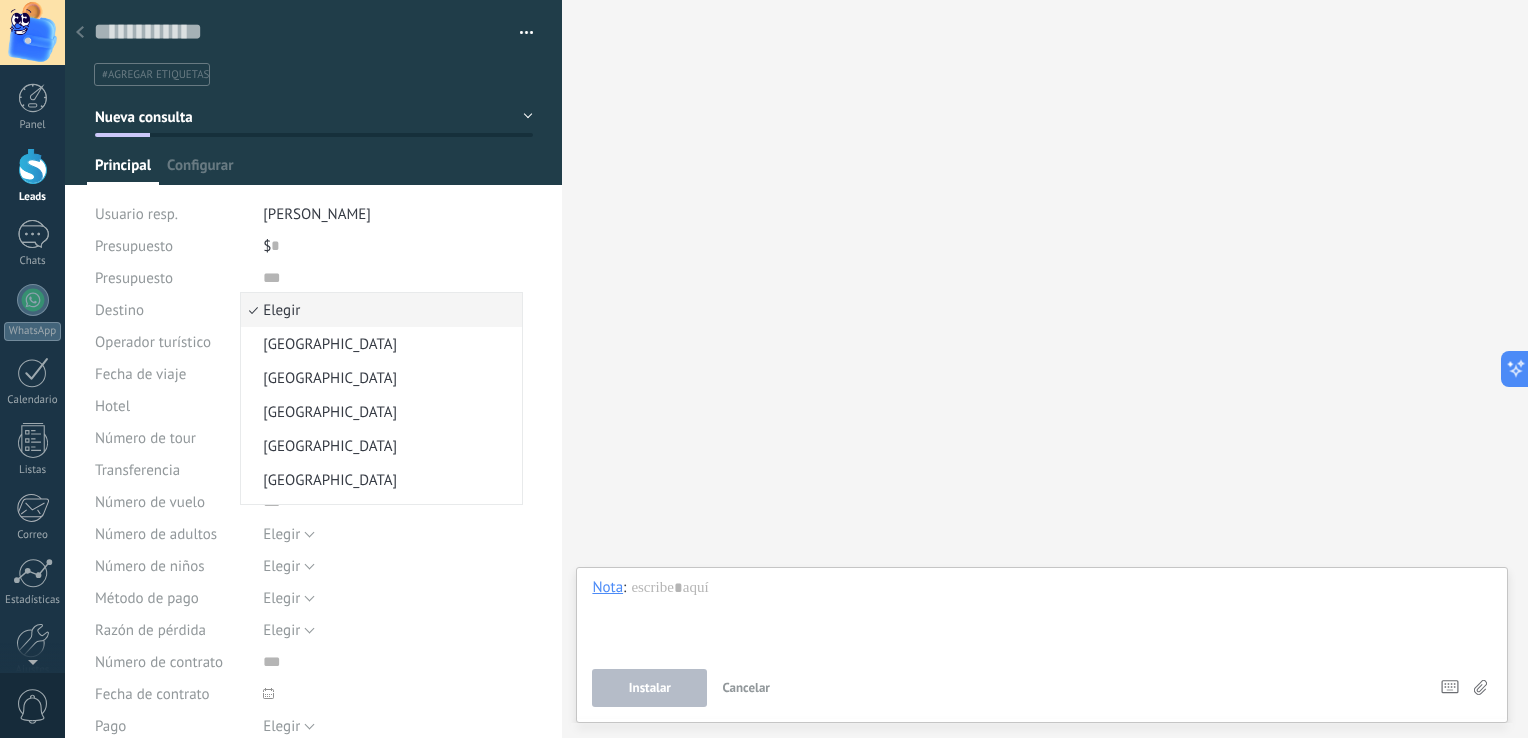 click on "Elegir" at bounding box center (378, 310) 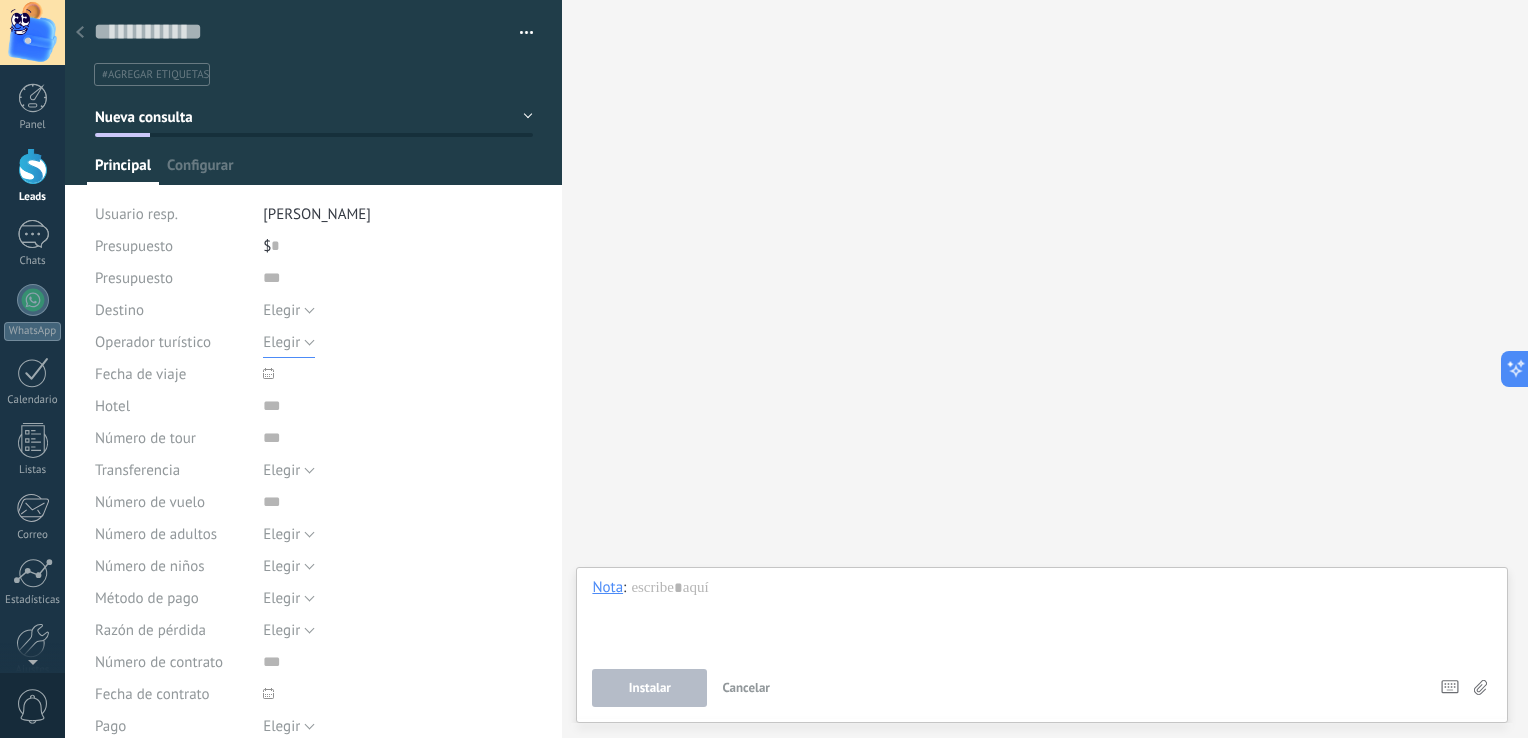 click on "Elegir" at bounding box center (281, 342) 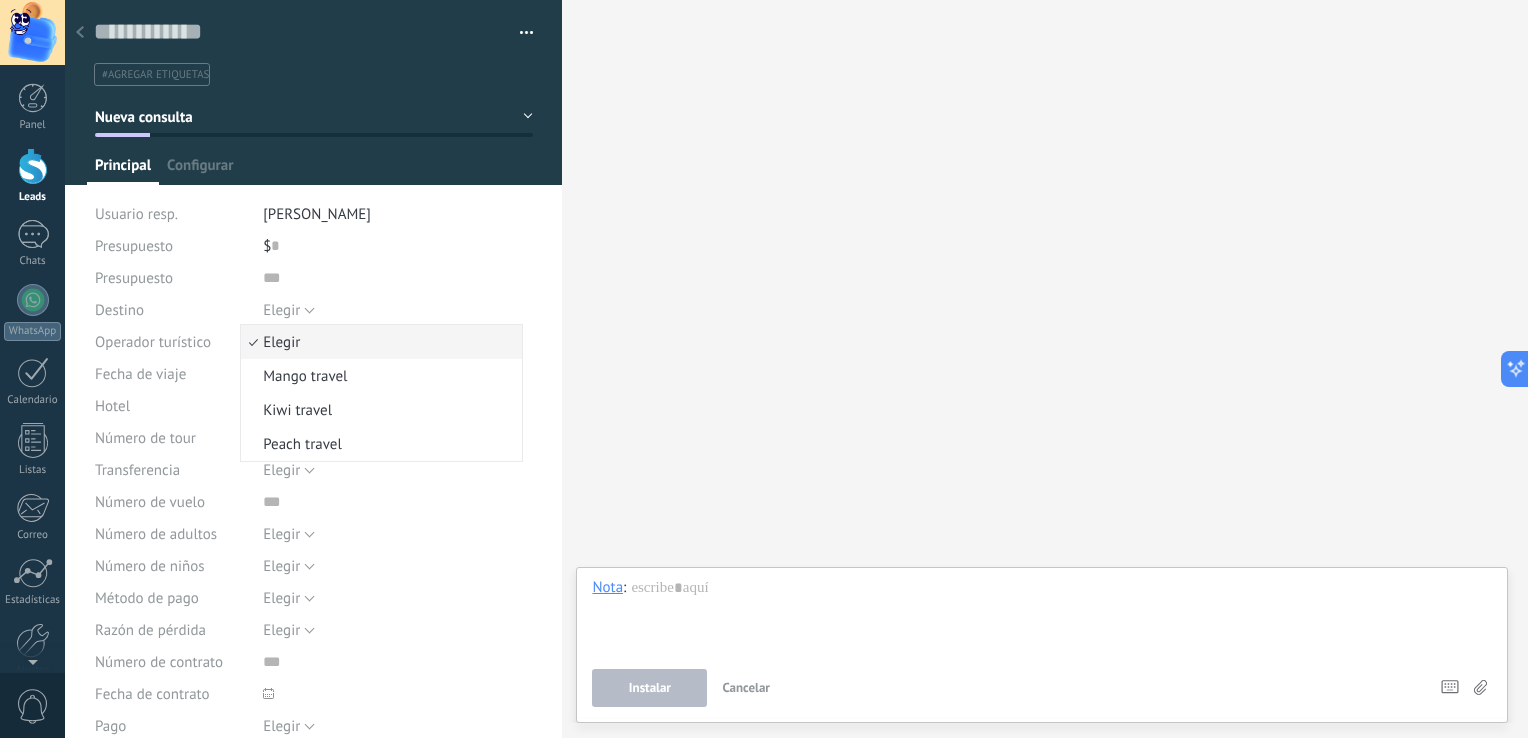click on "Elegir" at bounding box center (378, 342) 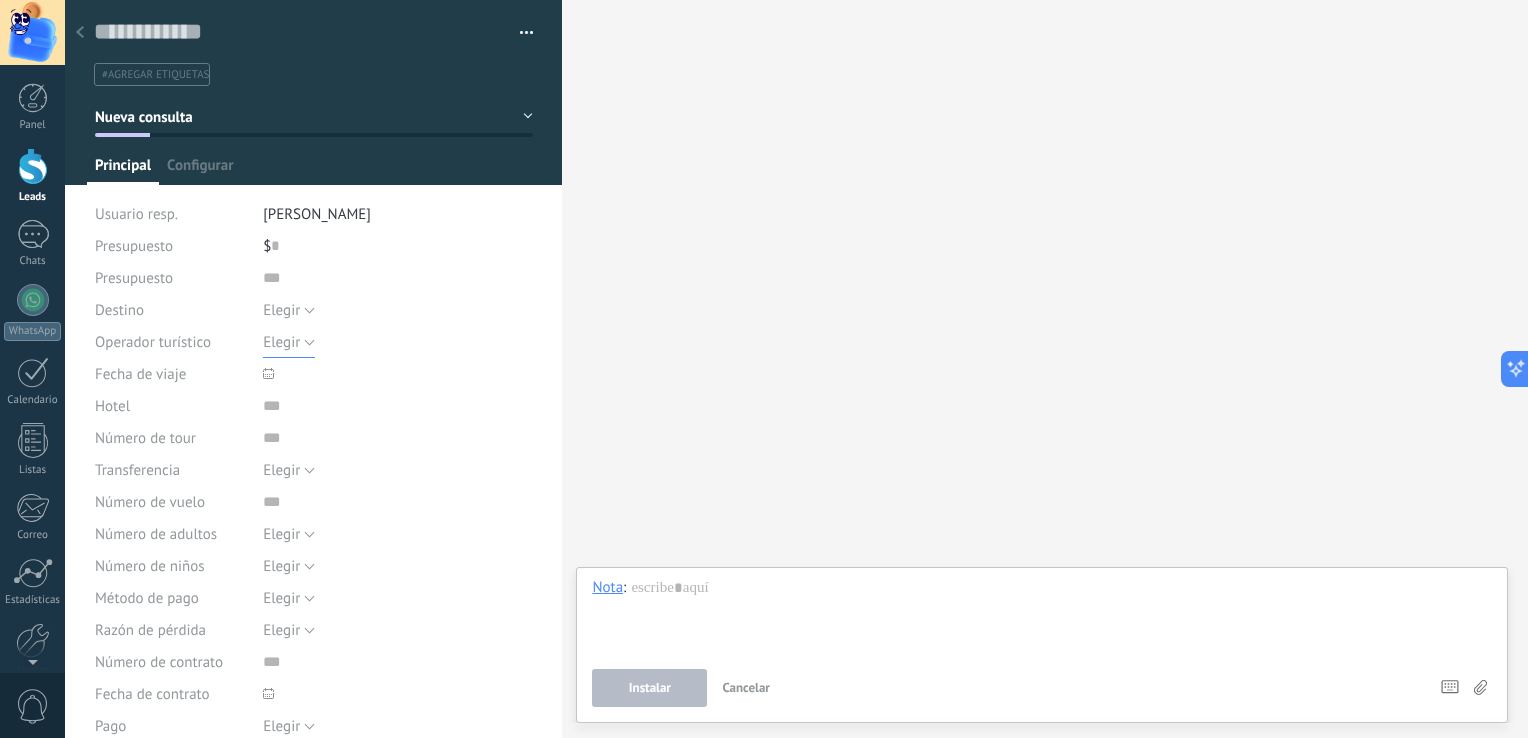click on "Elegir" at bounding box center [281, 342] 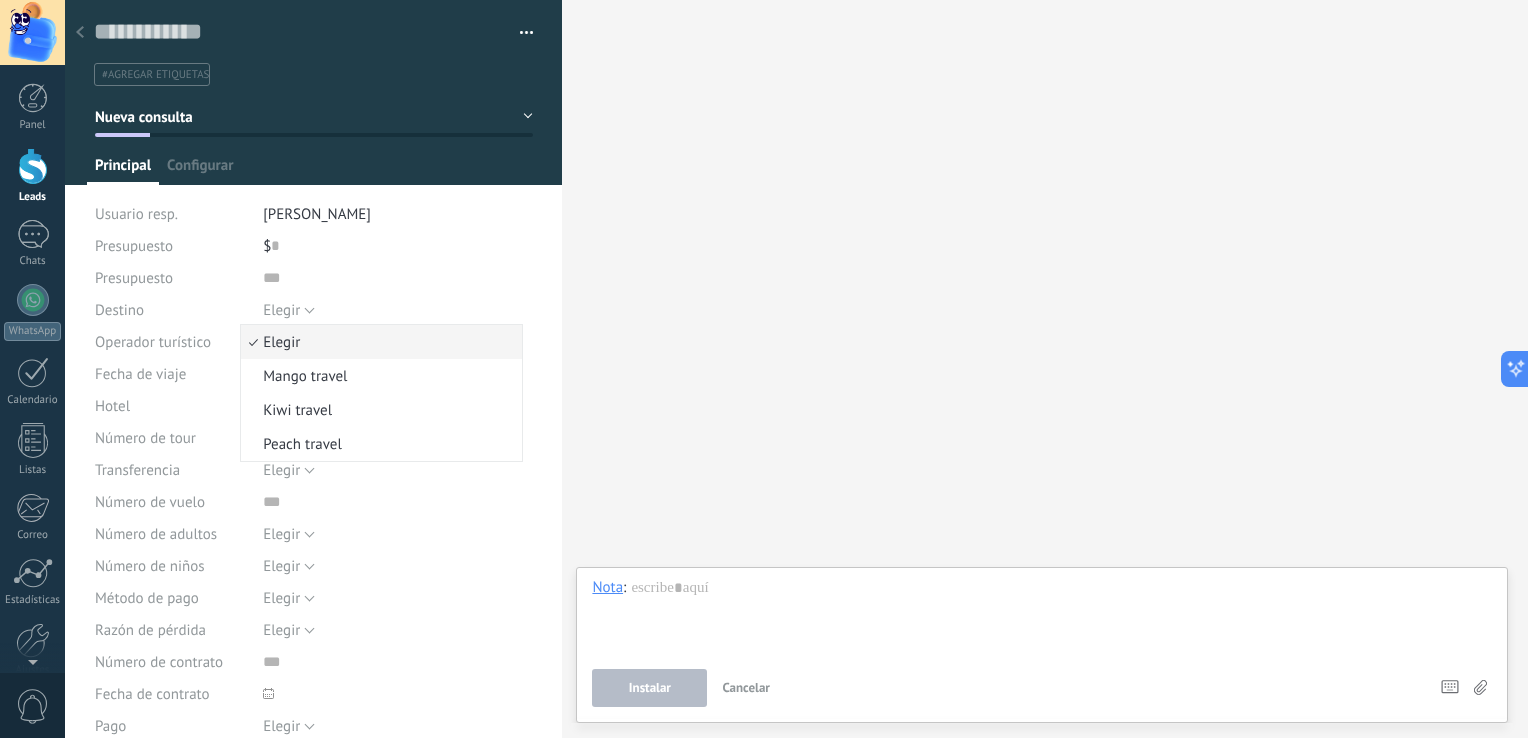 click on "Elegir" at bounding box center (378, 342) 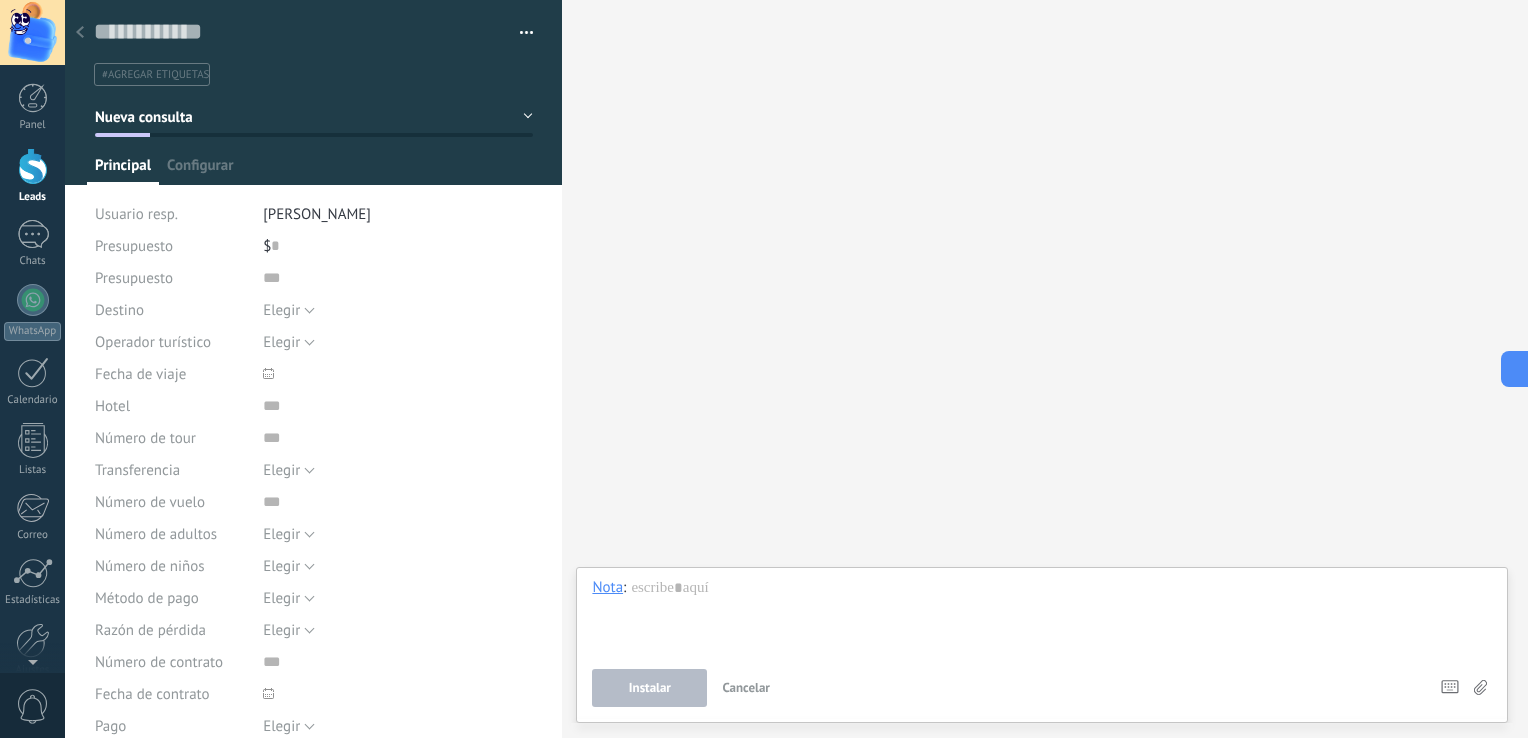 click at bounding box center (325, 374) 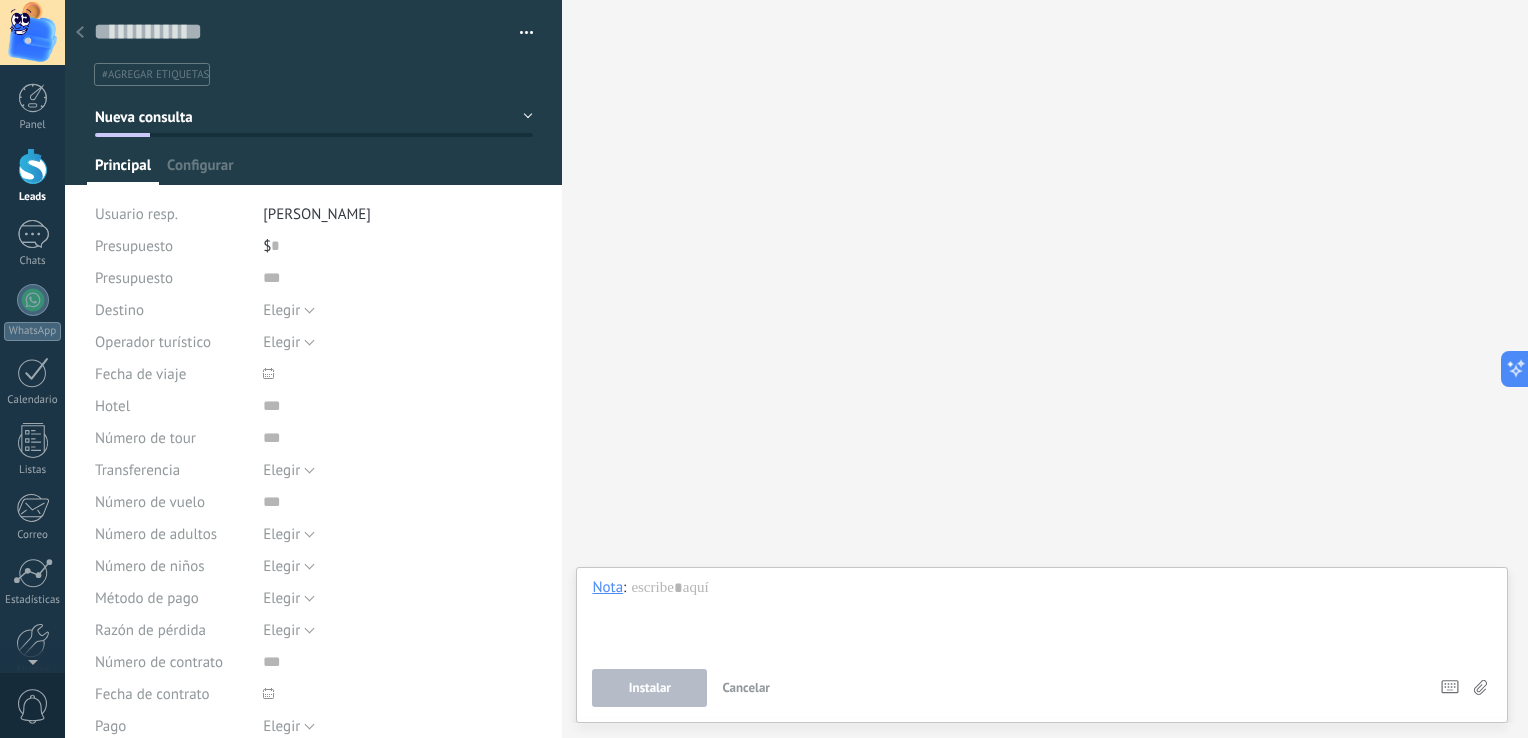 click 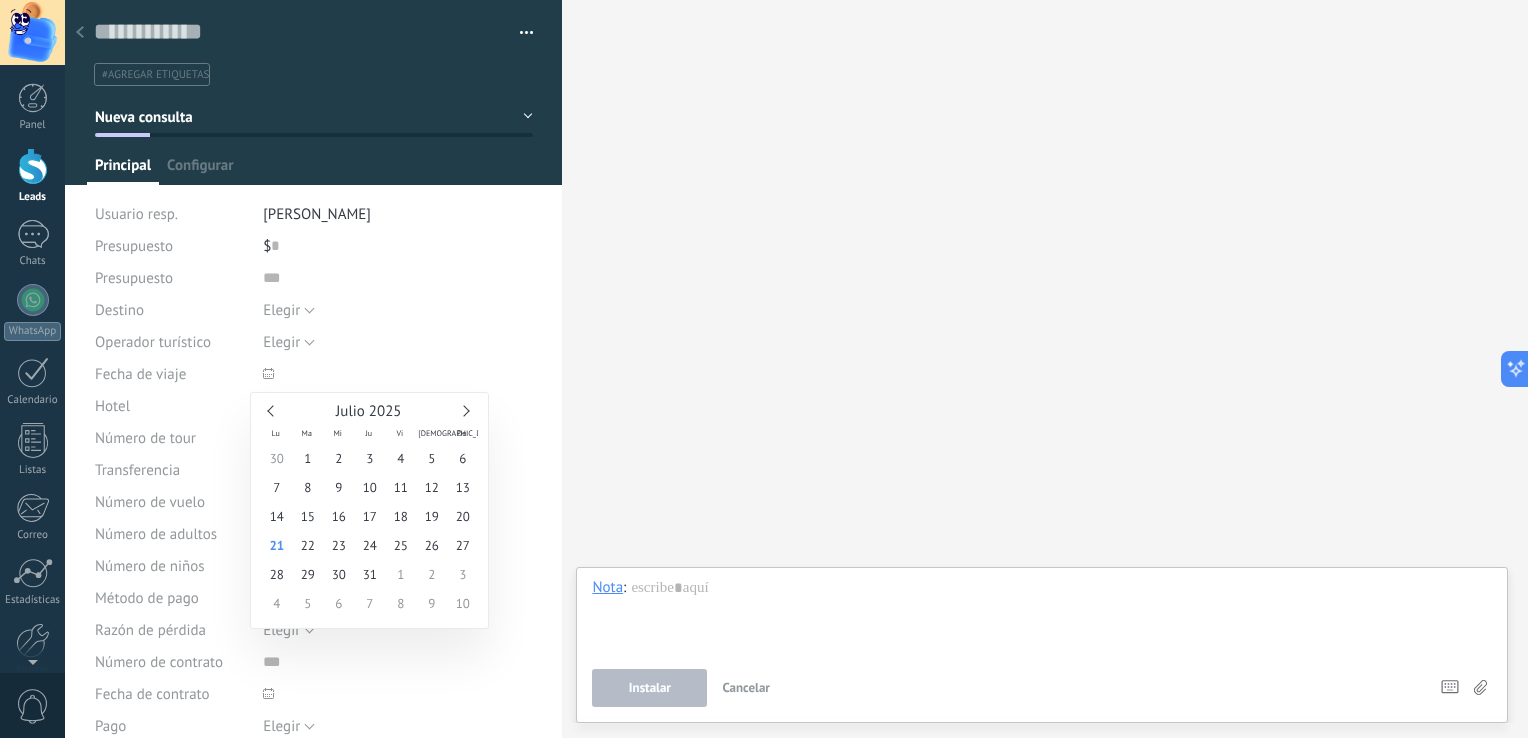 click 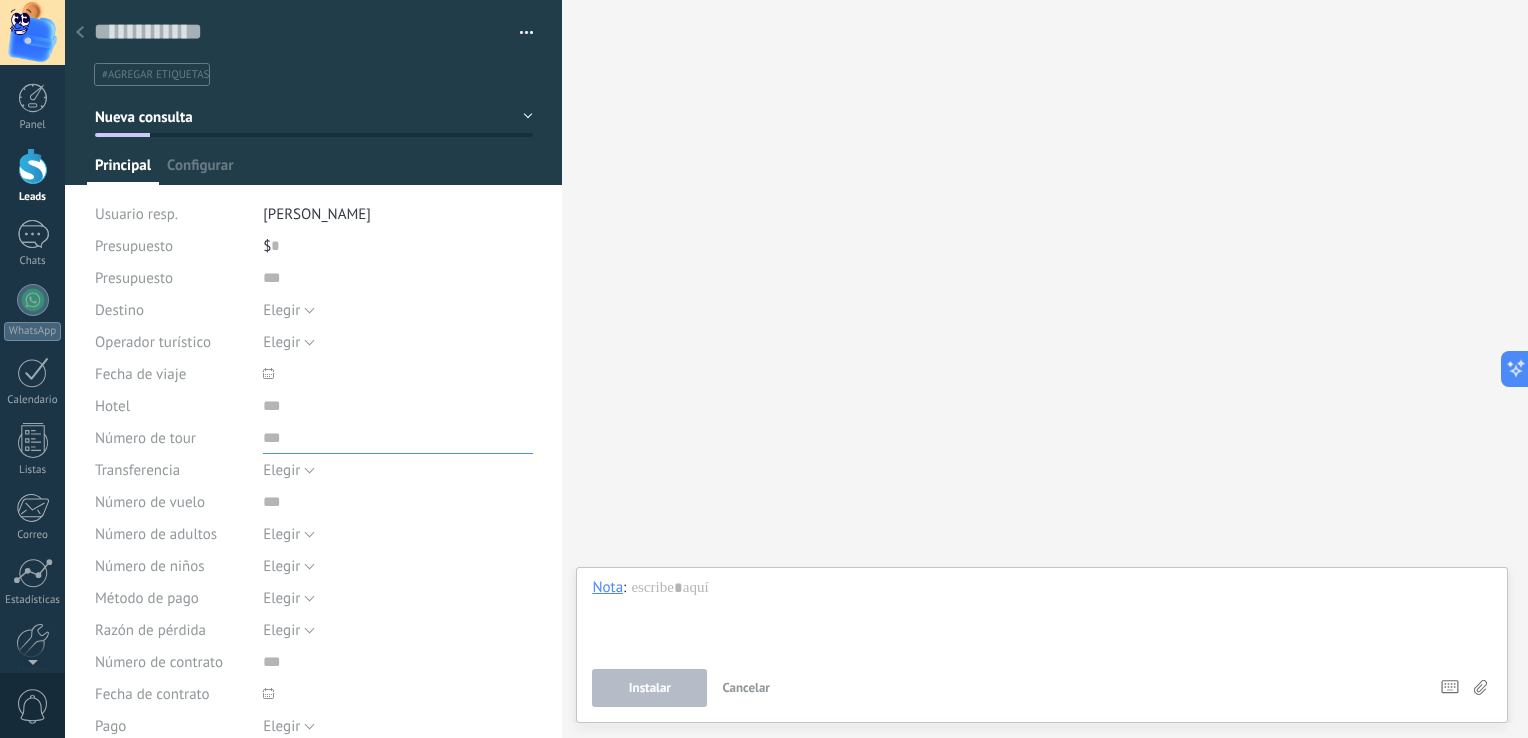 click at bounding box center [398, 438] 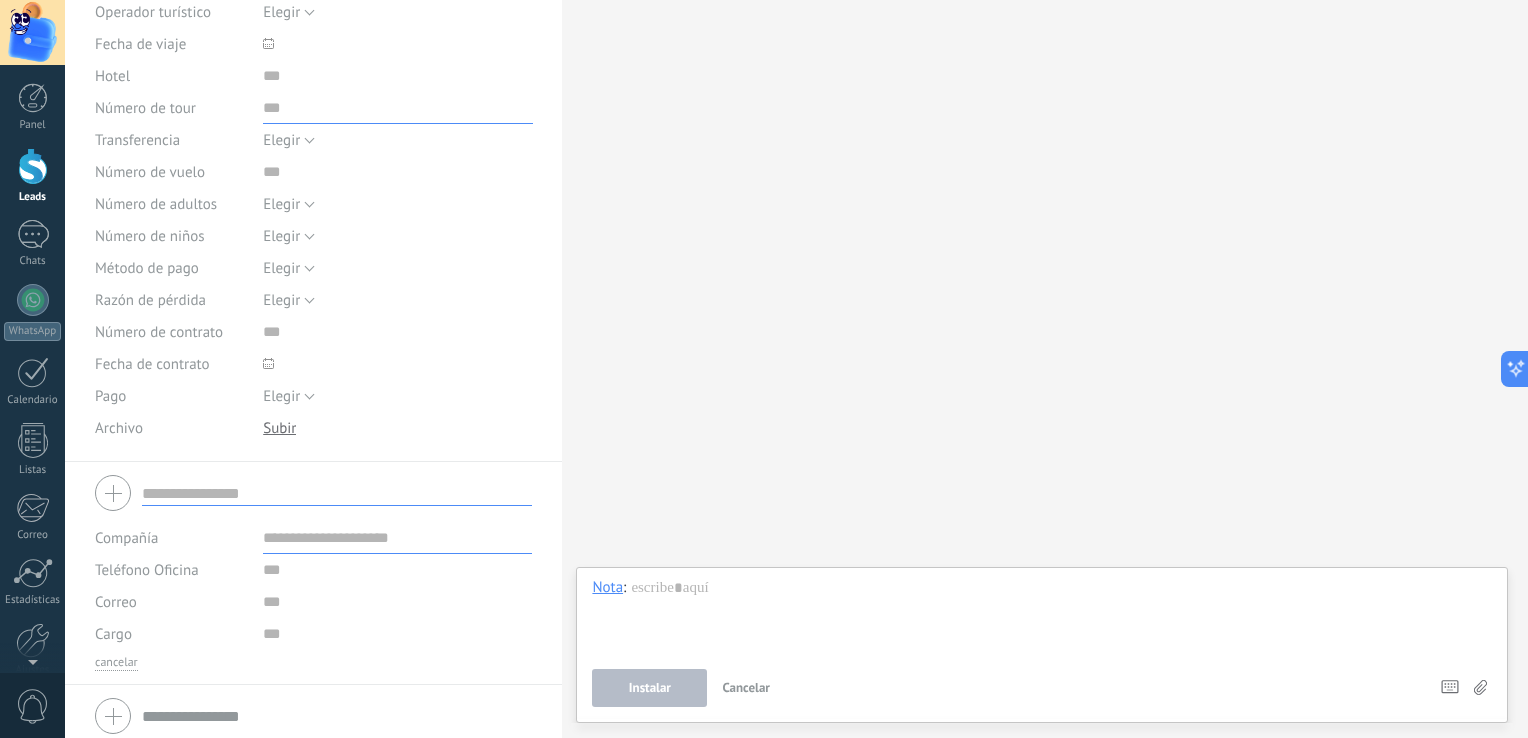 scroll, scrollTop: 339, scrollLeft: 0, axis: vertical 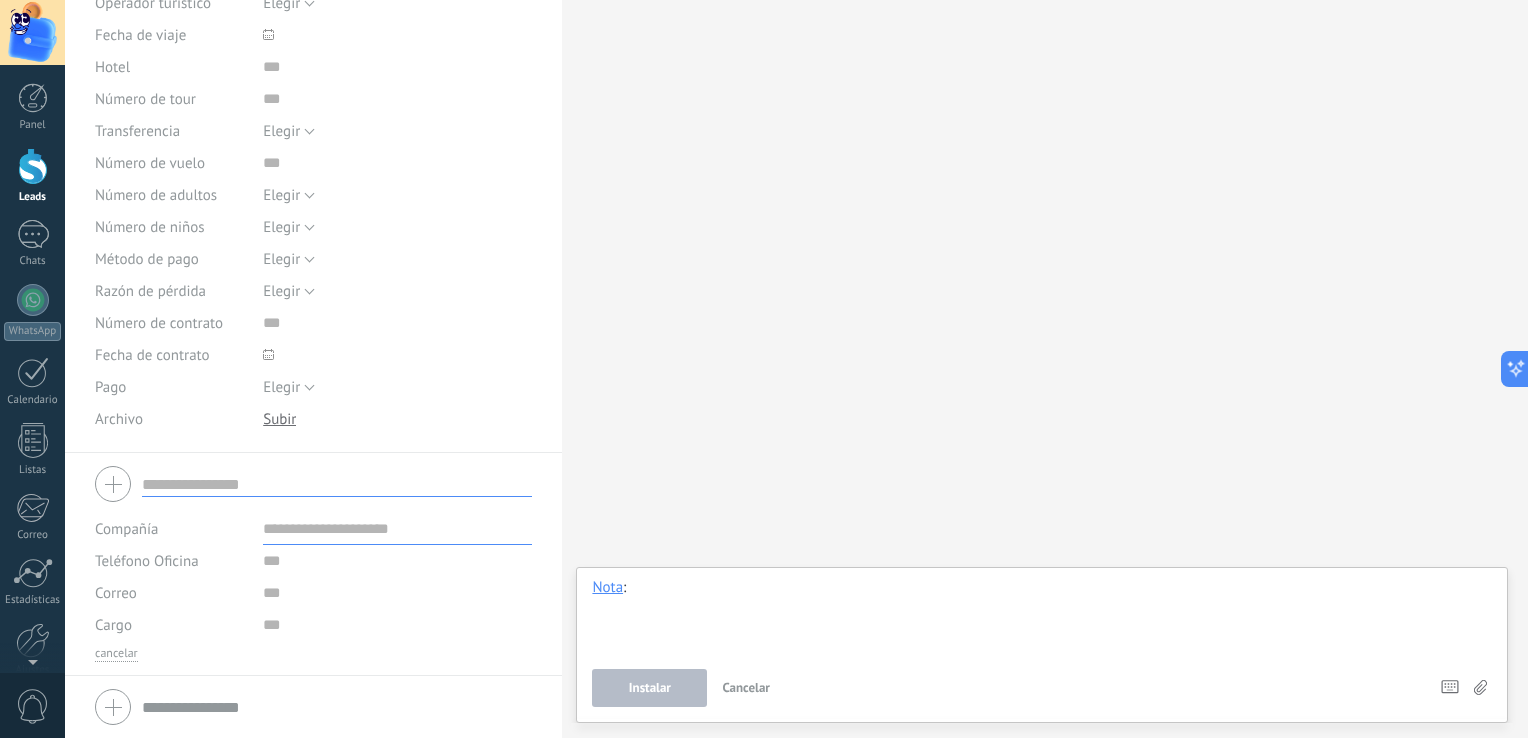 click at bounding box center [1042, 616] 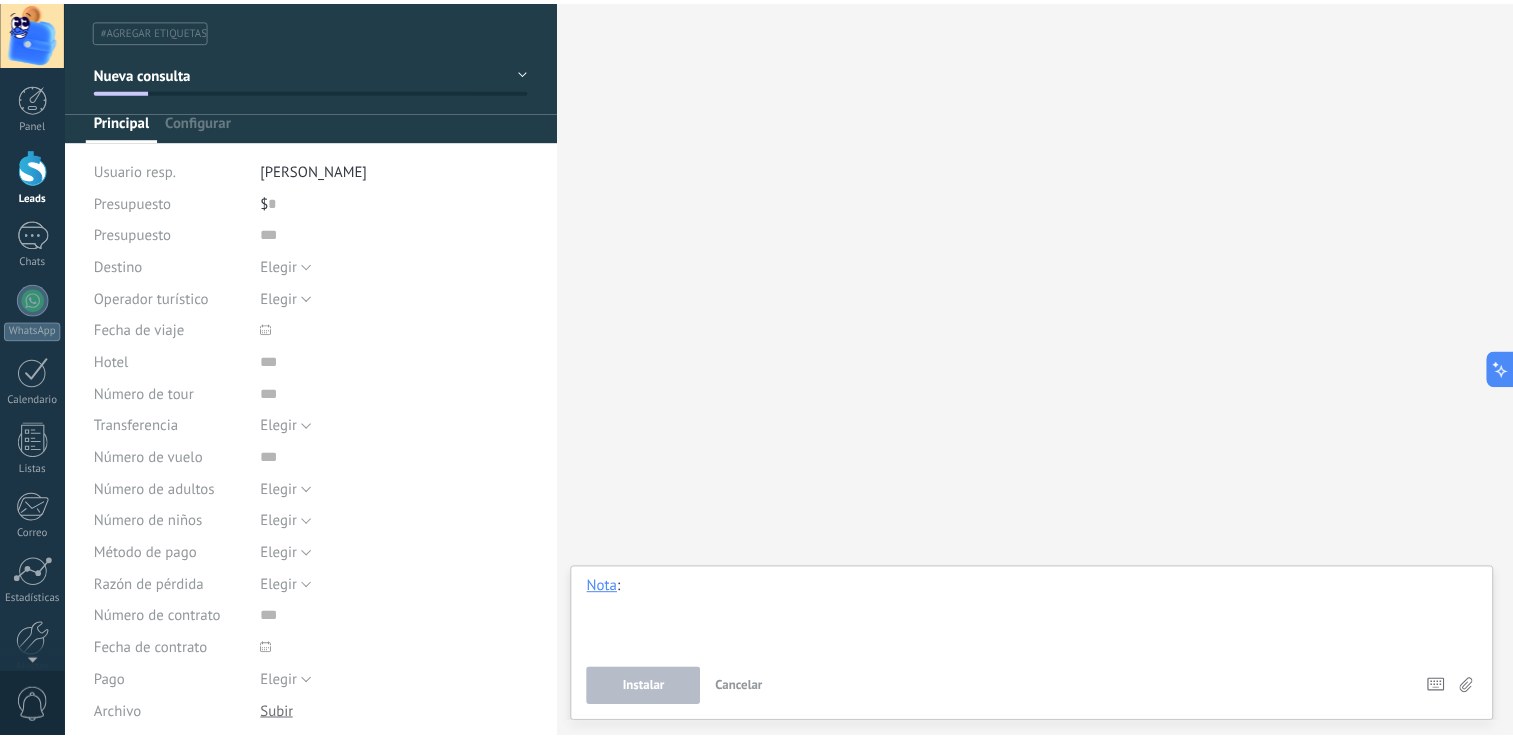 scroll, scrollTop: 0, scrollLeft: 0, axis: both 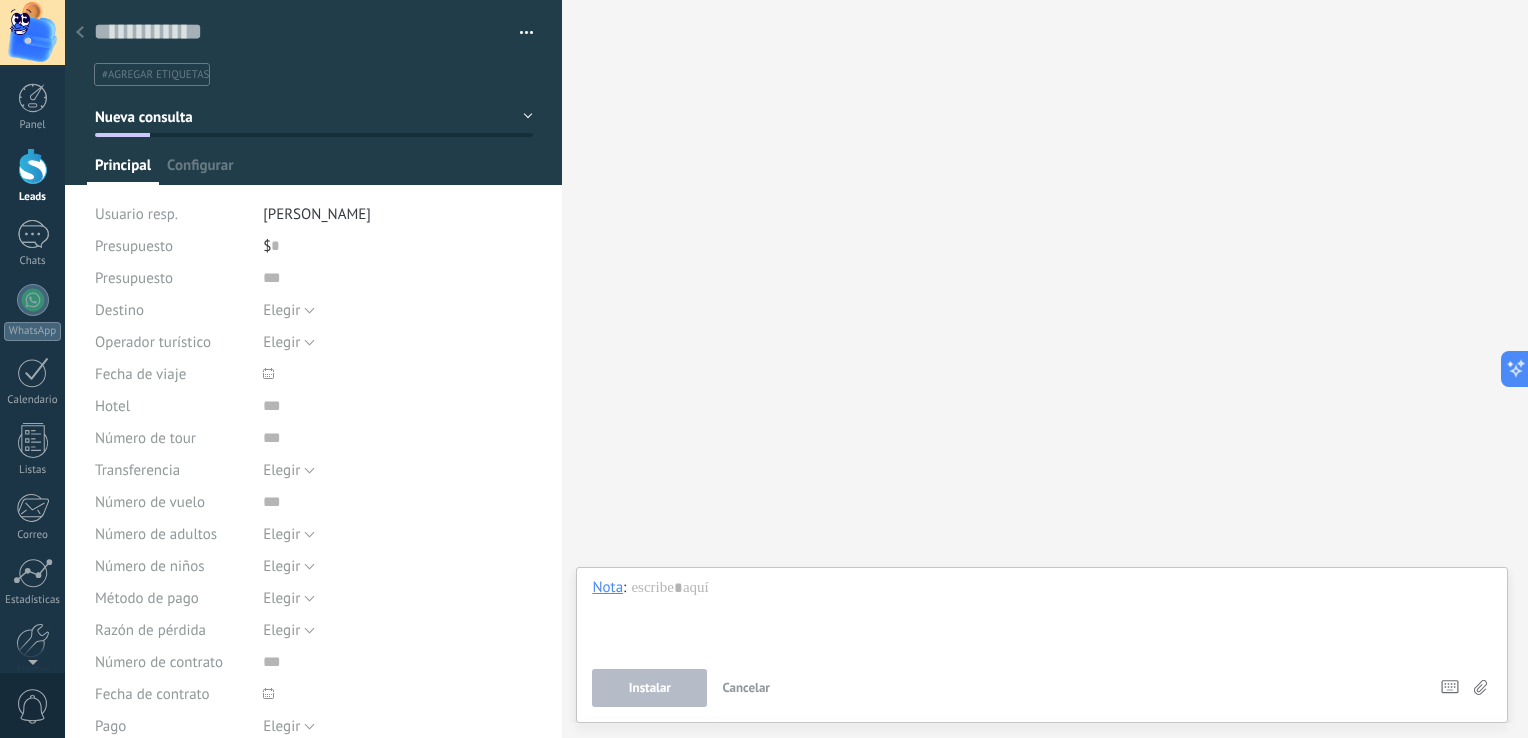 click 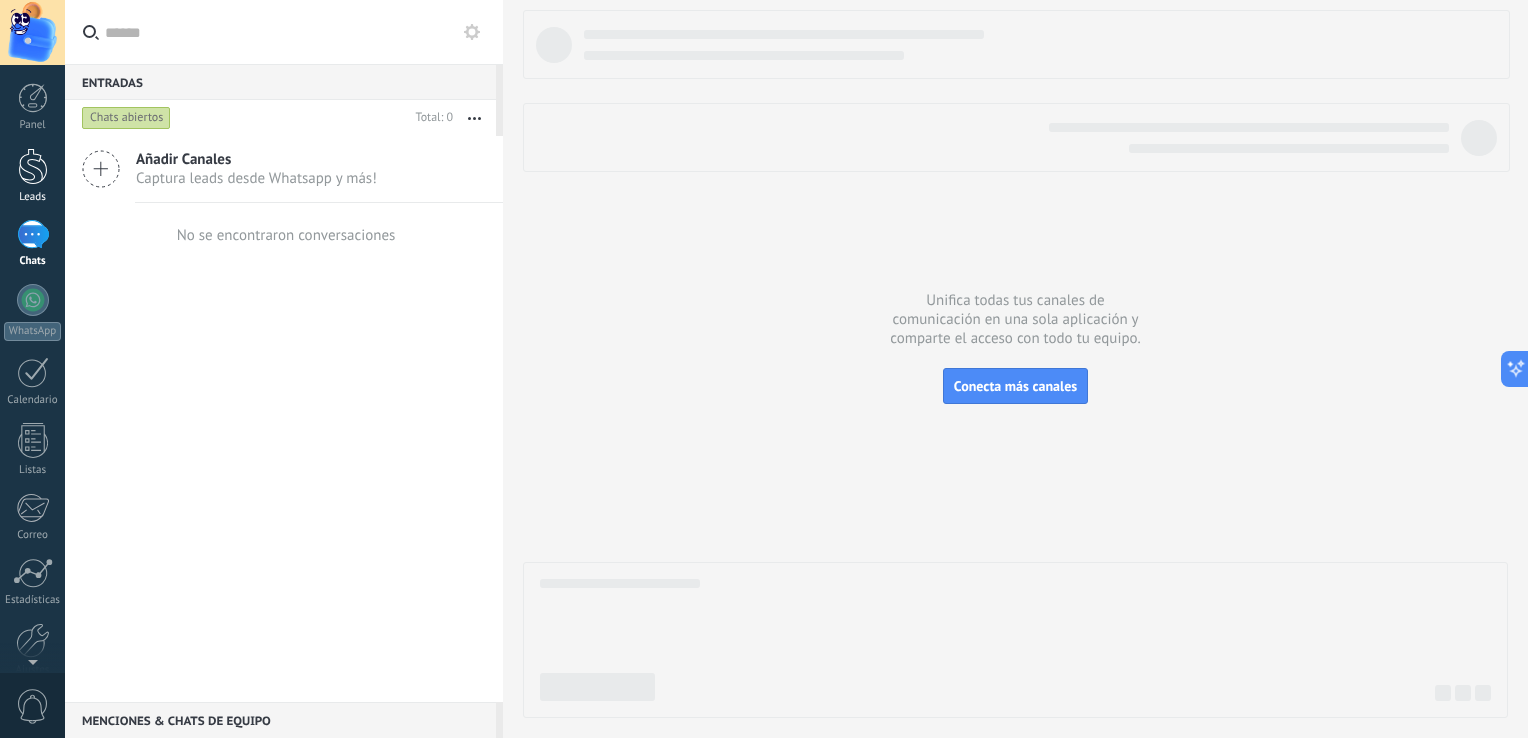 click at bounding box center [33, 166] 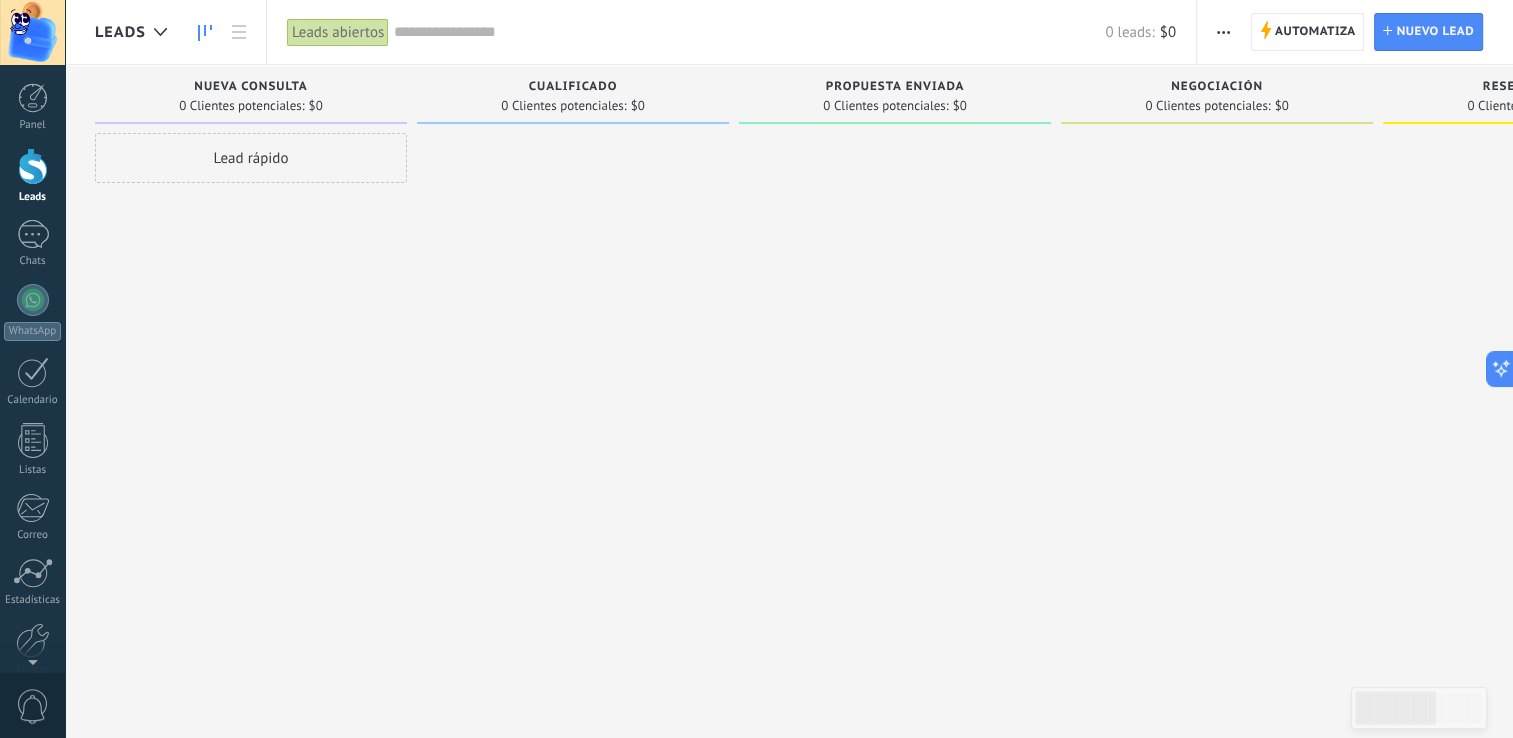 click on "Lead rápido" at bounding box center (251, 158) 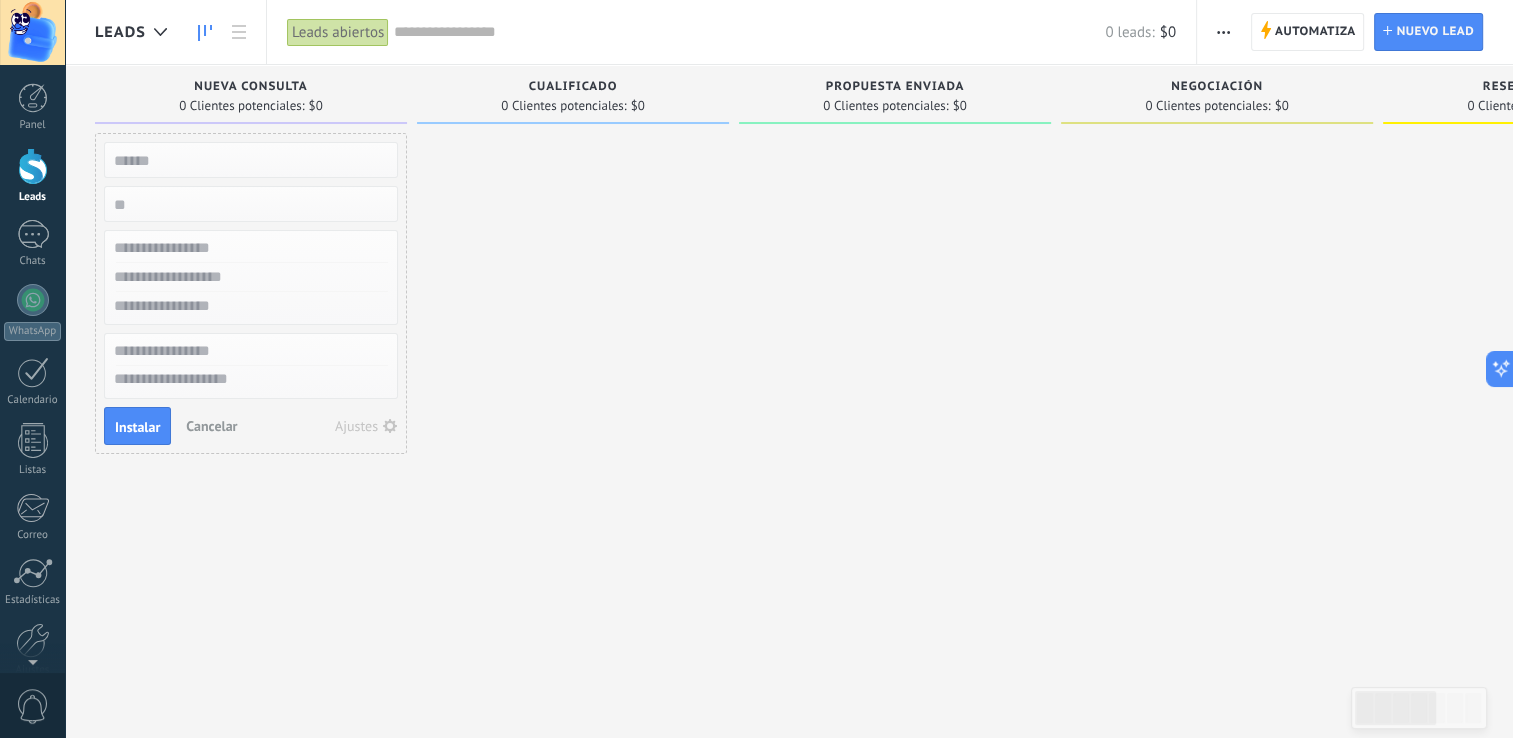 click at bounding box center (573, 371) 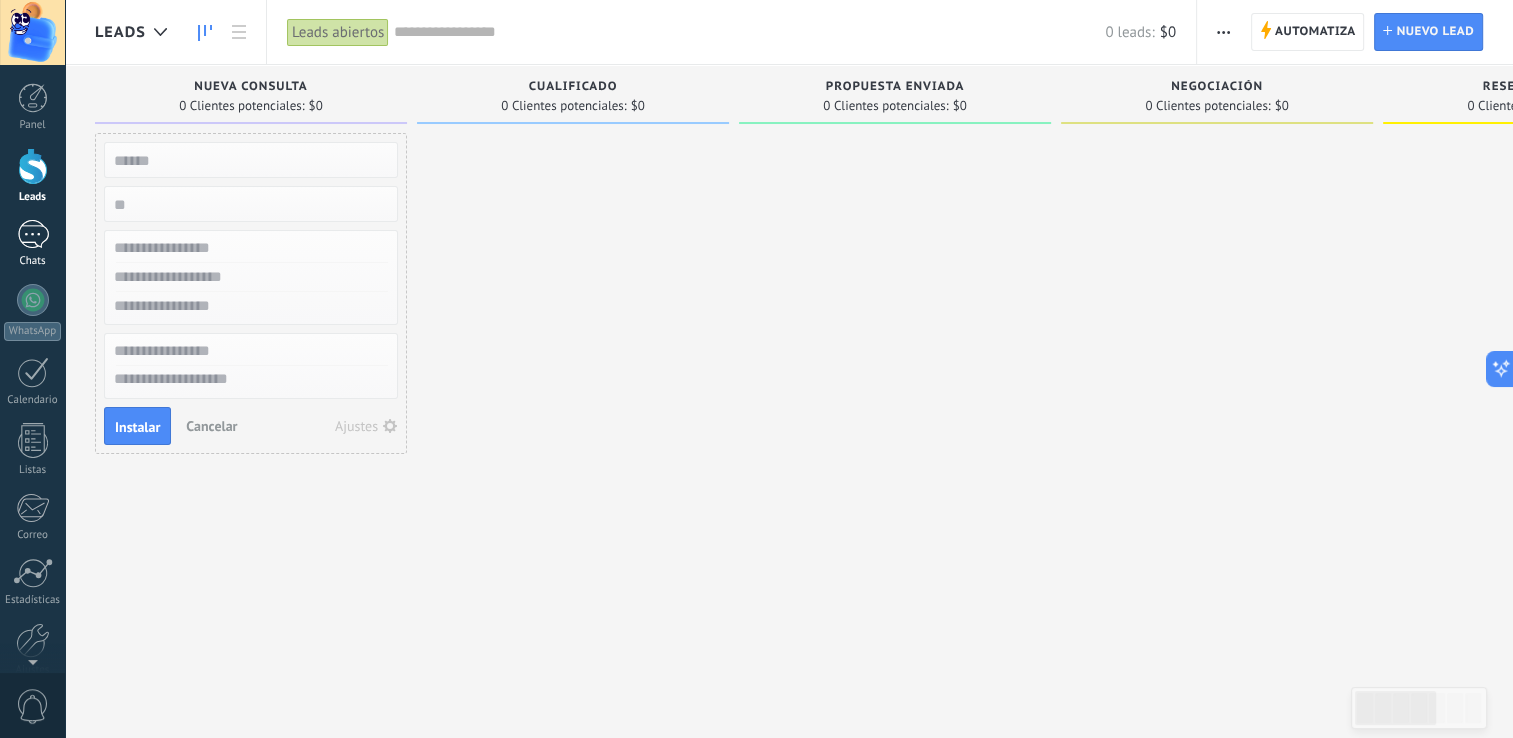 click on "Chats" at bounding box center (32, 244) 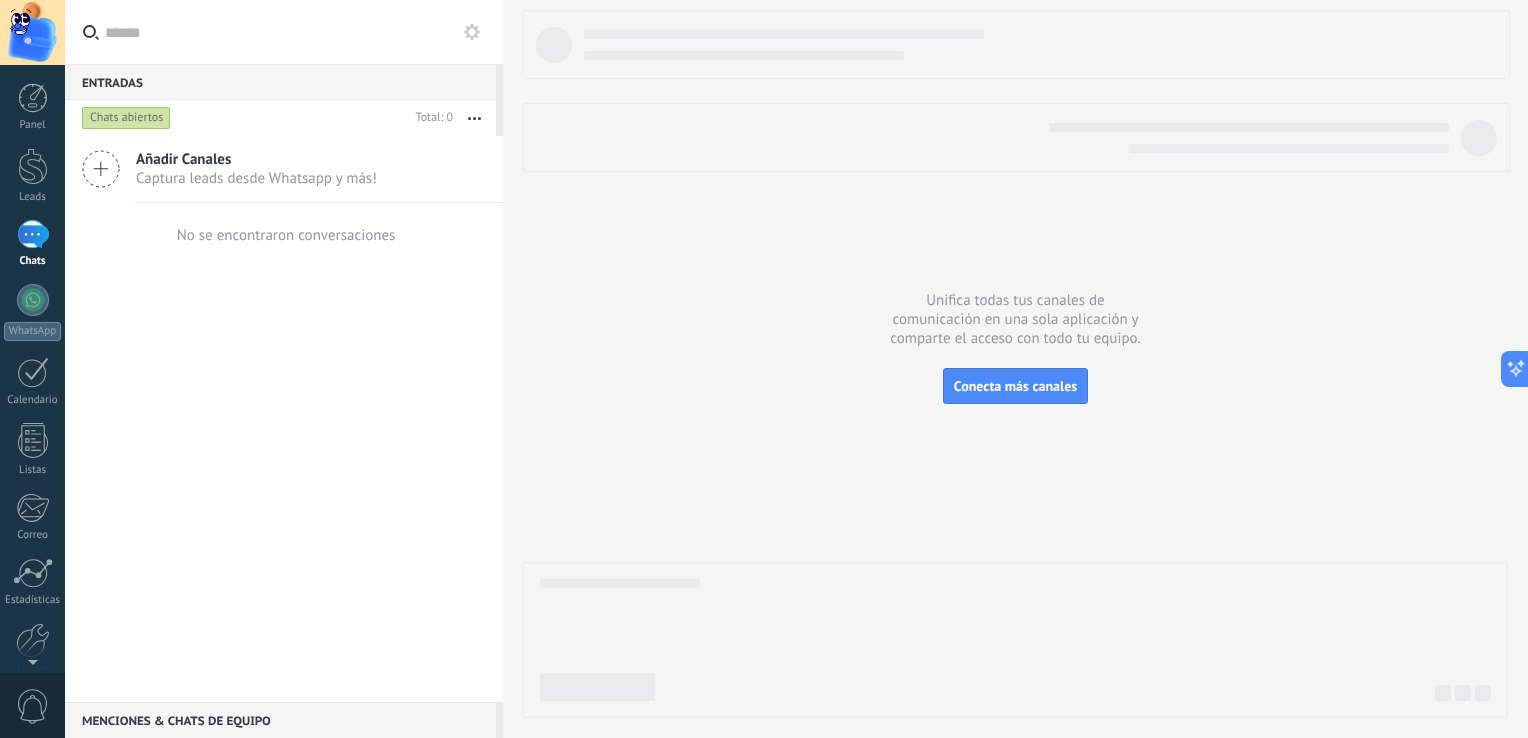 click on "Panel
Leads
Chats
WhatsApp
Clientes" at bounding box center (32, 425) 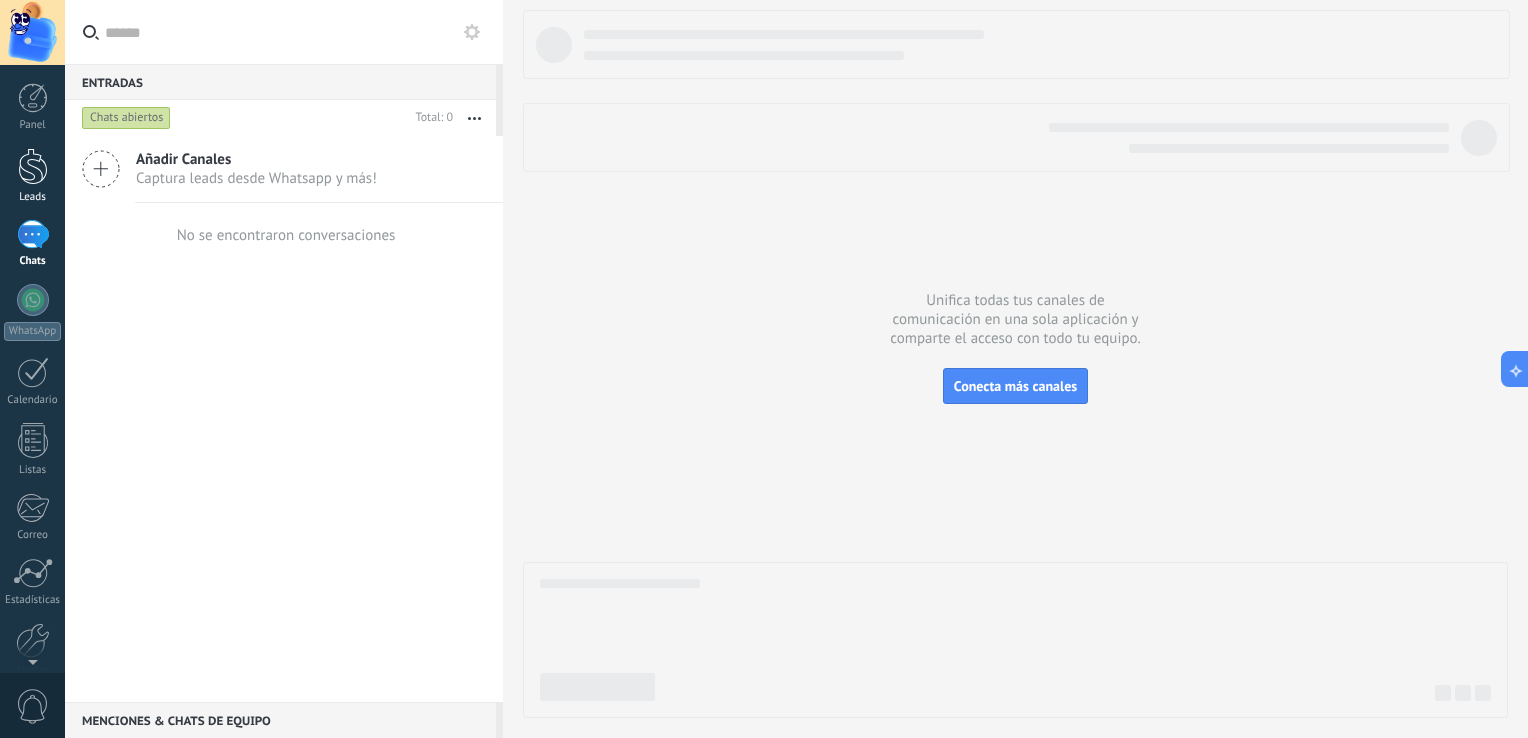 click at bounding box center (33, 166) 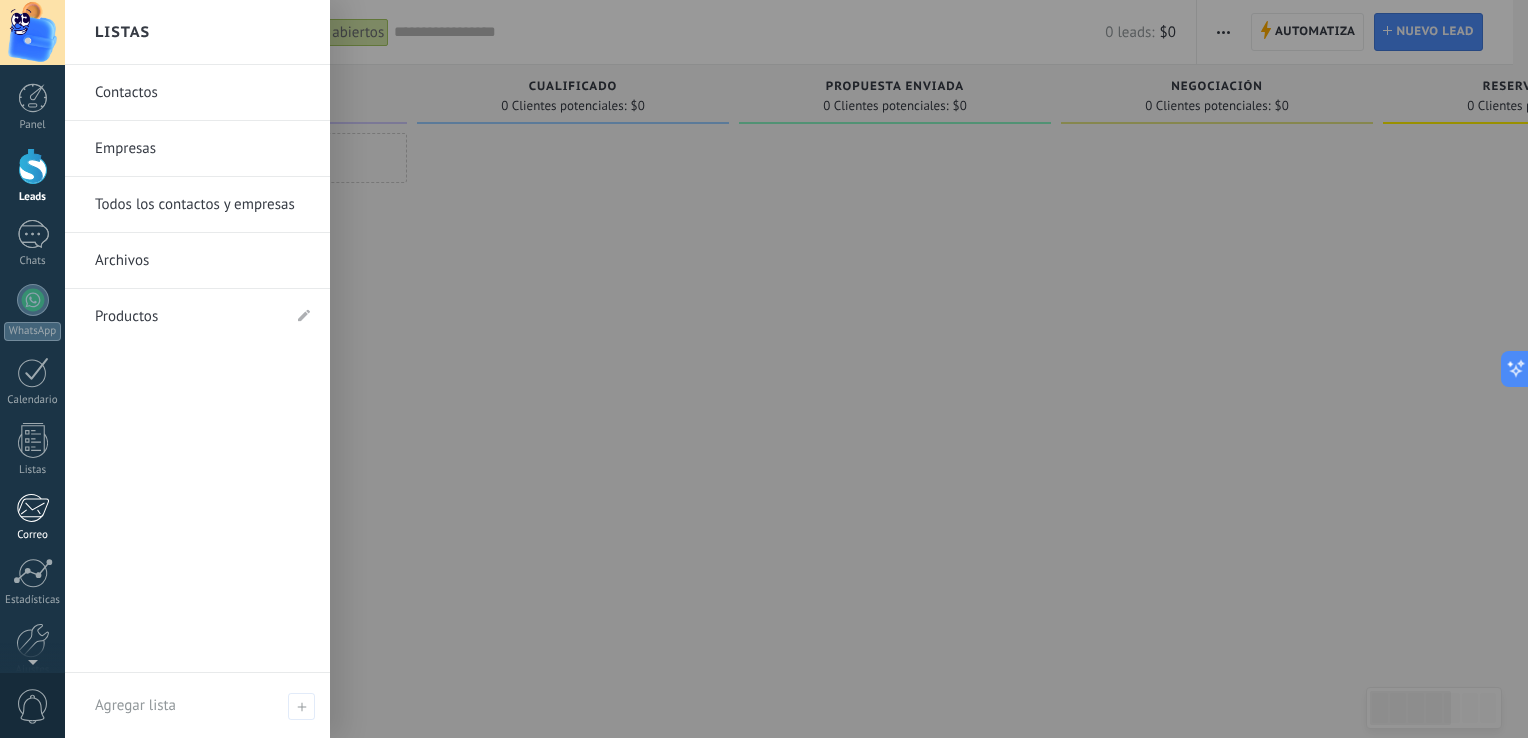 click at bounding box center [32, 508] 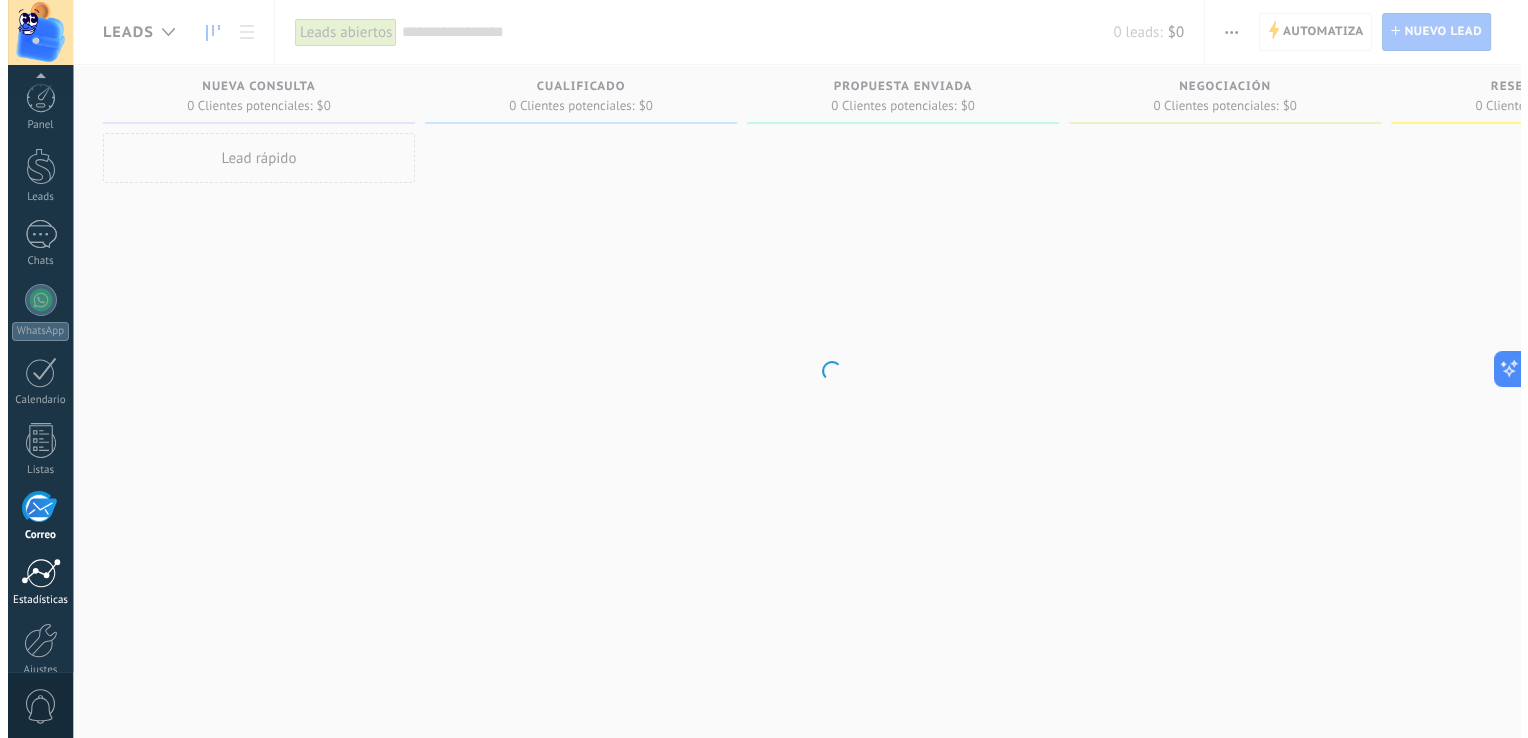 scroll, scrollTop: 92, scrollLeft: 0, axis: vertical 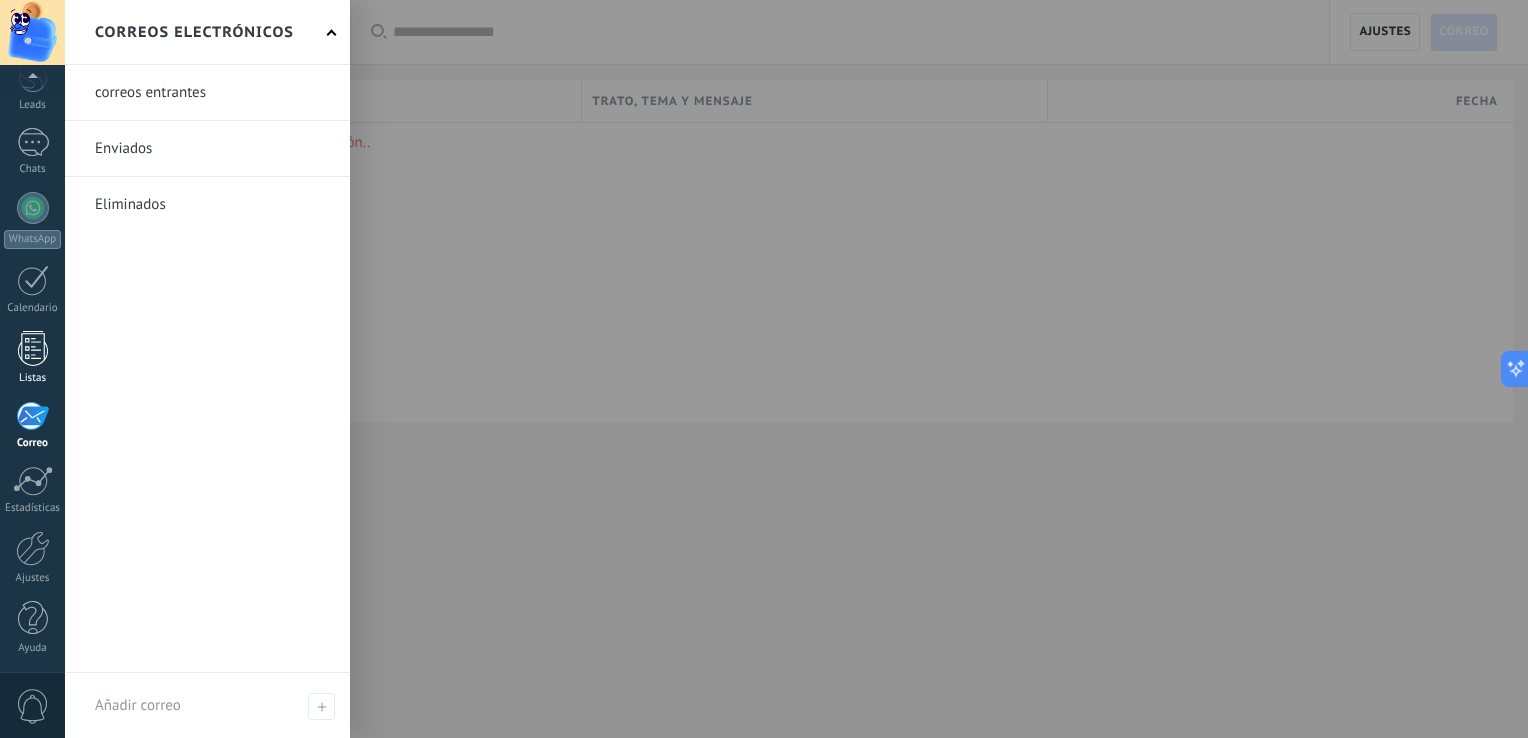 click at bounding box center [33, 348] 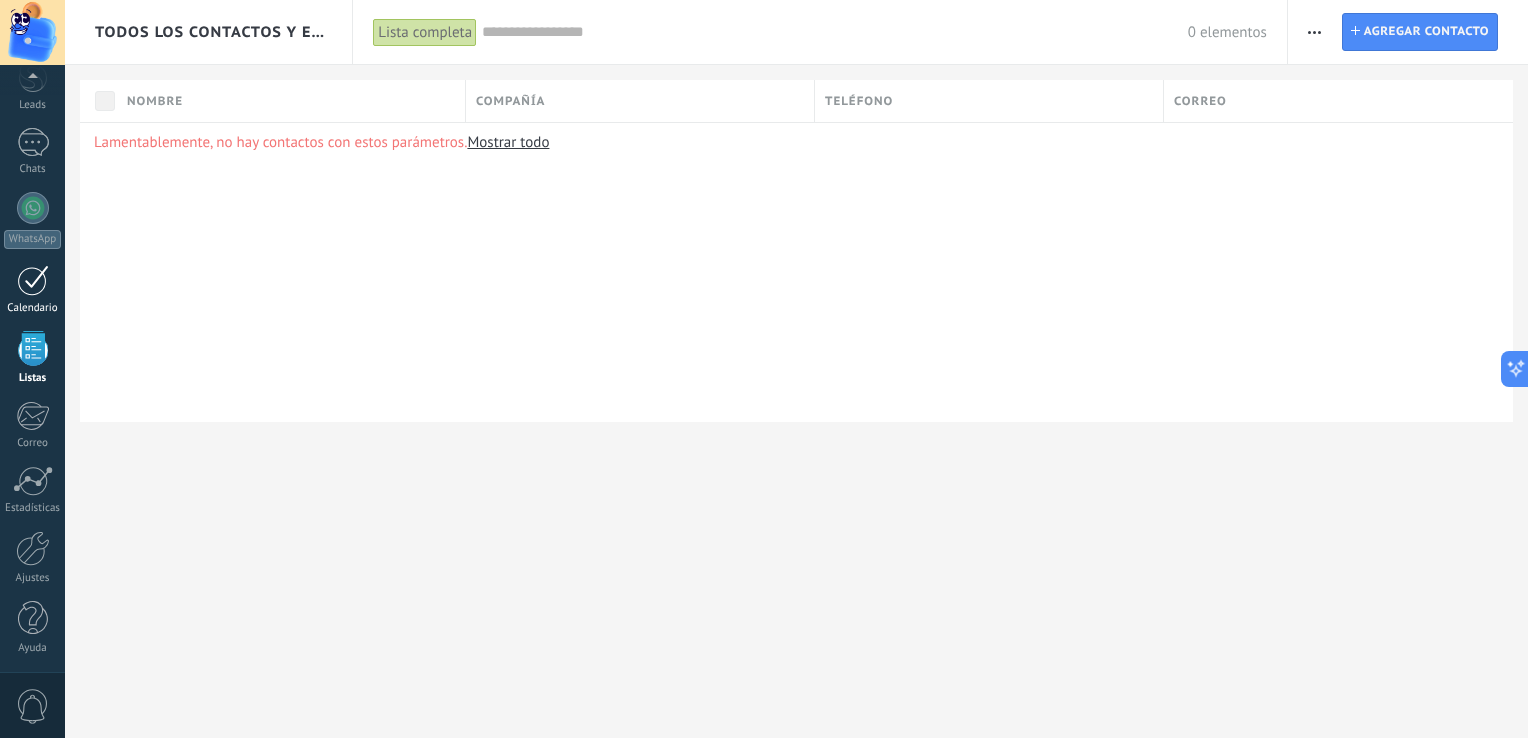 click at bounding box center (33, 280) 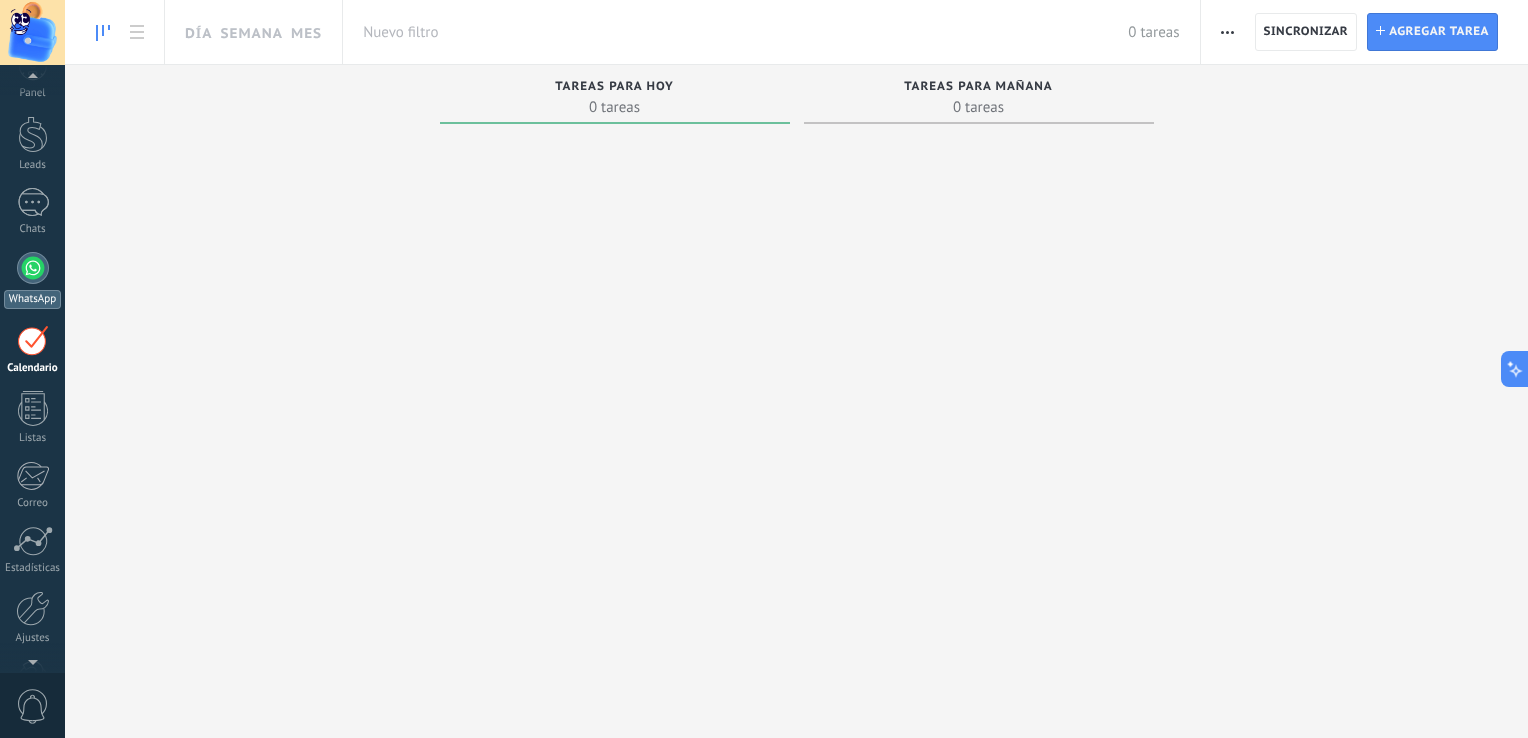 scroll, scrollTop: 0, scrollLeft: 0, axis: both 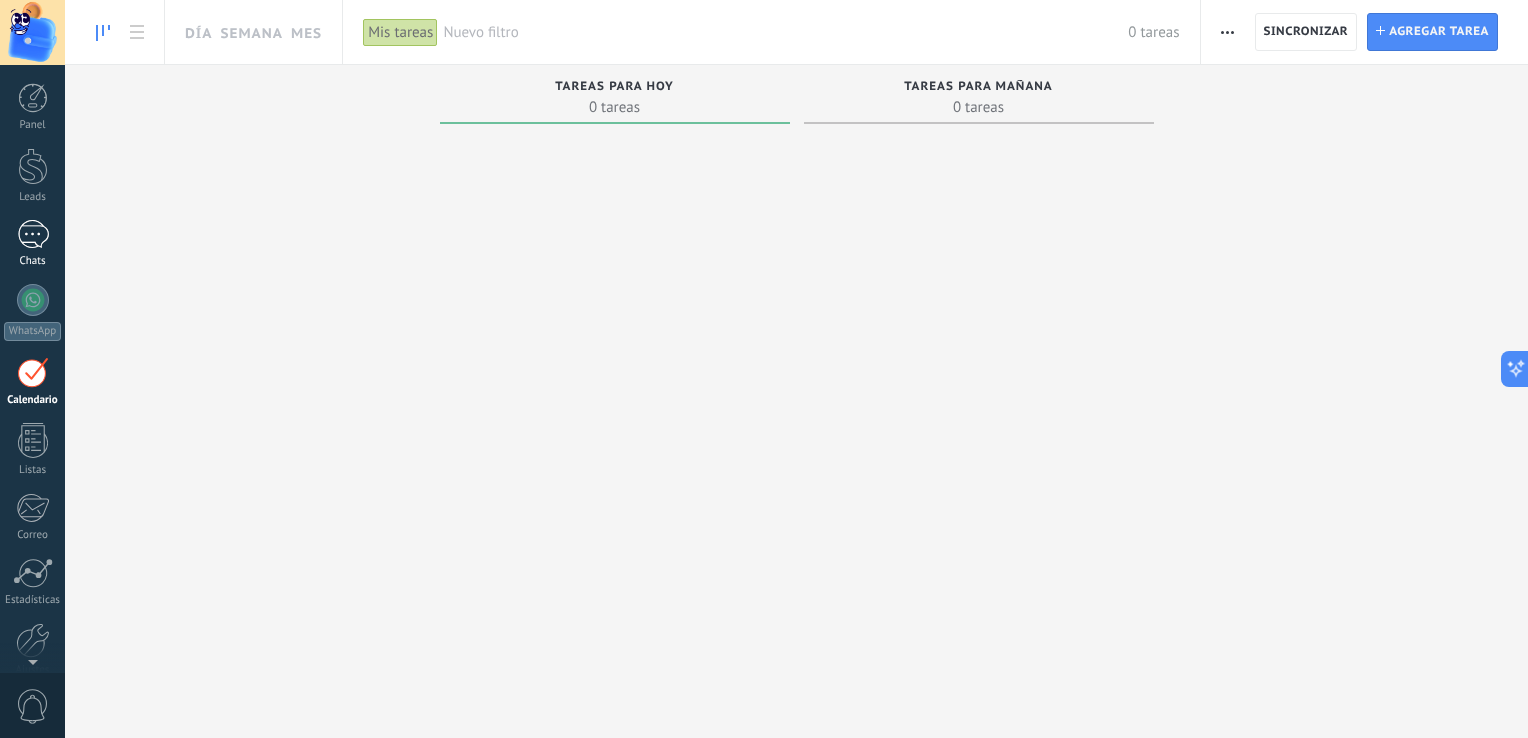 click at bounding box center (33, 234) 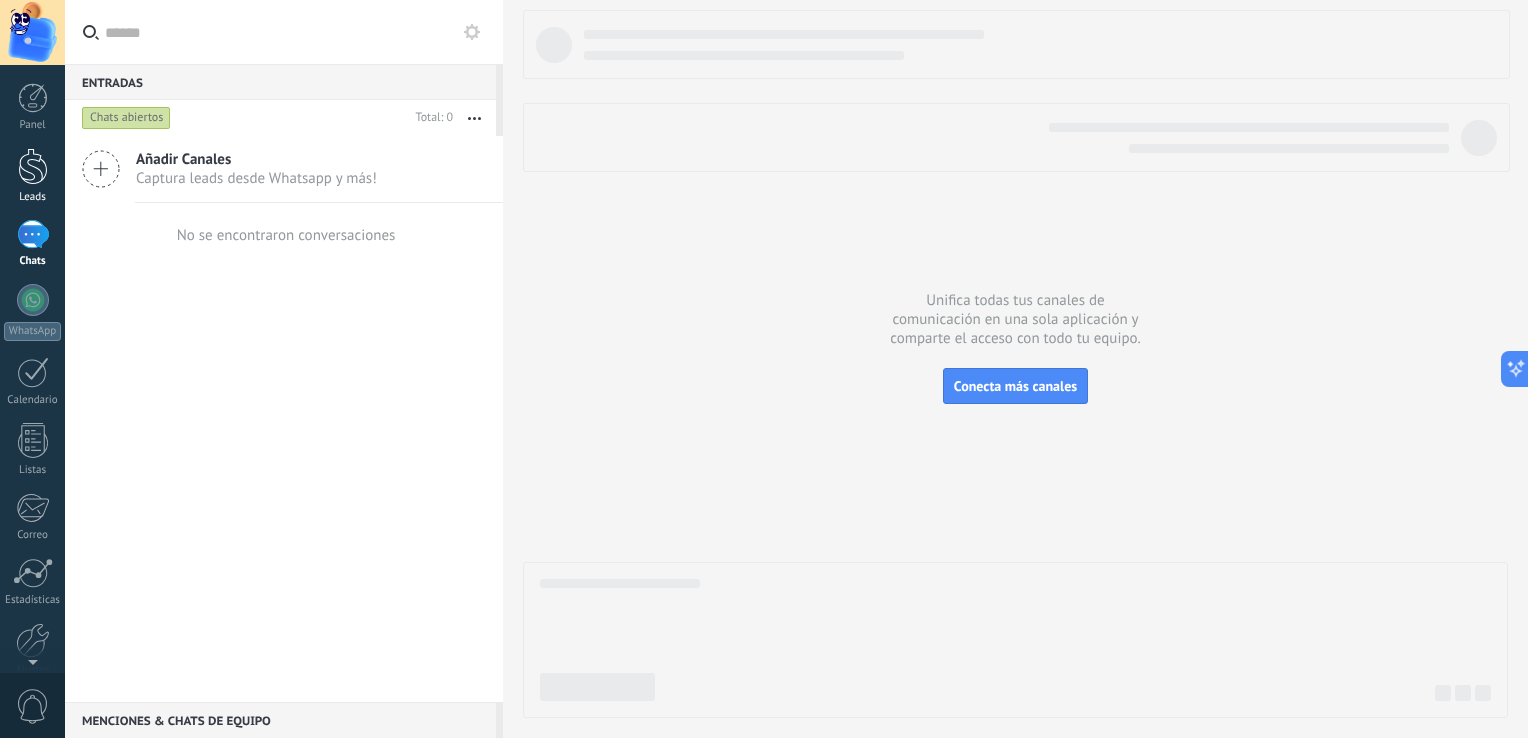 click at bounding box center [33, 166] 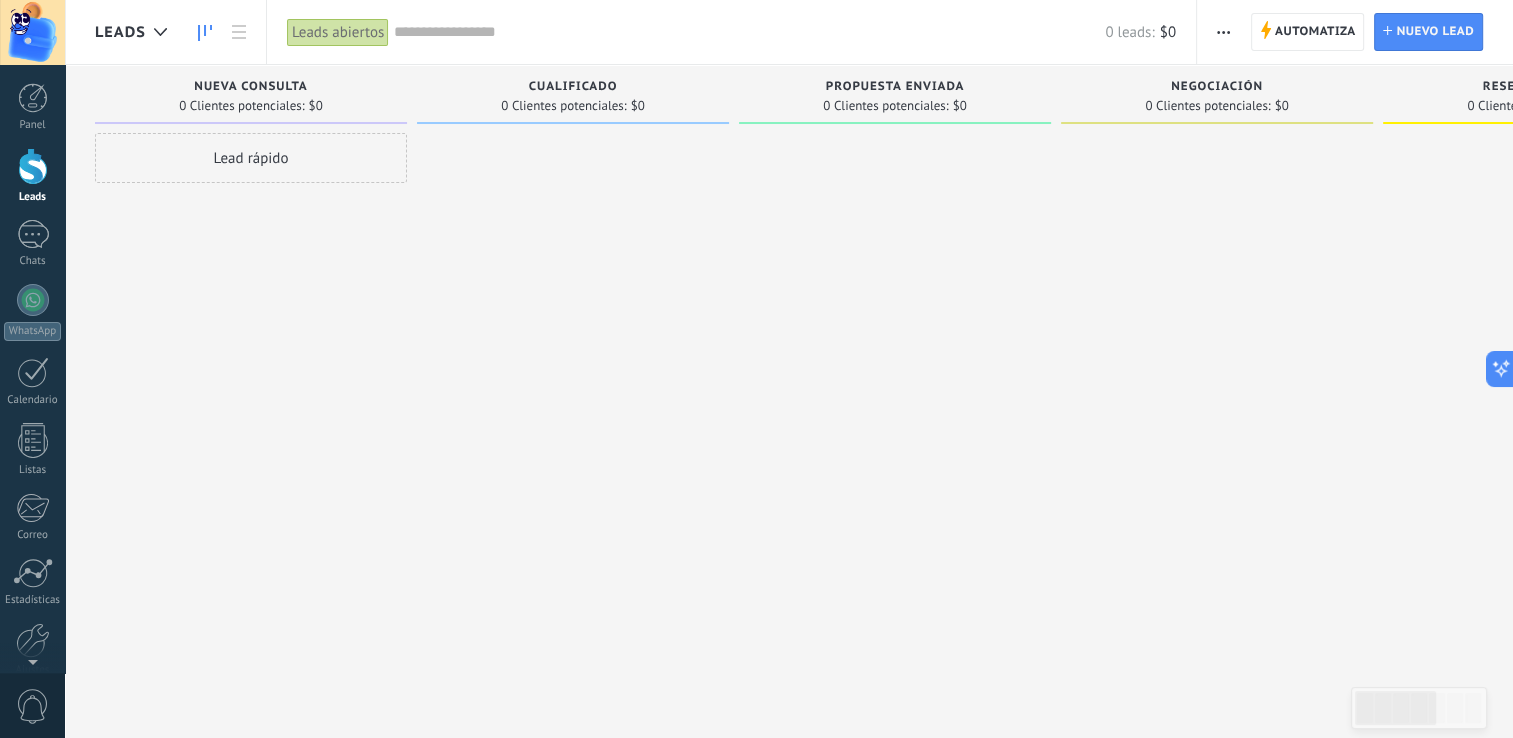 click on "Lead rápido" at bounding box center (251, 158) 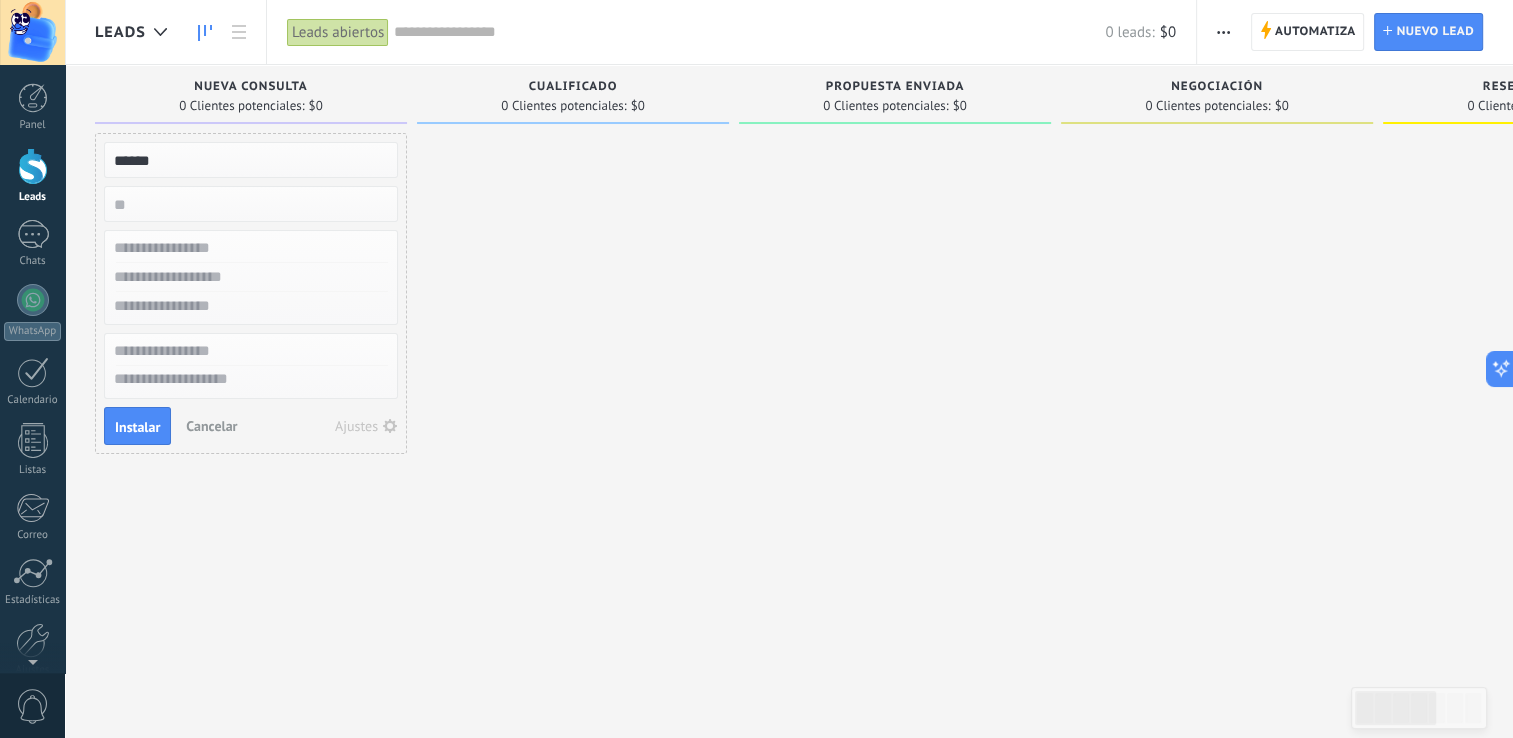 type on "******" 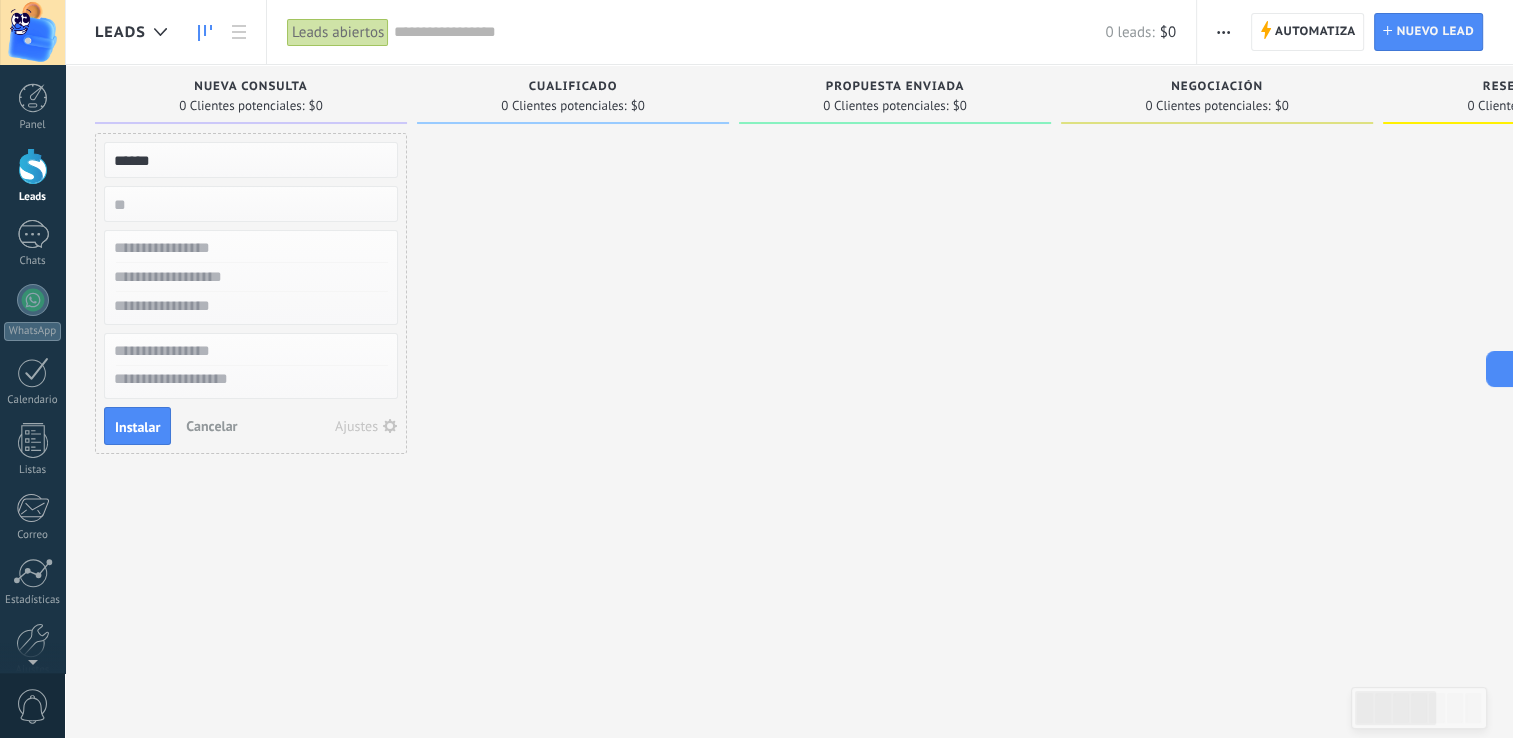 click at bounding box center [249, 248] 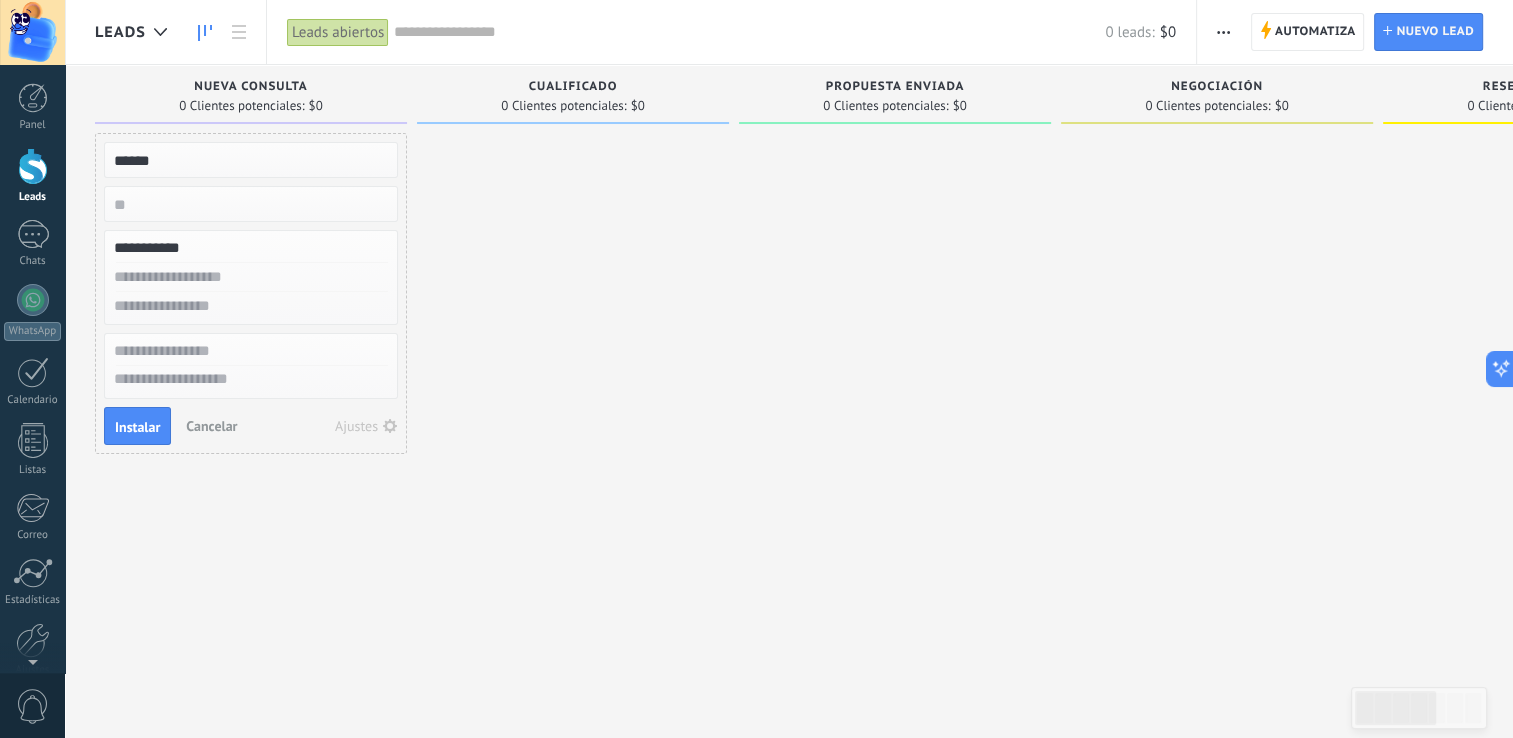 type on "**********" 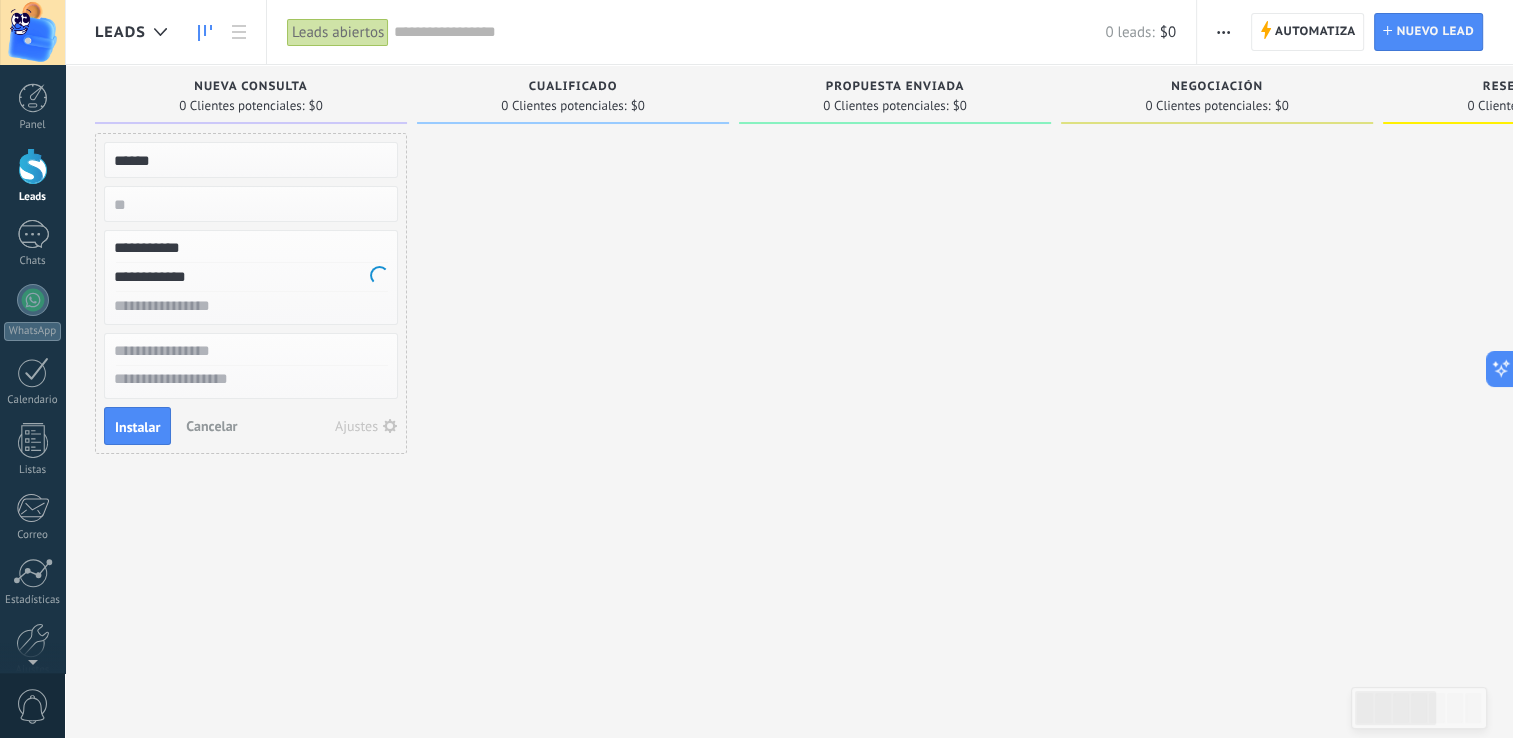 type on "**********" 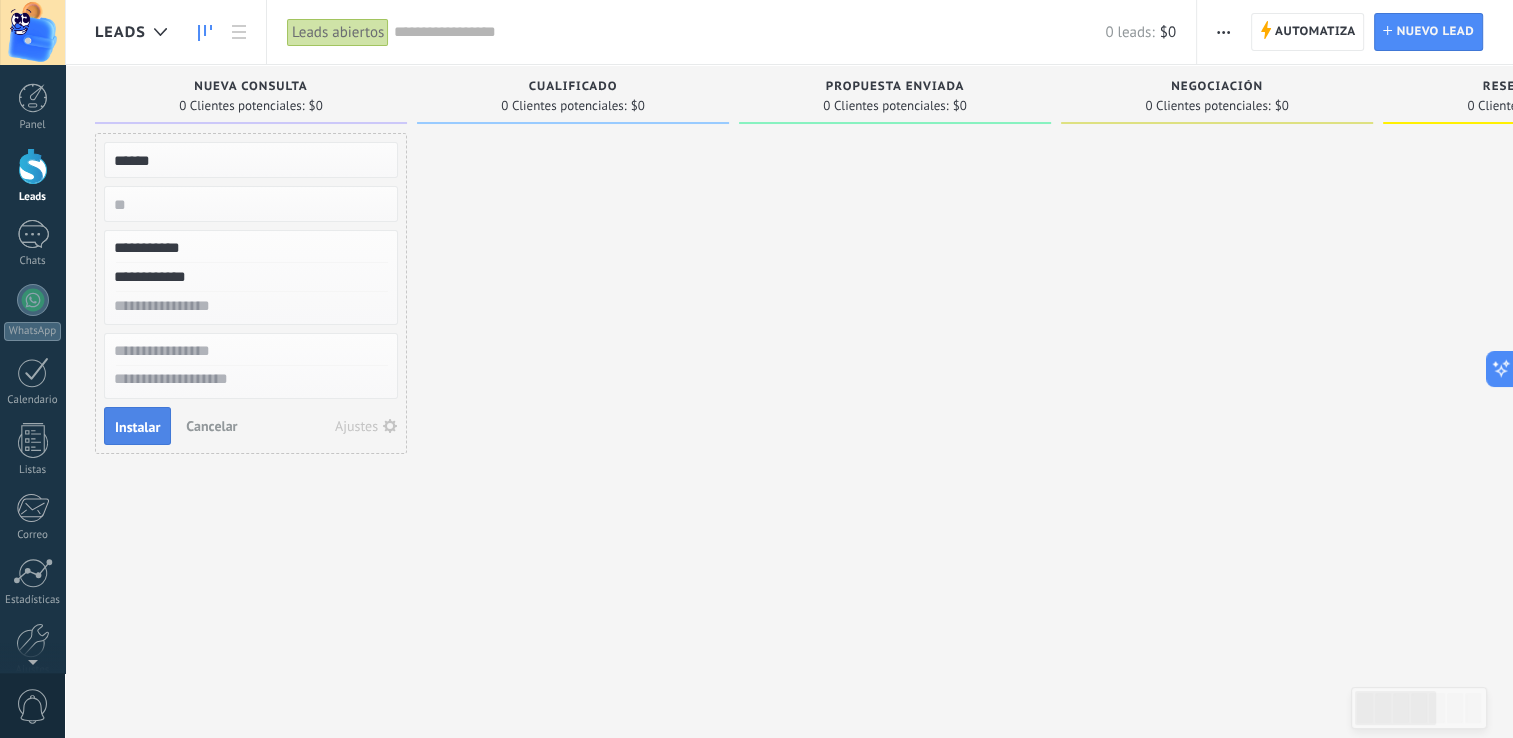 click on "Instalar" at bounding box center (137, 427) 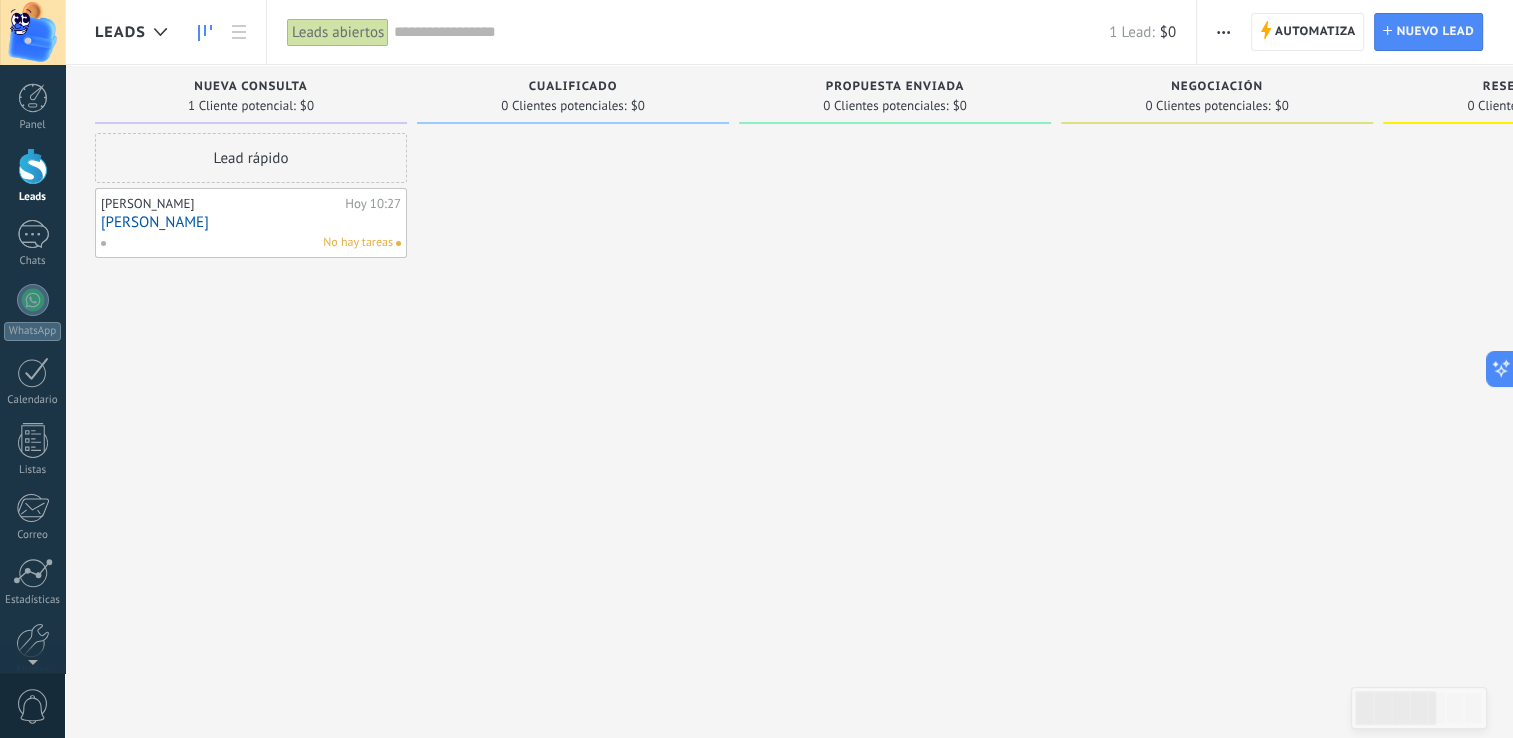 click on "No hay tareas" at bounding box center (246, 243) 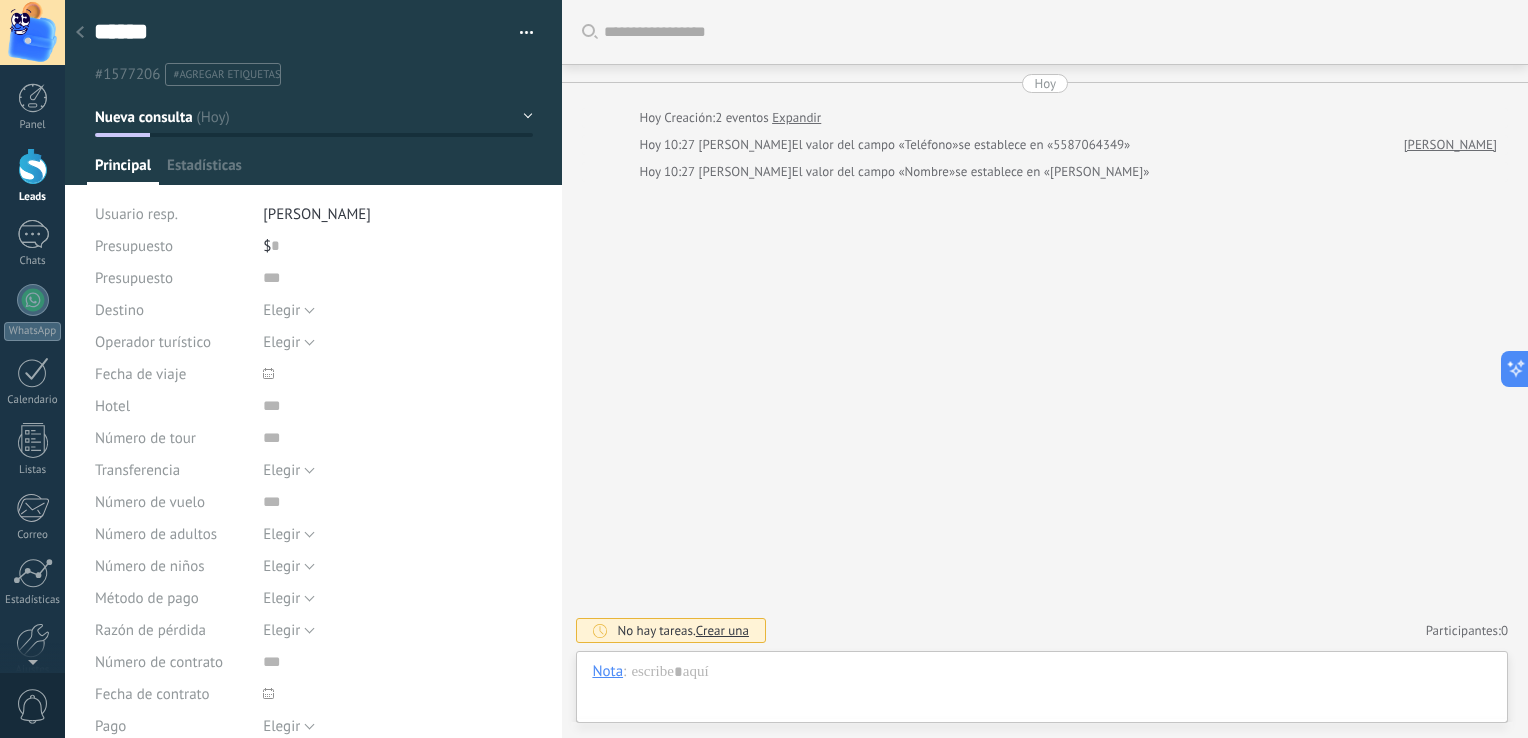 scroll, scrollTop: 29, scrollLeft: 0, axis: vertical 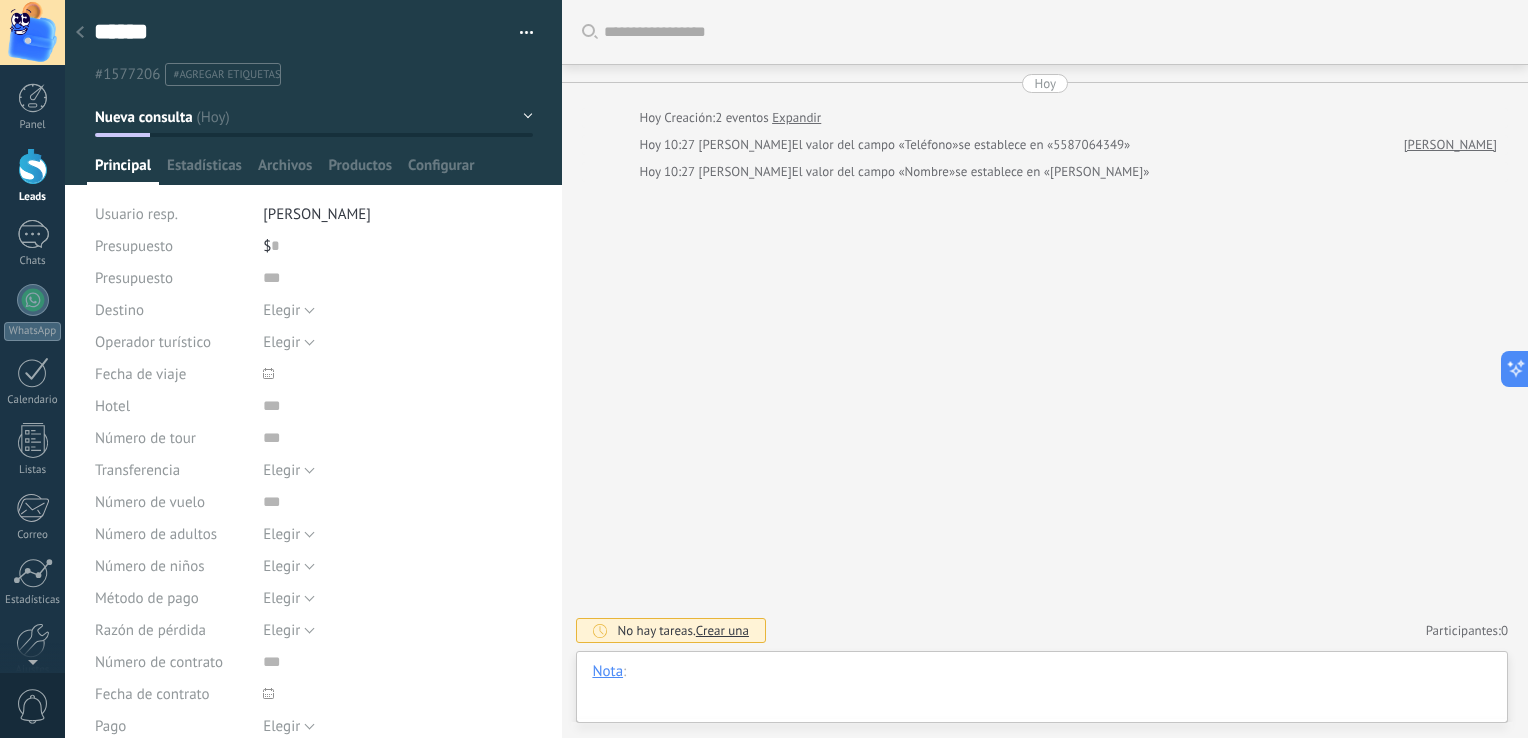 click at bounding box center [1042, 692] 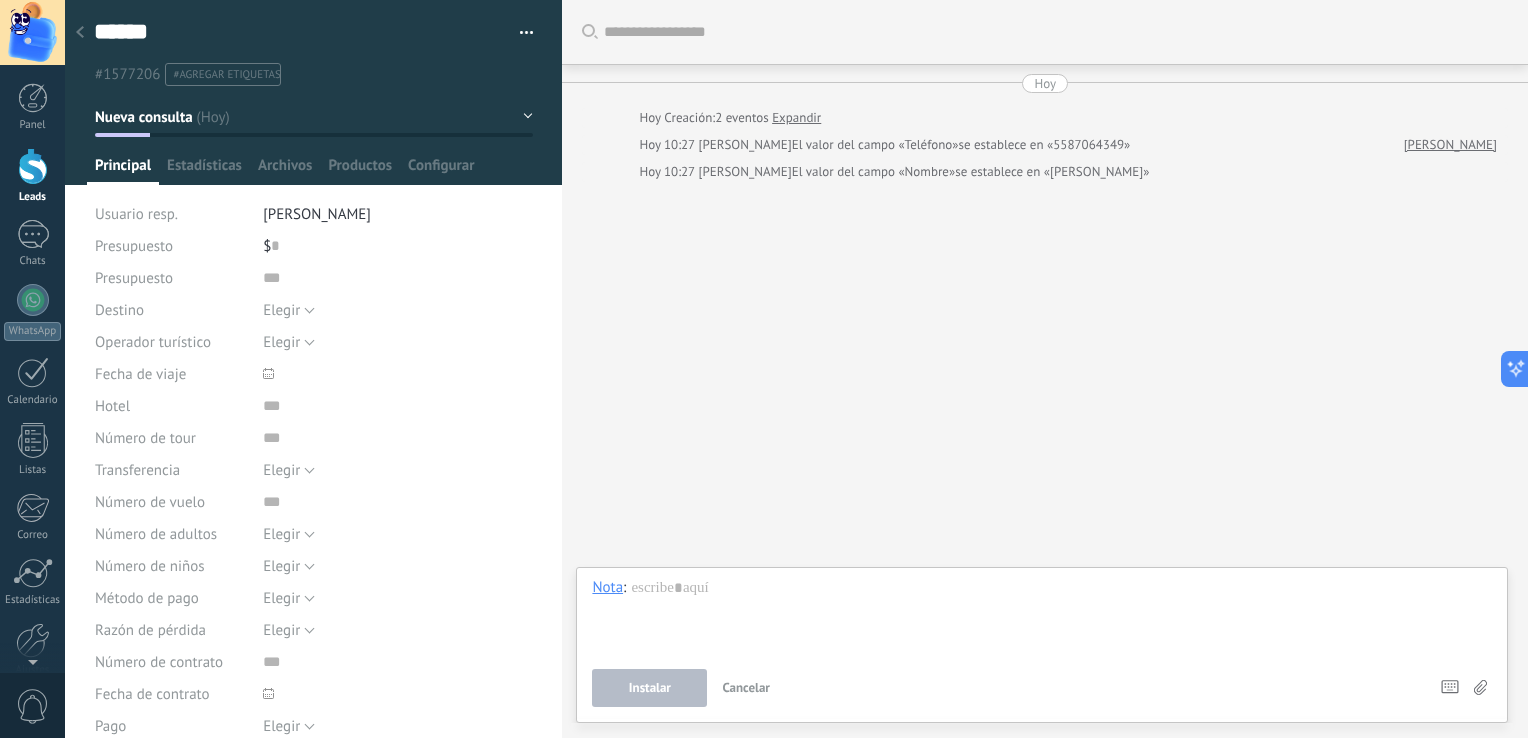 click on "Buscar Carga más [DATE] [DATE] Creación:  2  eventos   Expandir [DATE] 10:27 [PERSON_NAME] EUROMUNDO  El valor del campo «Teléfono»  se establece en «5587064349» [PERSON_NAME] [DATE] 10:27 [PERSON_NAME] EUROMUNDO  El valor del campo «Nombre»  se establece en «[PERSON_NAME]» No hay tareas.  Crear una Participantes:  0 Agregar usuario Bots:  0" at bounding box center (1045, 369) 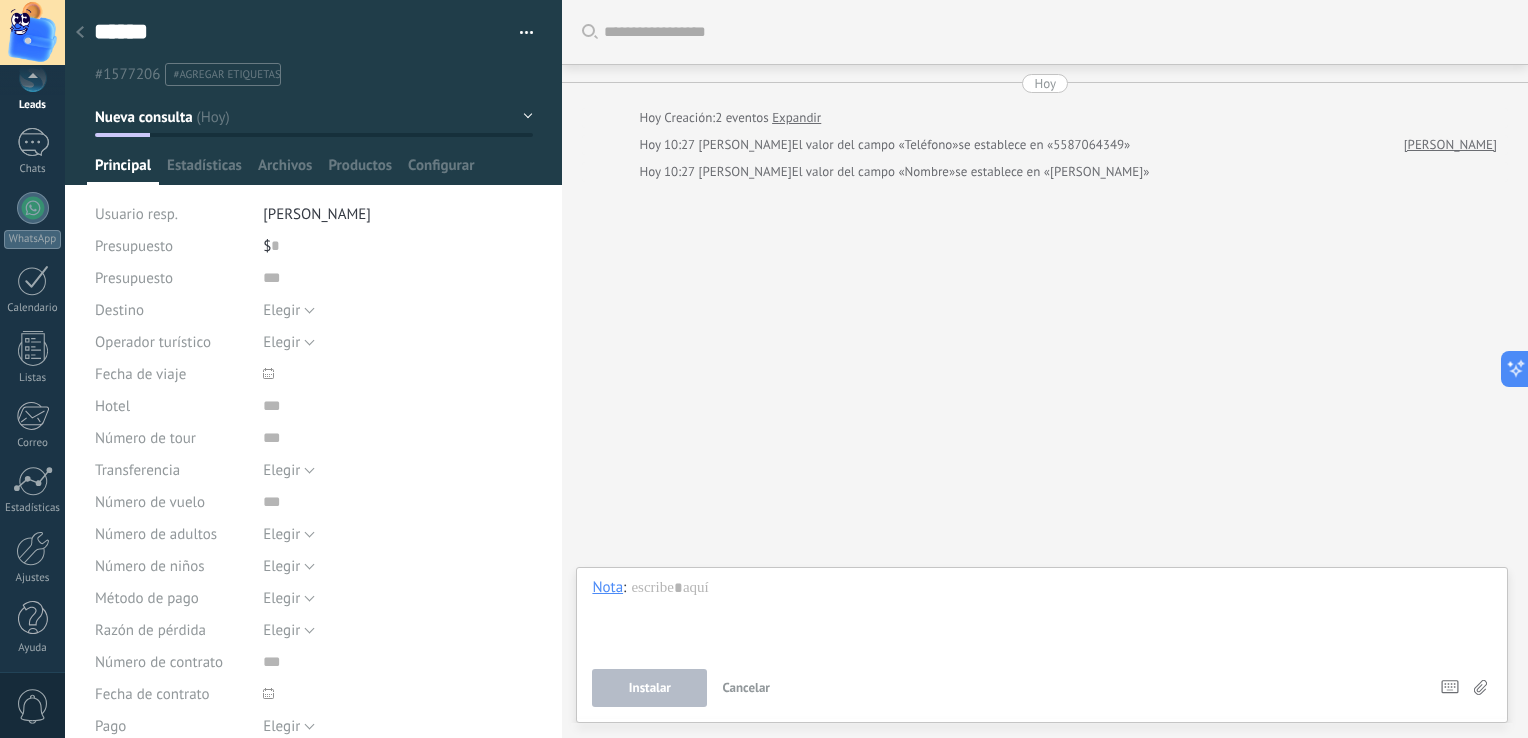 scroll, scrollTop: 0, scrollLeft: 0, axis: both 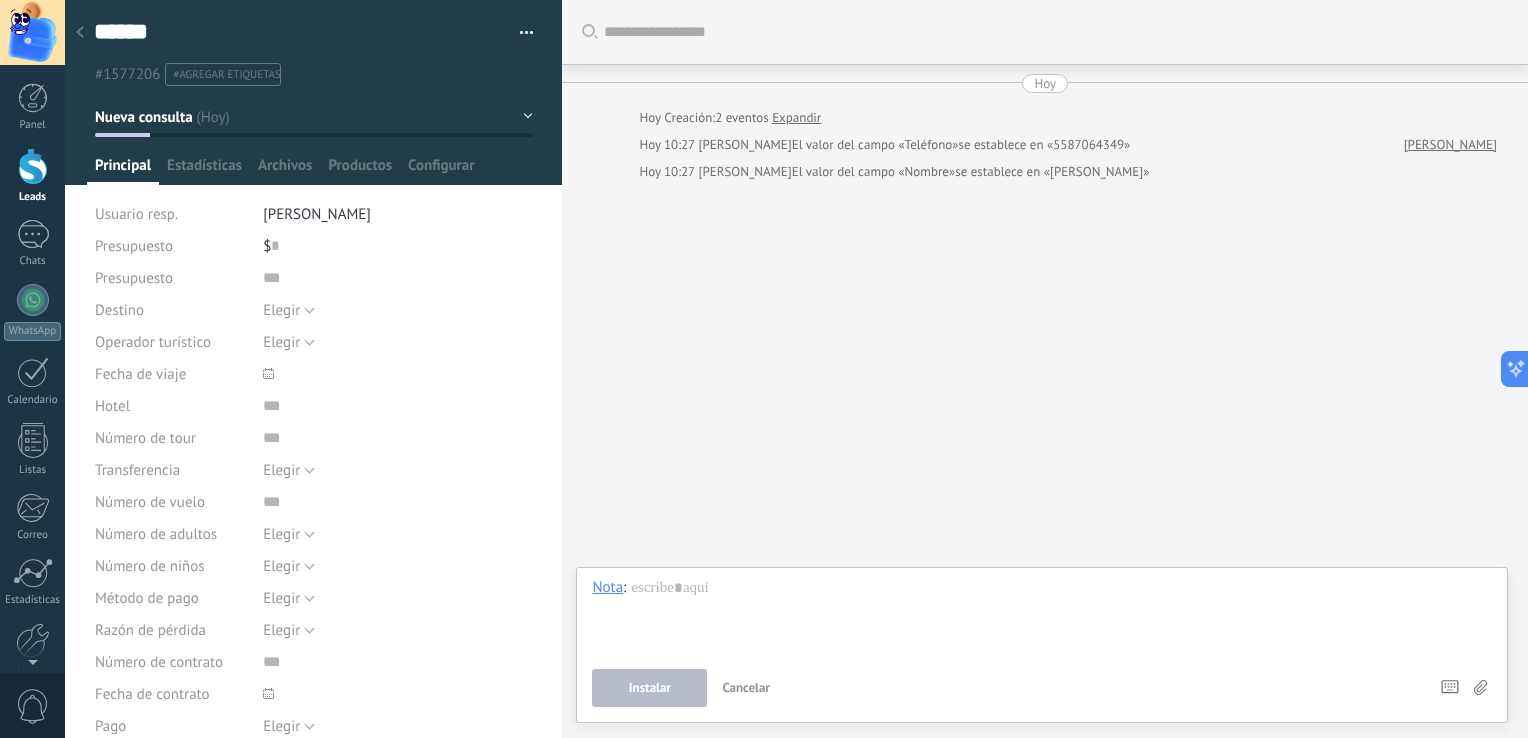 click at bounding box center [33, 166] 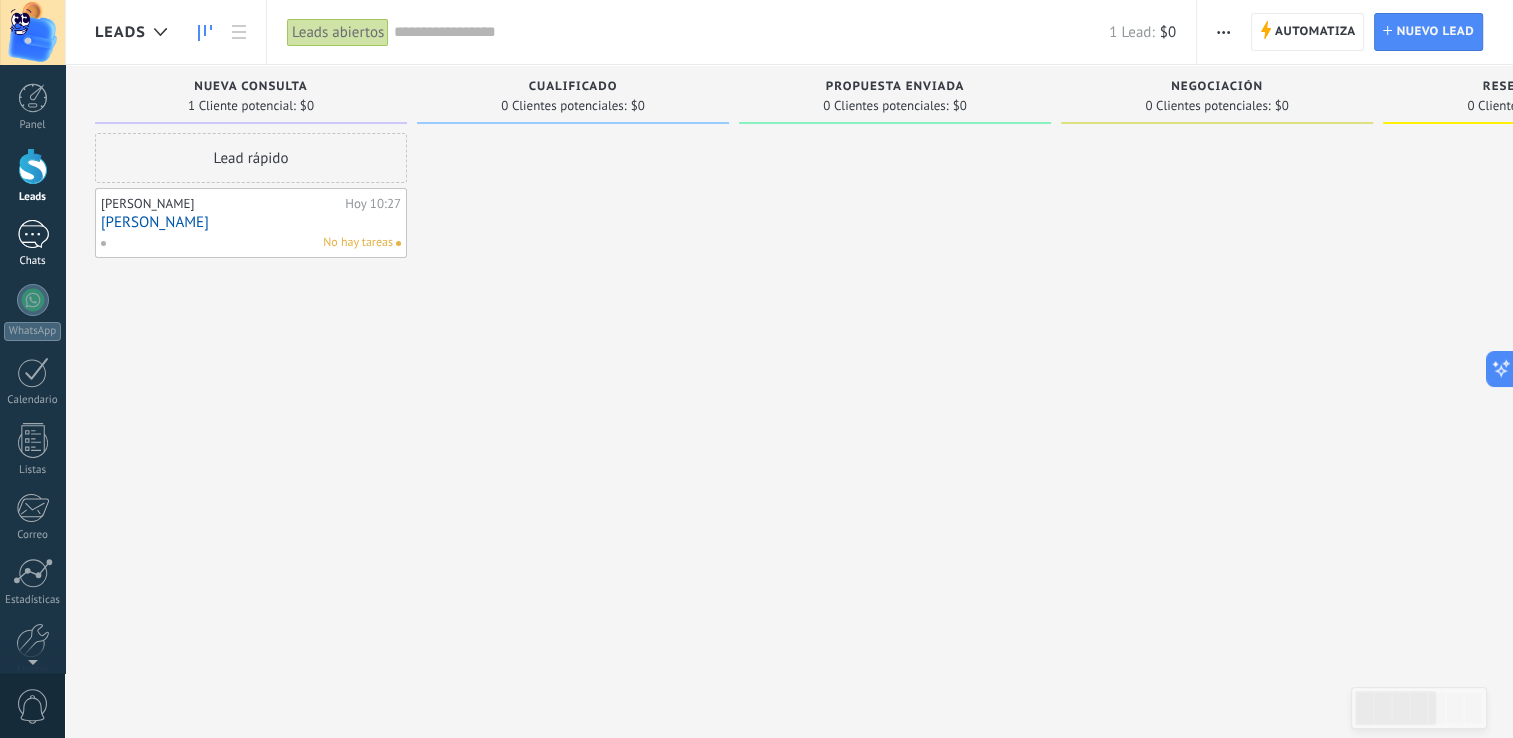 click at bounding box center [33, 234] 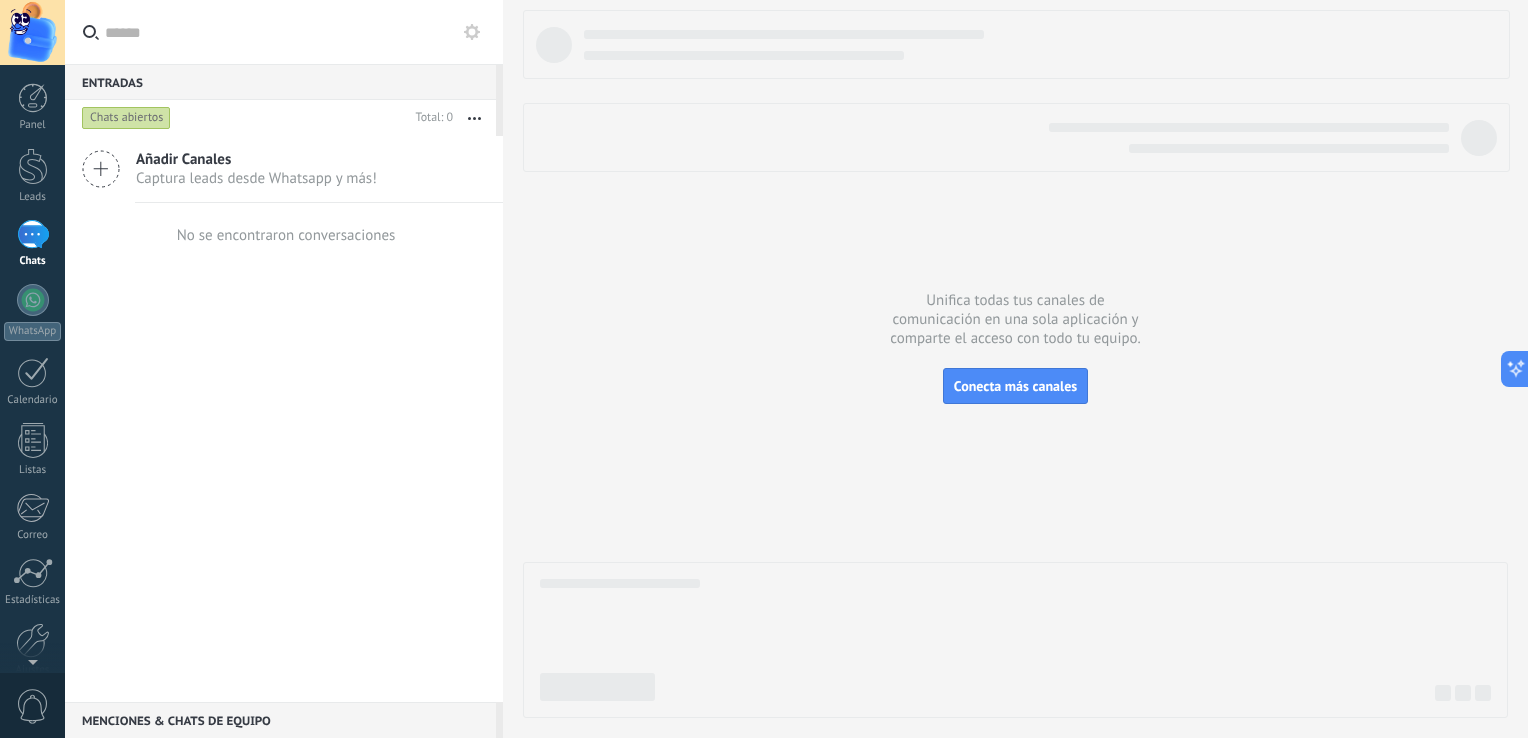 click on "Panel
Leads
Chats
WhatsApp
Clientes" at bounding box center [32, 425] 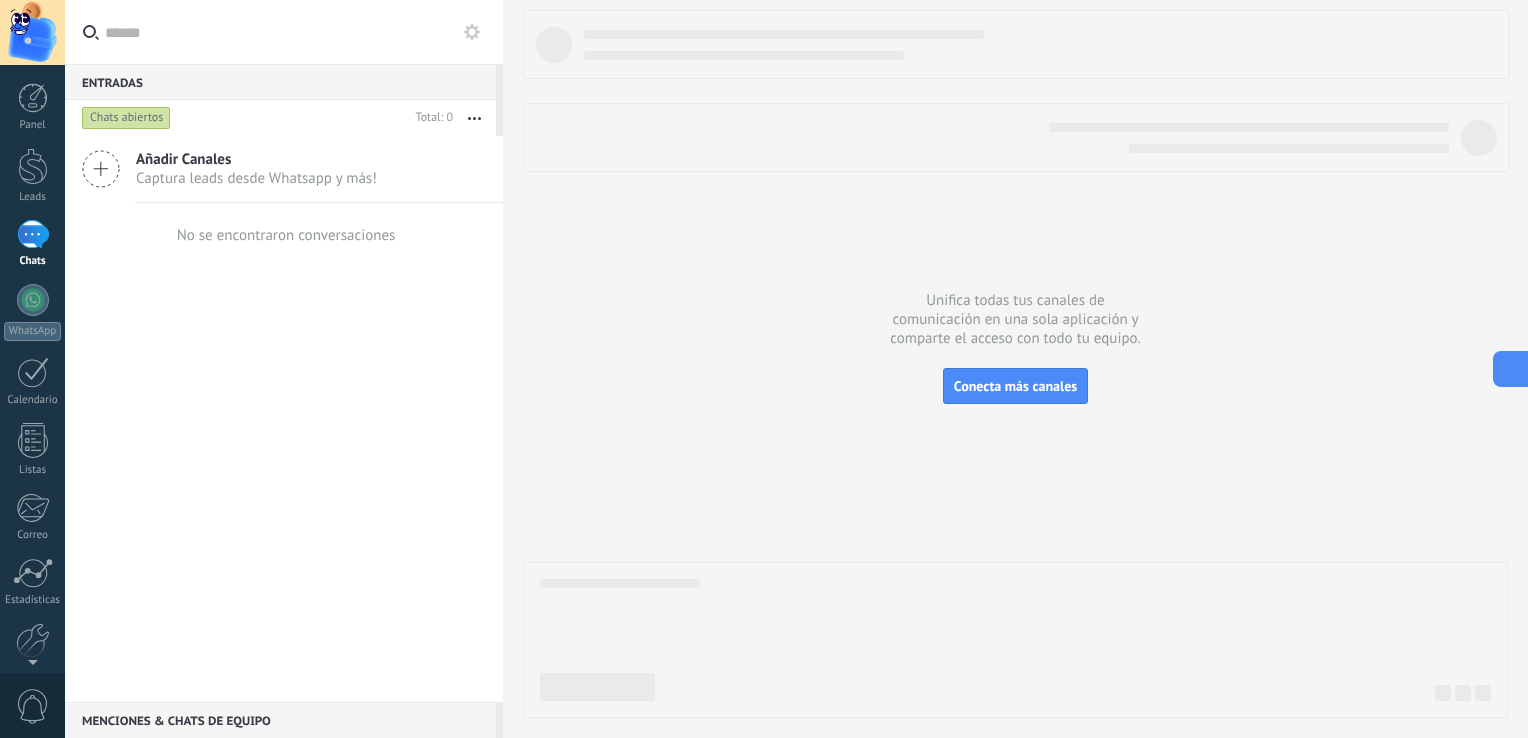 click 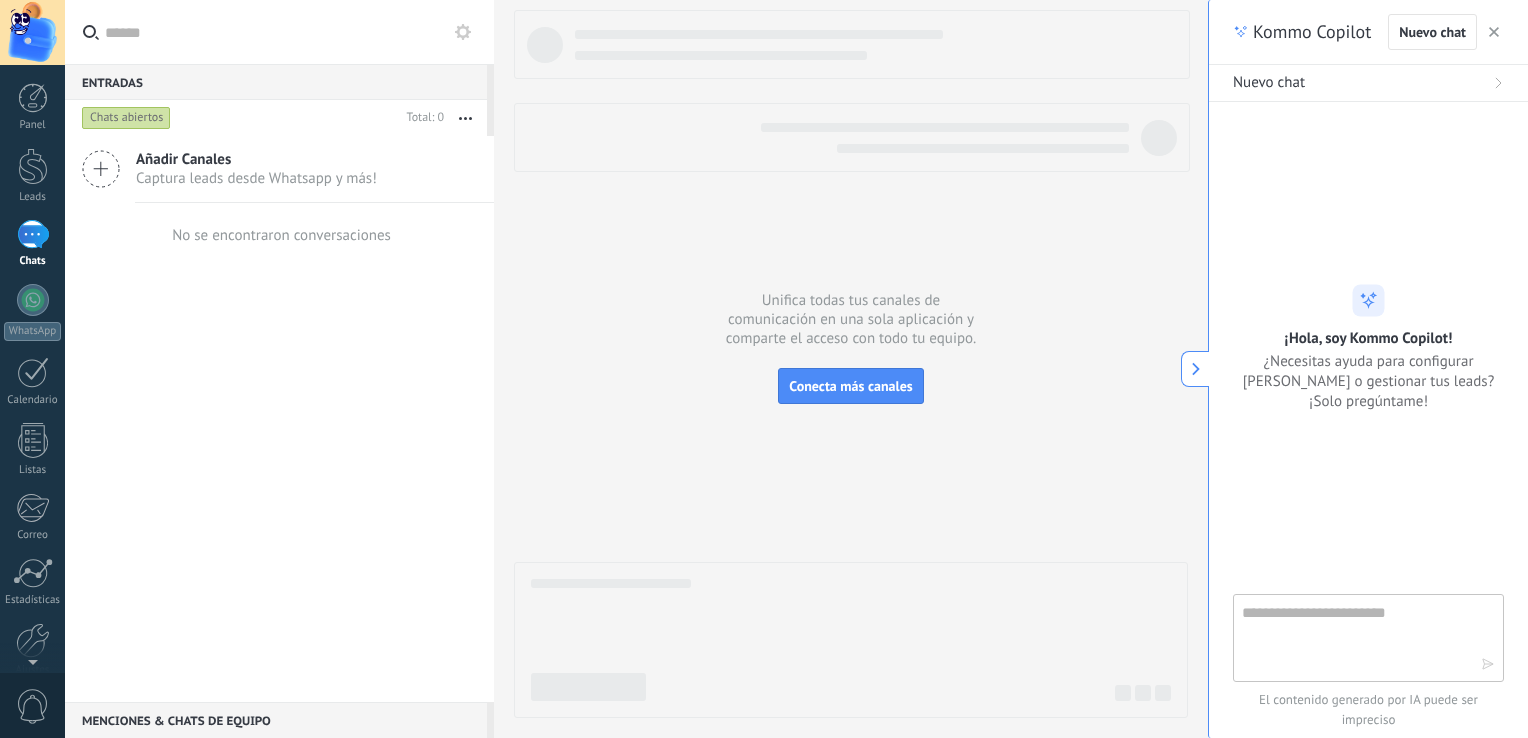 scroll, scrollTop: 29, scrollLeft: 0, axis: vertical 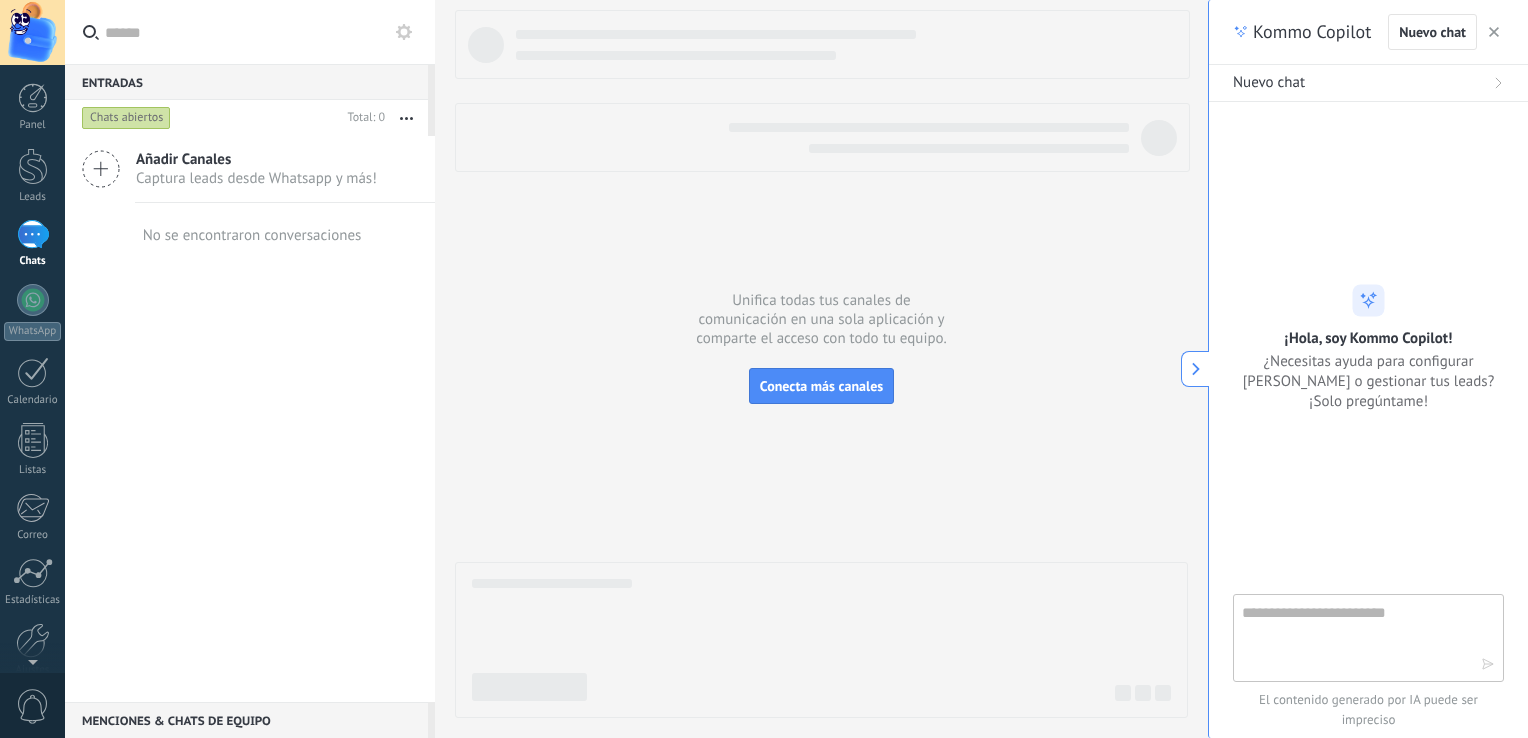 click at bounding box center (1494, 32) 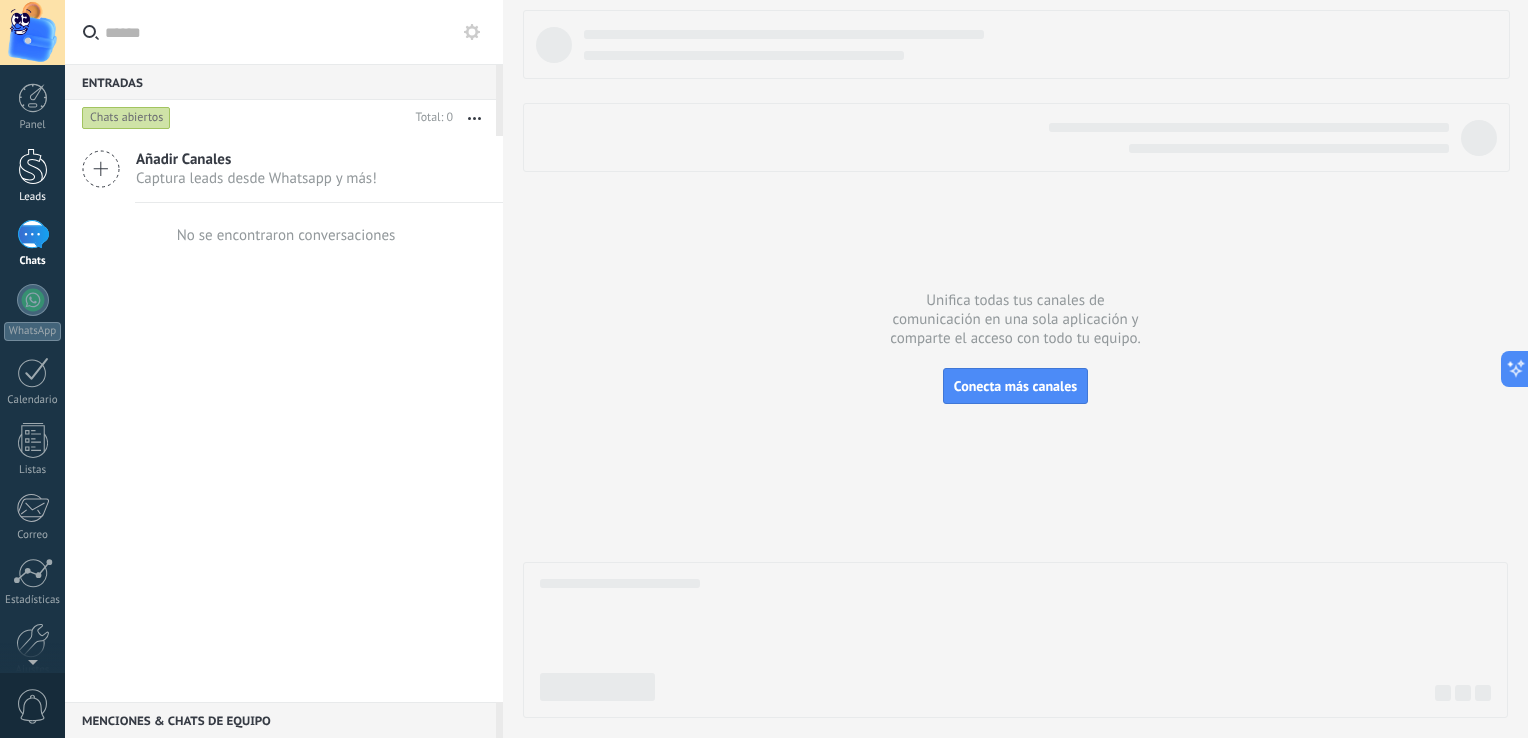 click at bounding box center [33, 166] 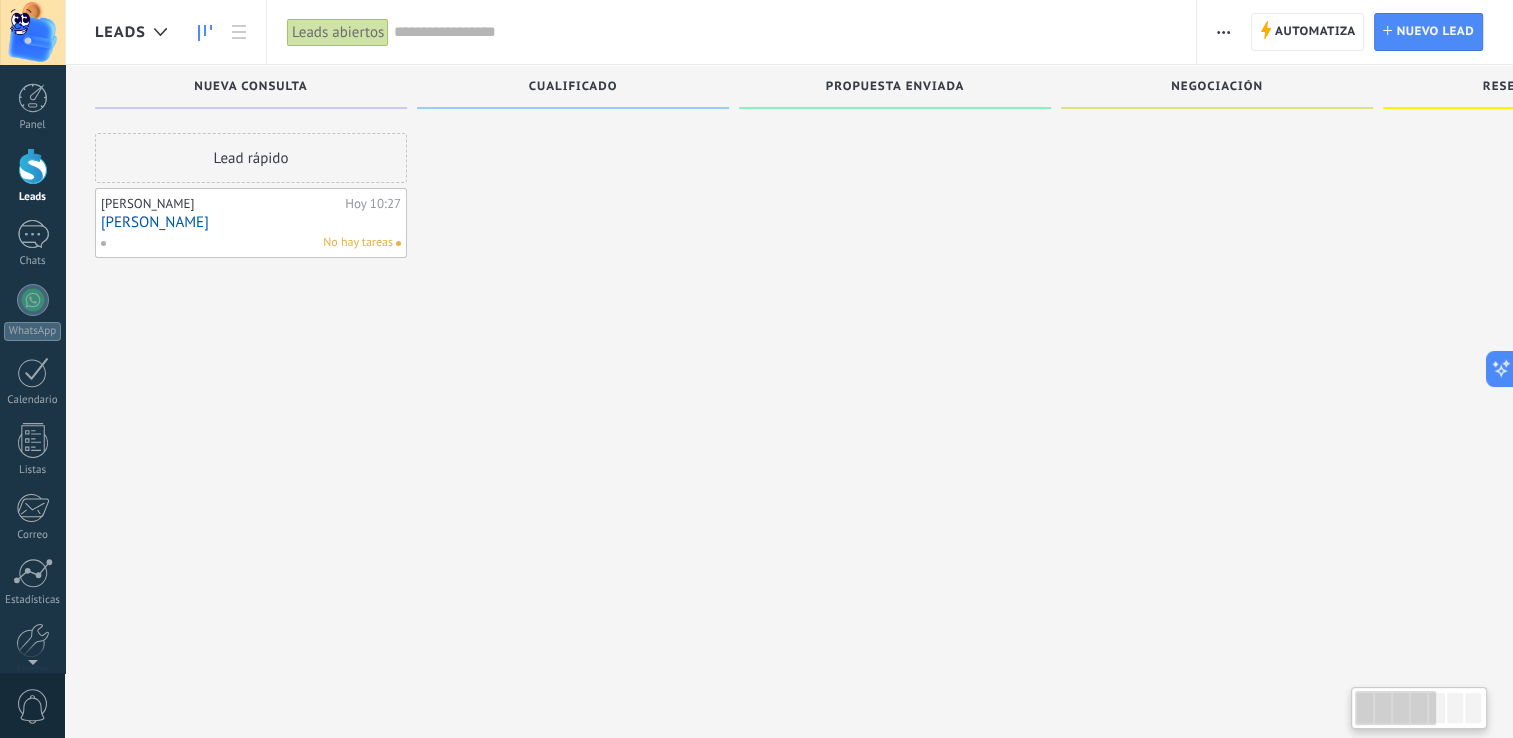 click on "[PERSON_NAME]" at bounding box center (251, 222) 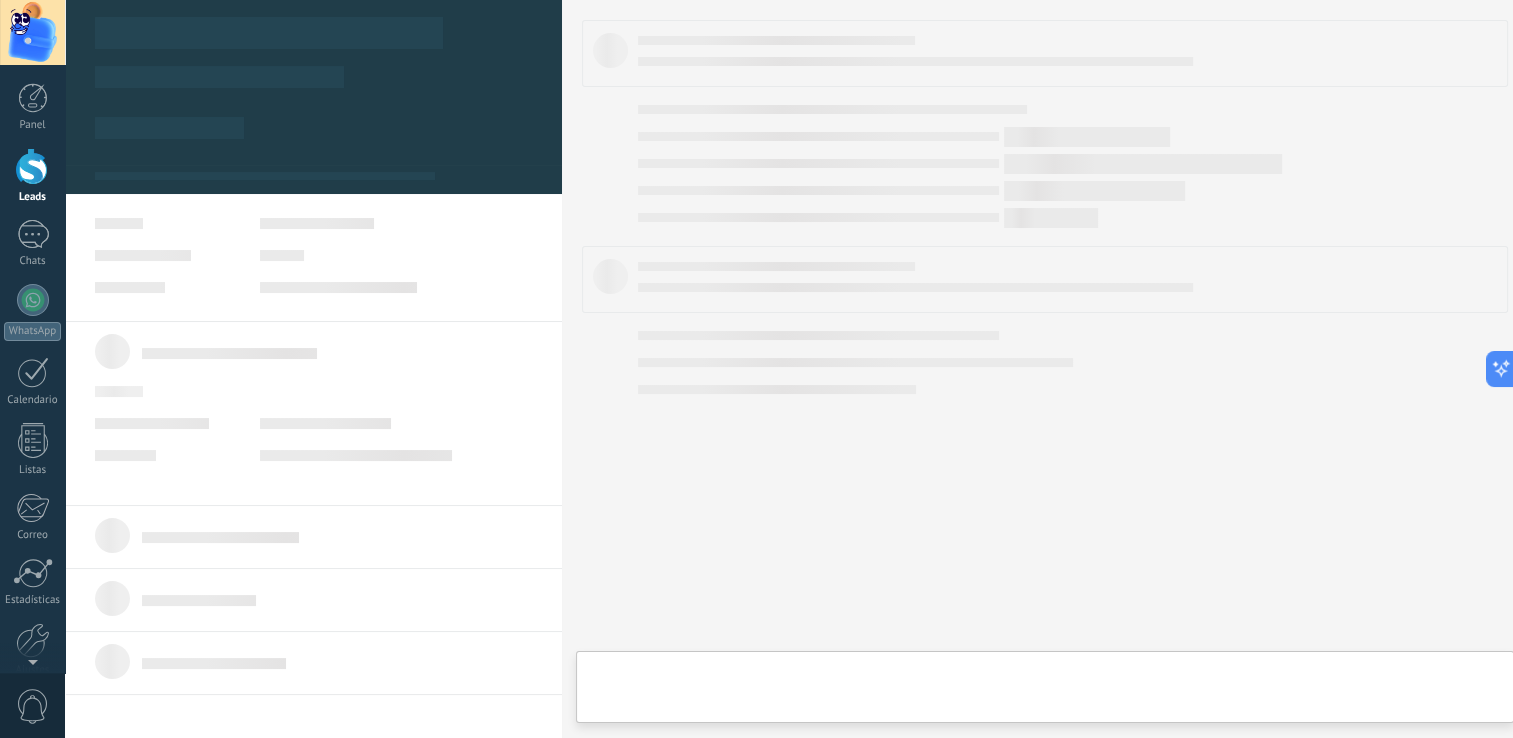 type on "******" 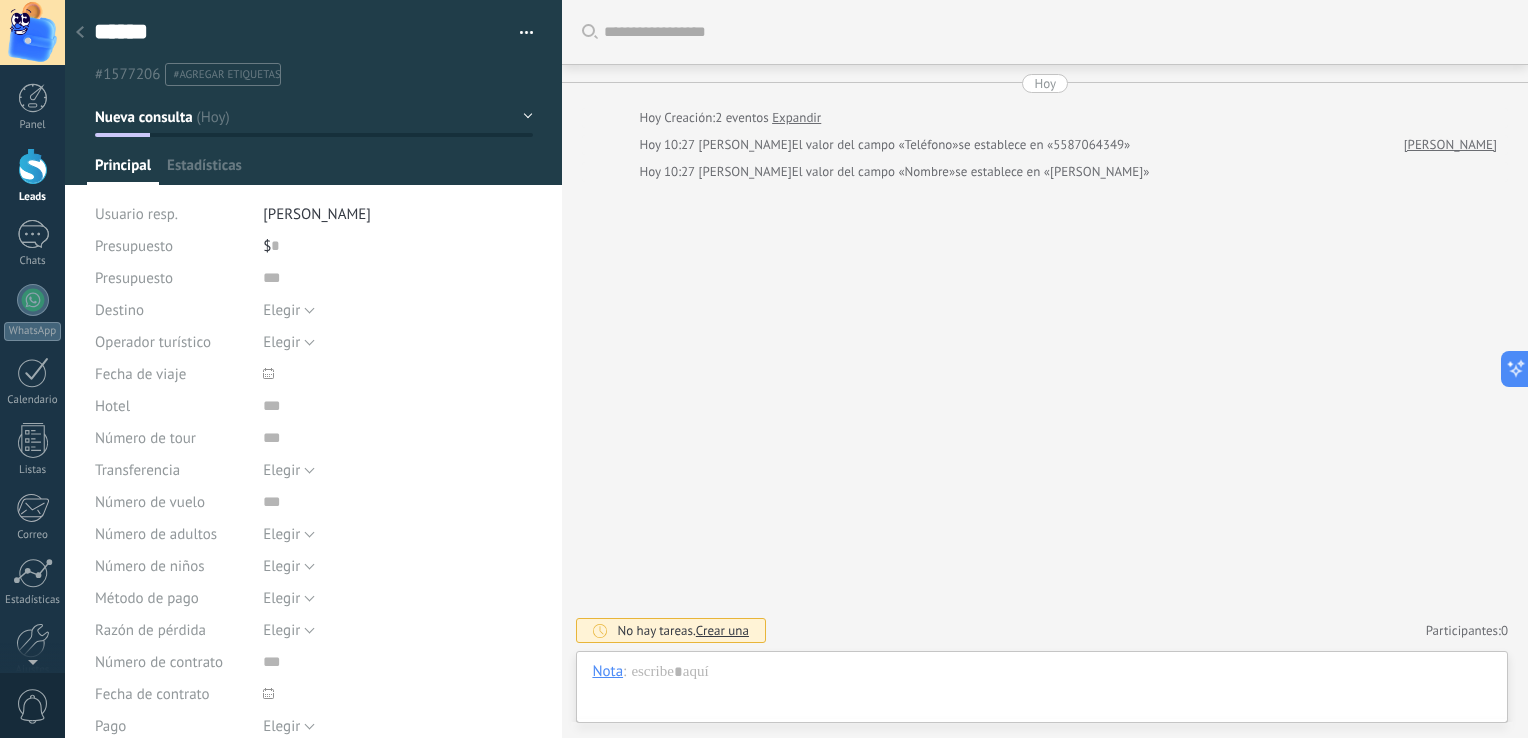 scroll, scrollTop: 29, scrollLeft: 0, axis: vertical 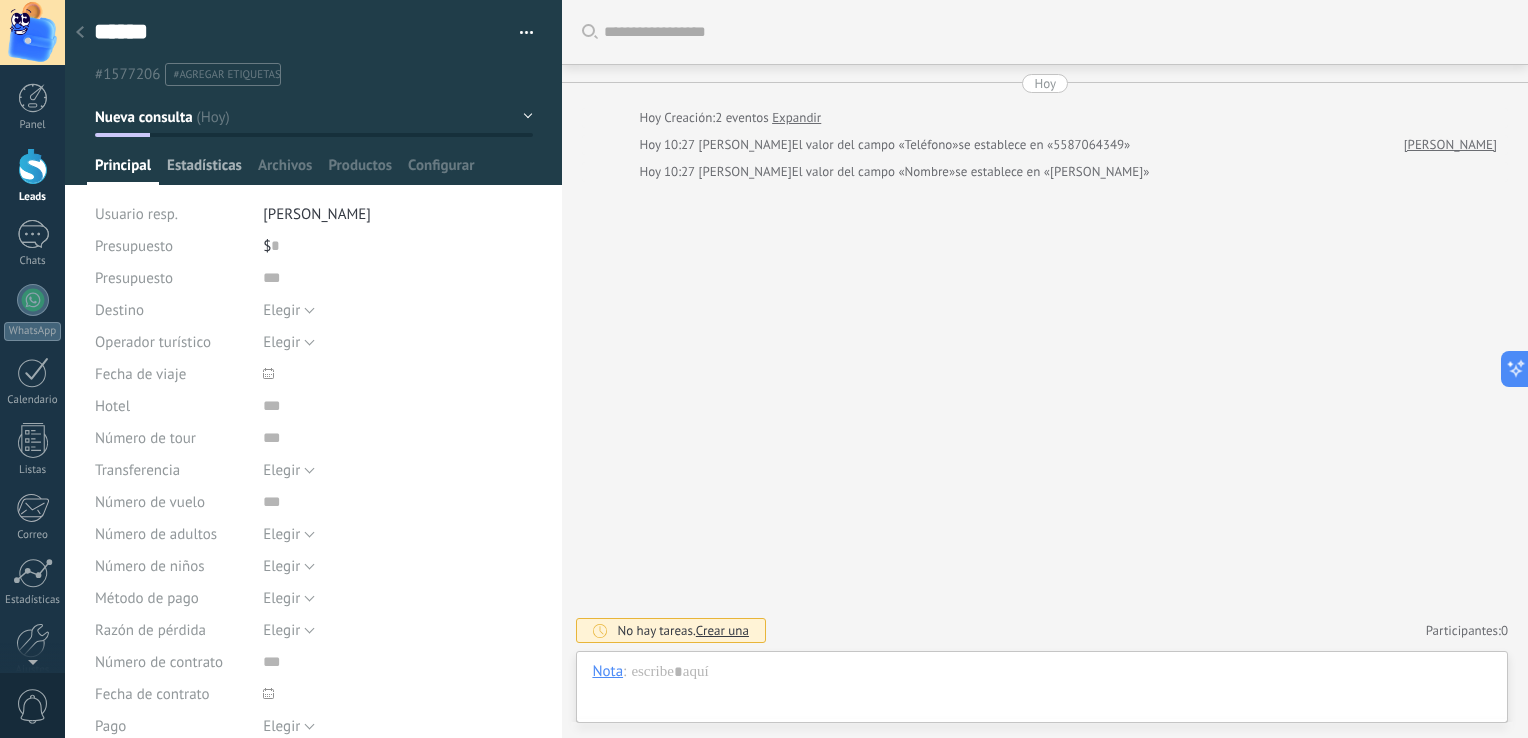 click on "Estadísticas" at bounding box center [204, 170] 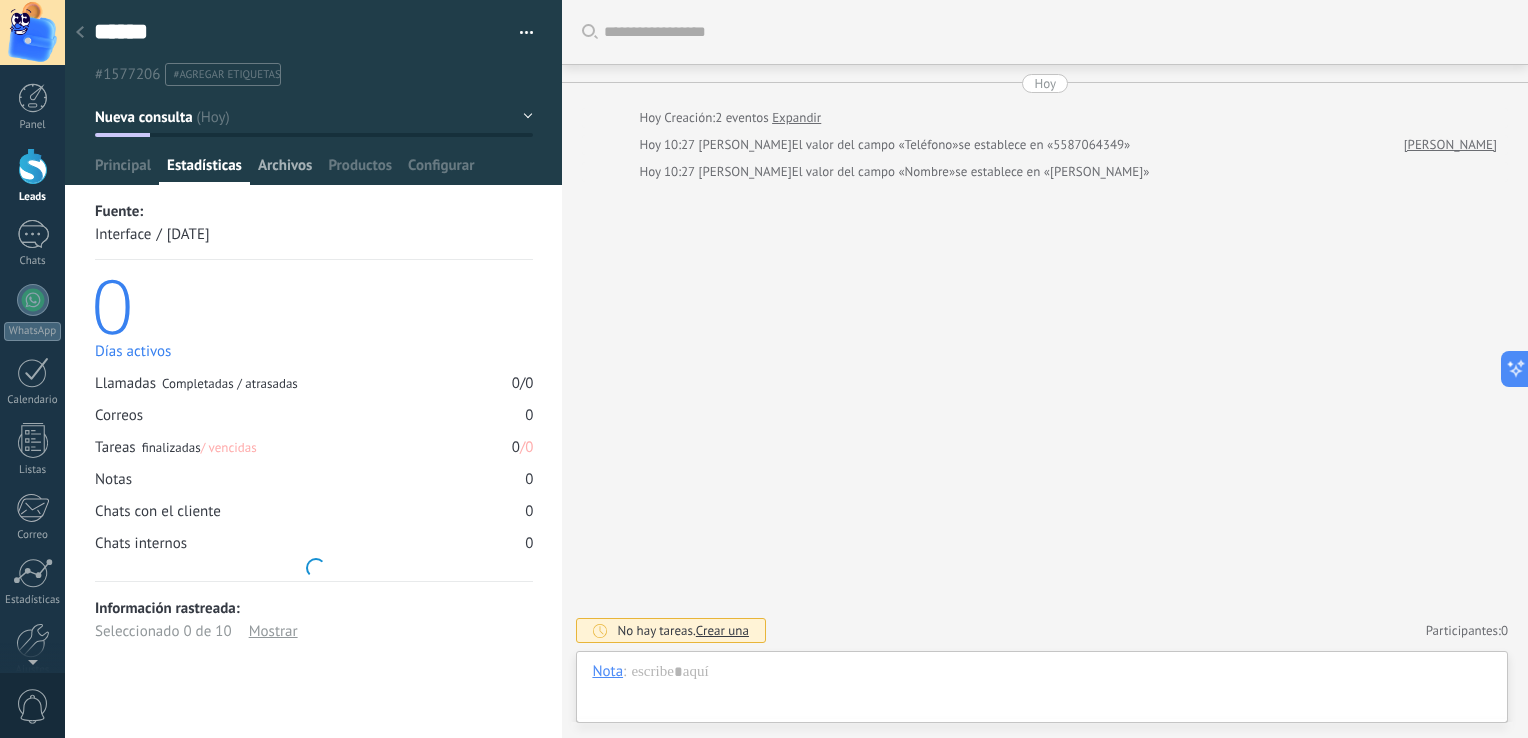click on "Archivos" at bounding box center (285, 170) 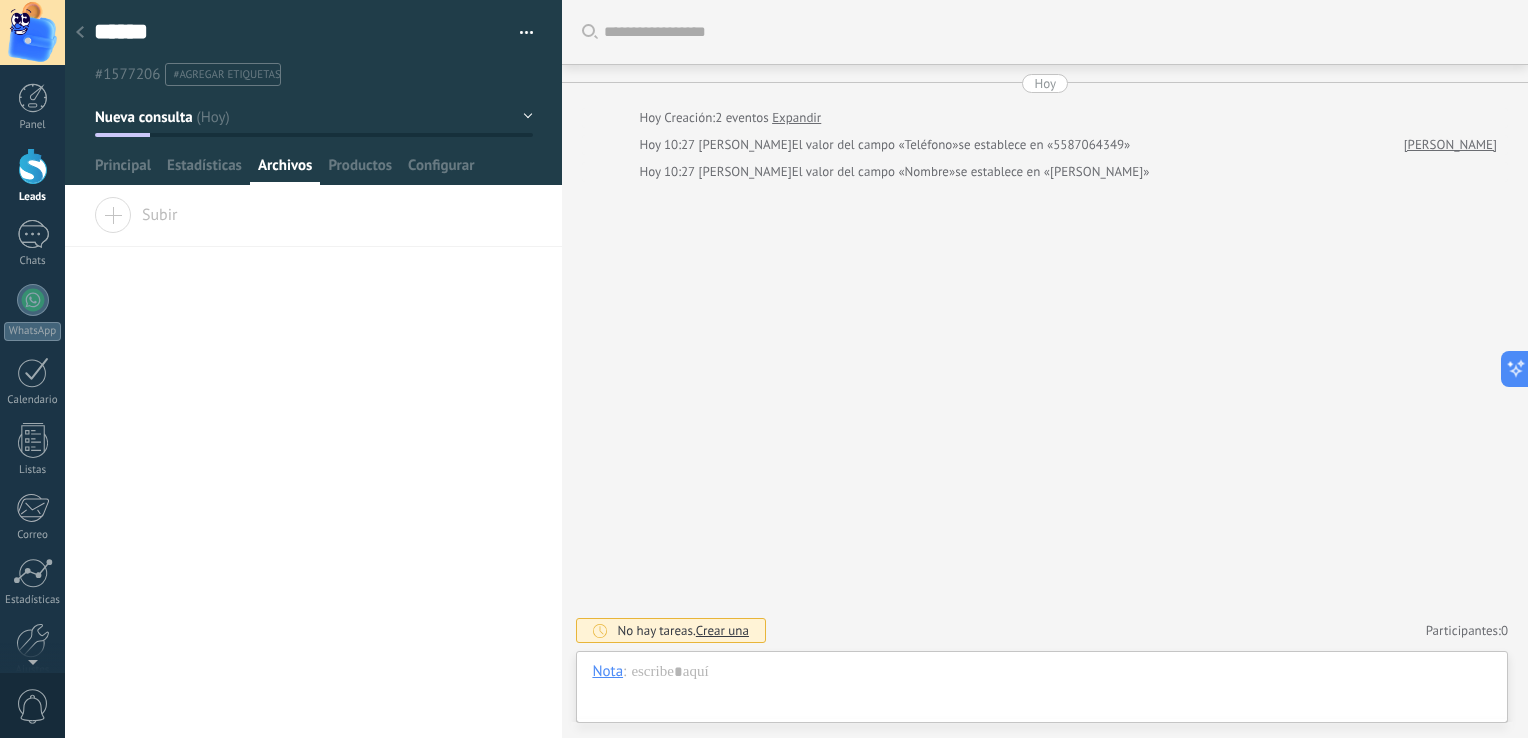 drag, startPoint x: 323, startPoint y: 180, endPoint x: 343, endPoint y: 182, distance: 20.09975 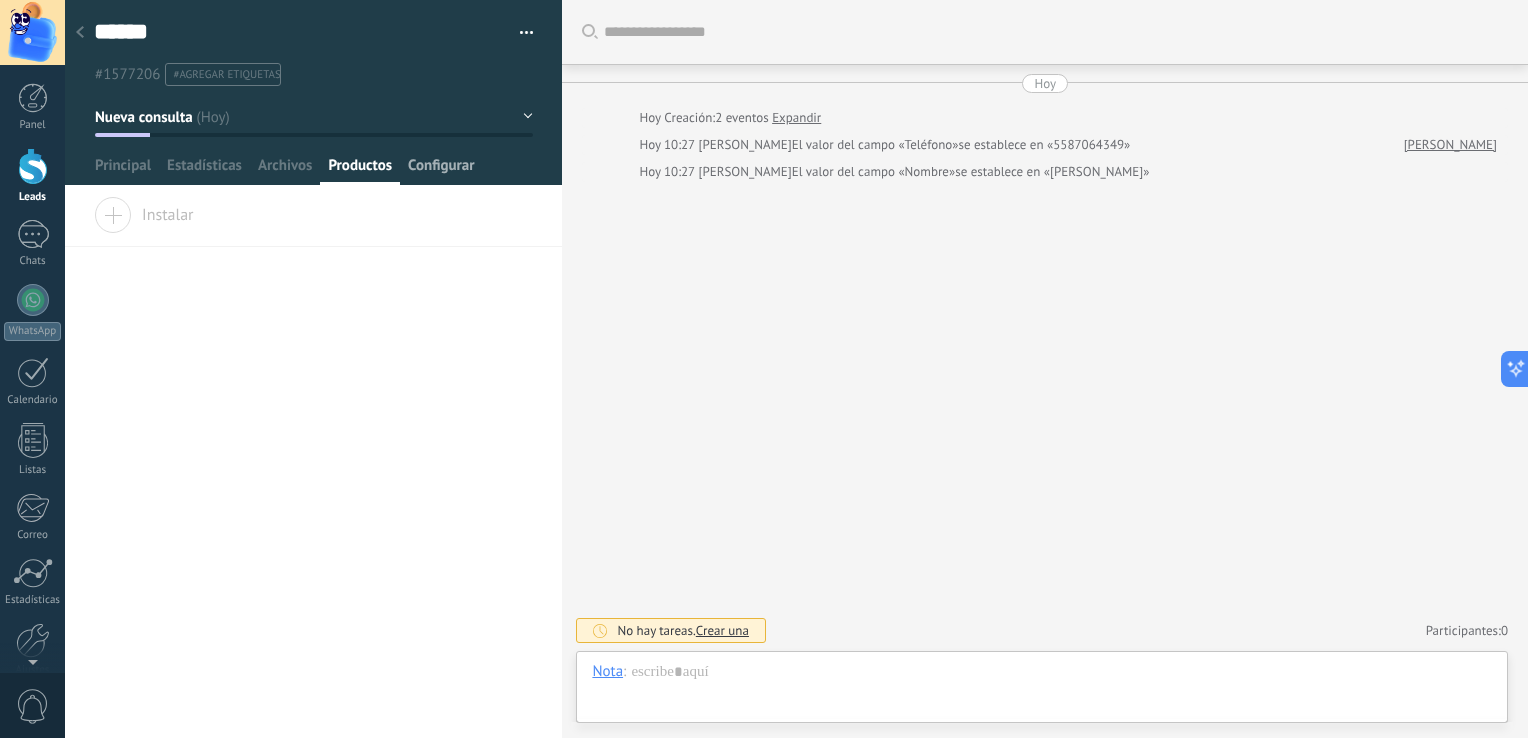 click on "Configurar" at bounding box center (441, 170) 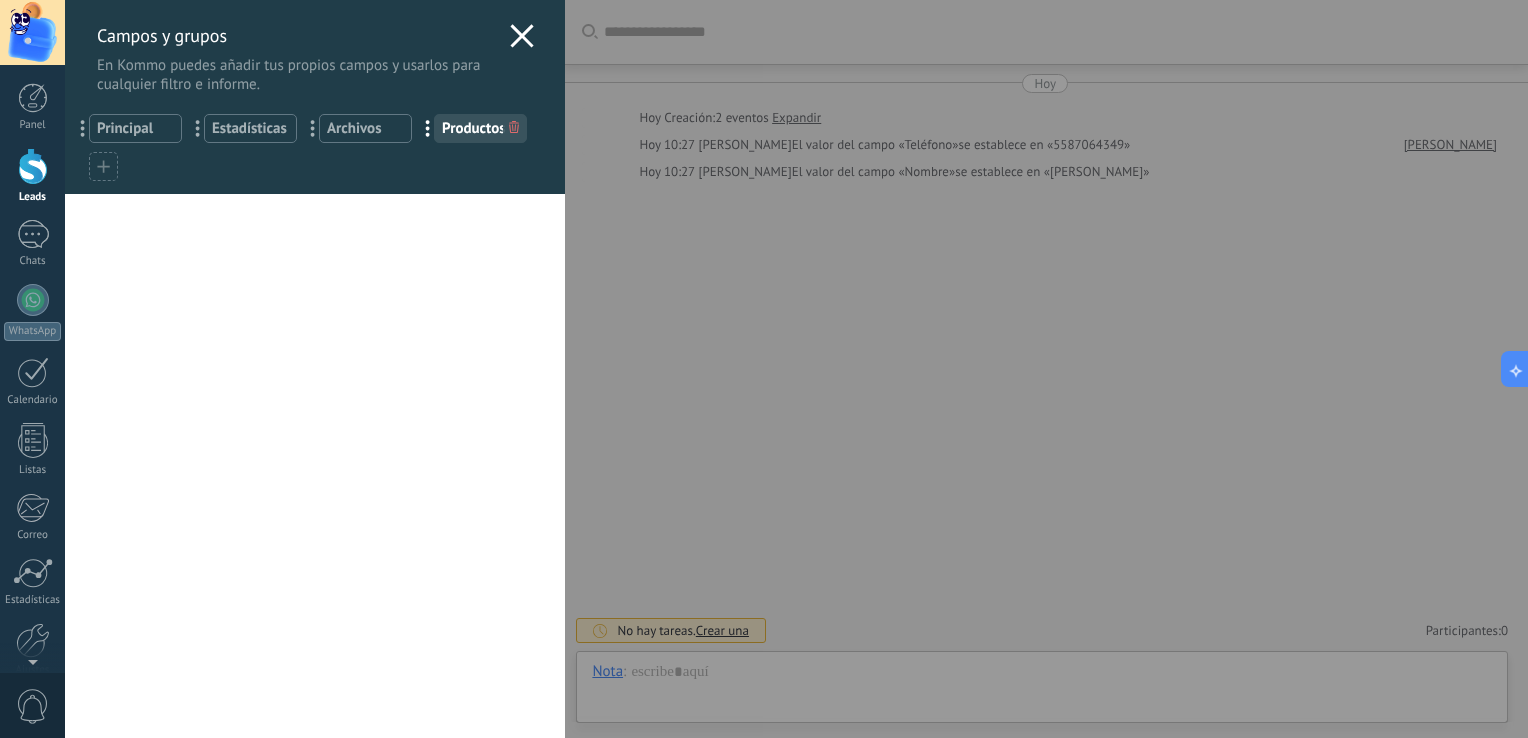 click on "Campos y grupos En Kommo puedes añadir tus propios campos y usarlos para cualquier filtro e informe." at bounding box center [315, 47] 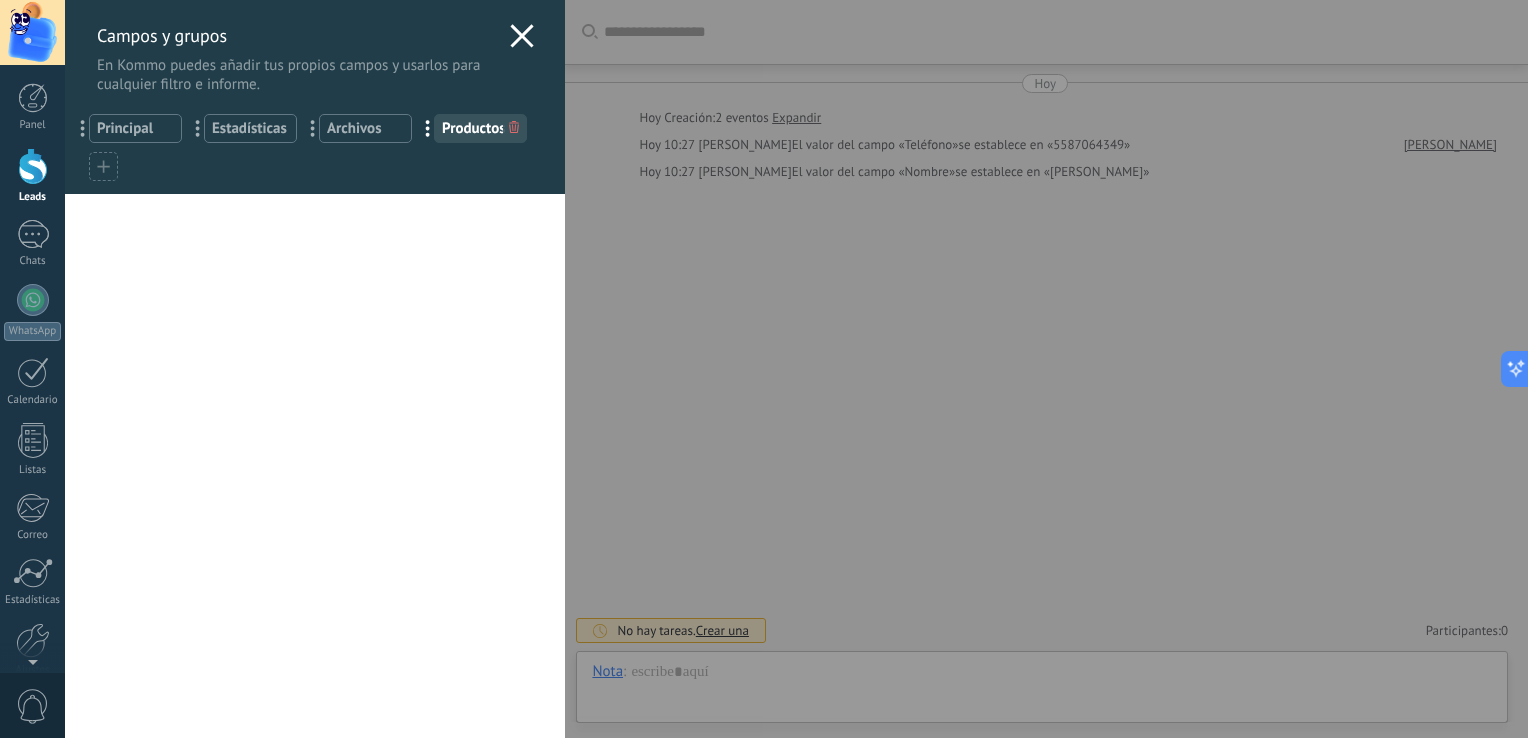 click 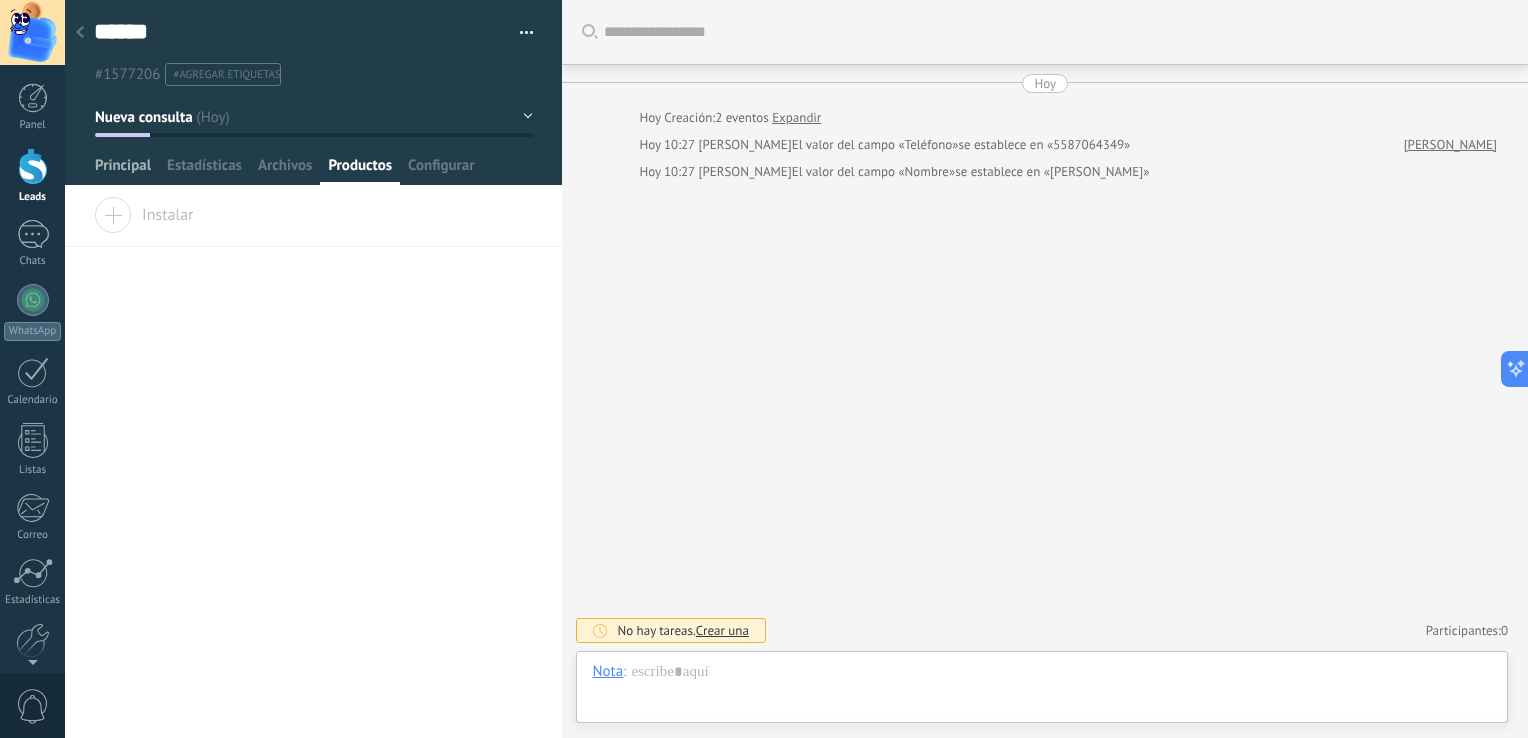 click on "Principal" at bounding box center (123, 170) 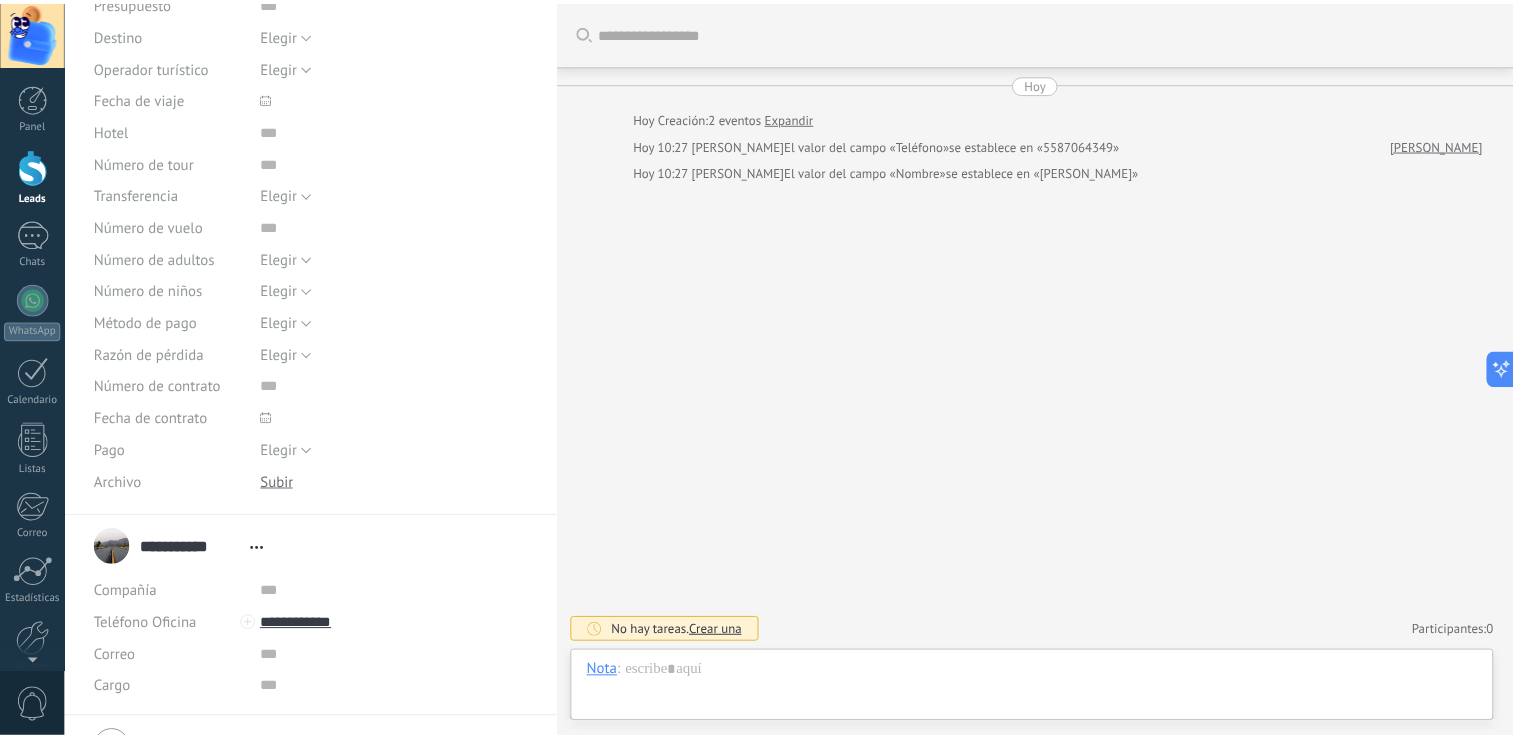 scroll, scrollTop: 380, scrollLeft: 0, axis: vertical 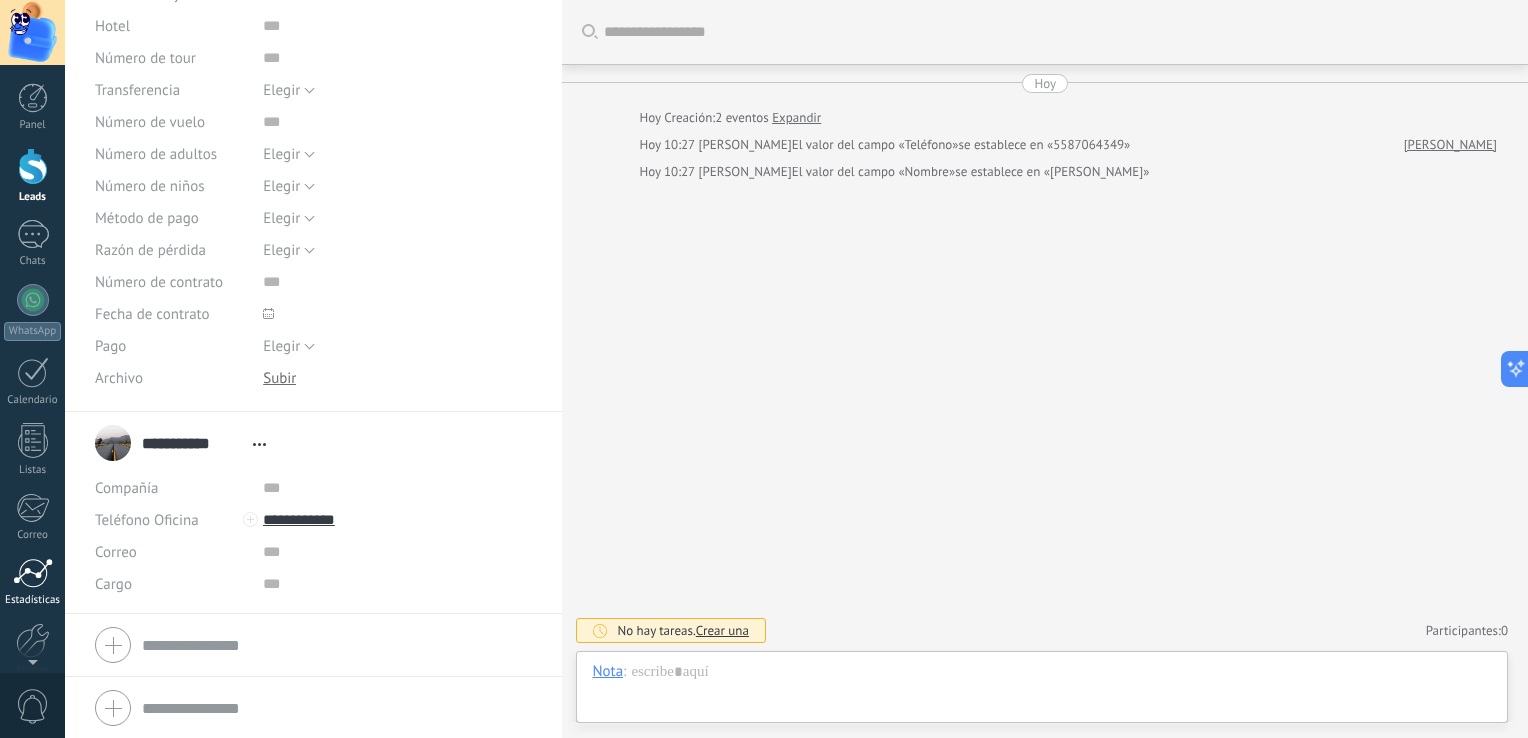click at bounding box center [33, 573] 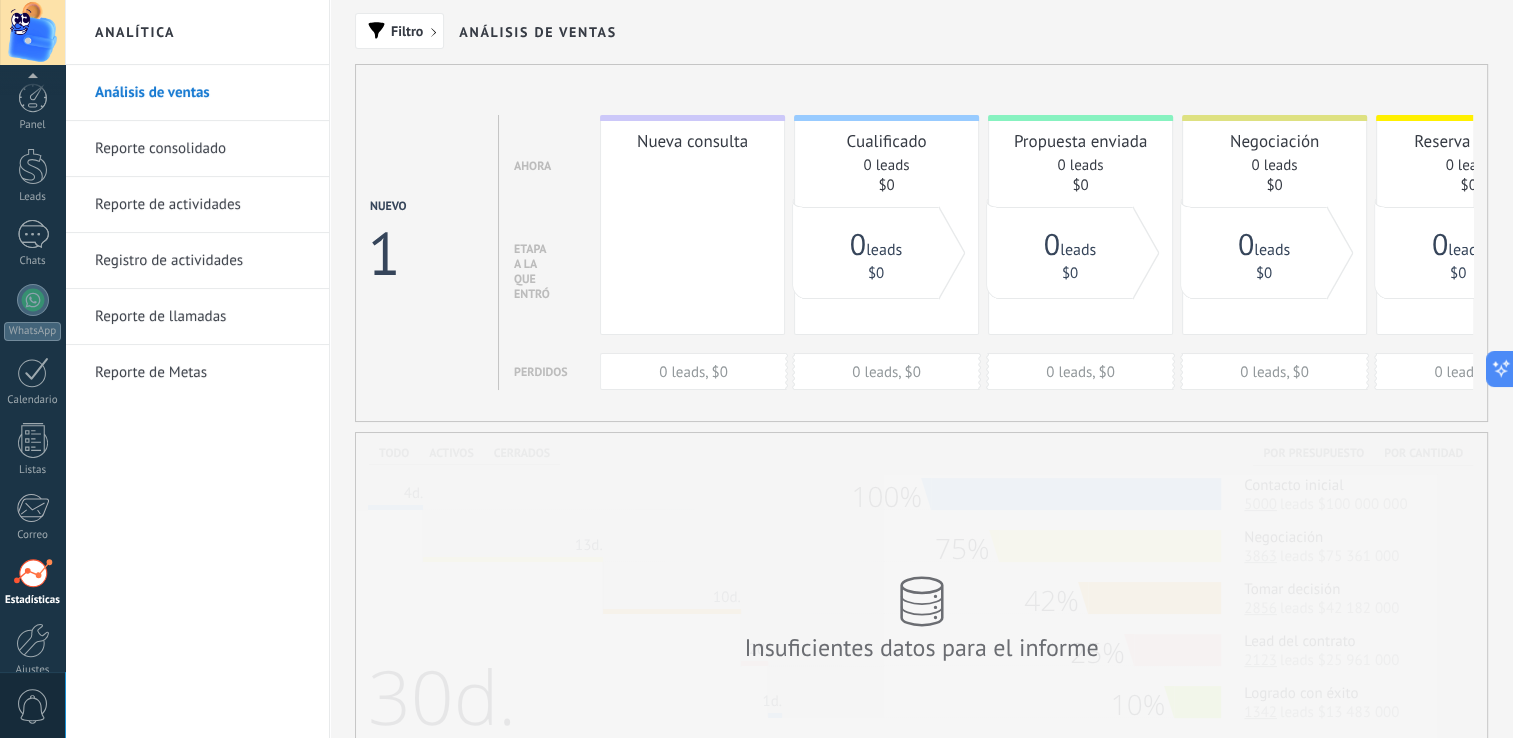 scroll, scrollTop: 92, scrollLeft: 0, axis: vertical 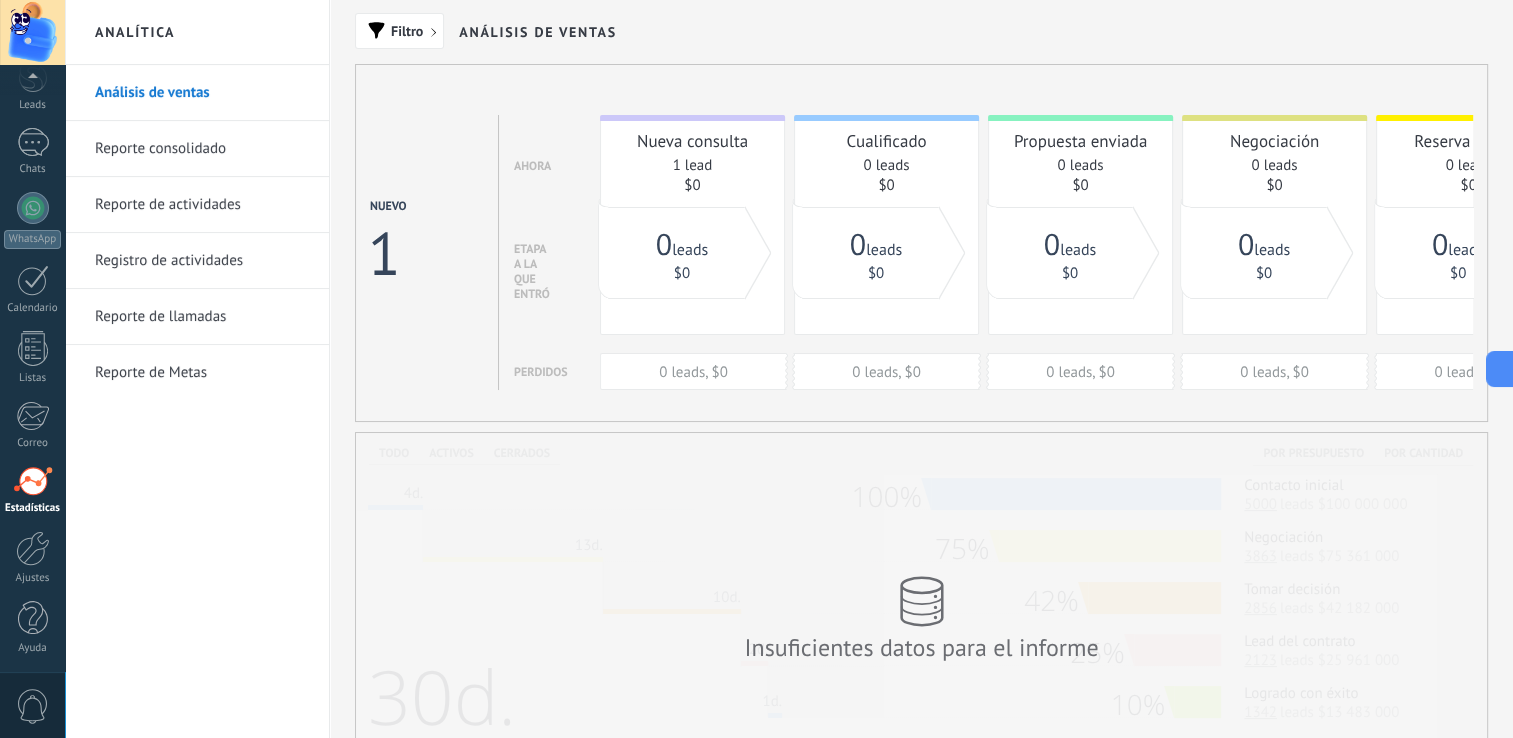 drag, startPoint x: 911, startPoint y: 405, endPoint x: 1036, endPoint y: 412, distance: 125.19585 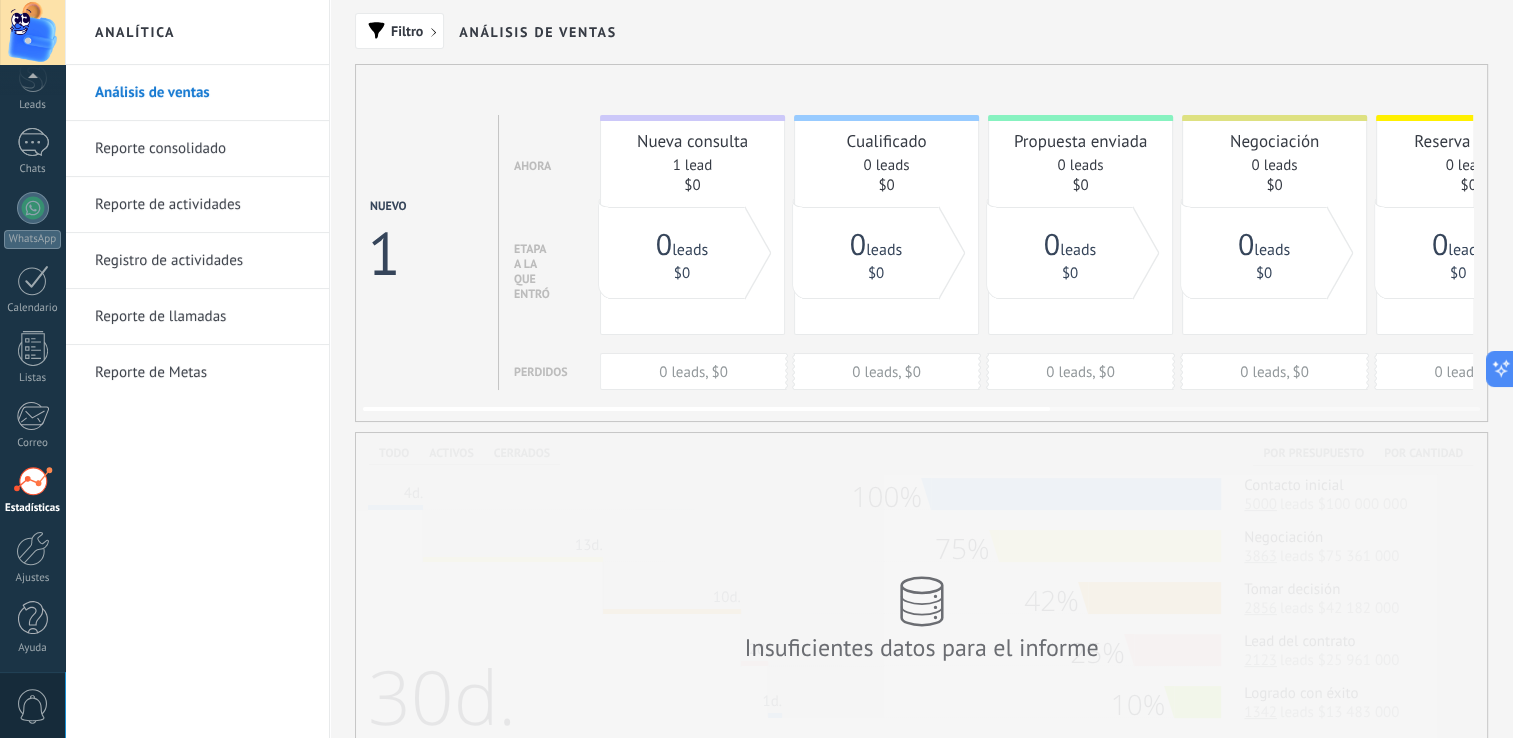 drag, startPoint x: 1028, startPoint y: 406, endPoint x: 1134, endPoint y: 410, distance: 106.07545 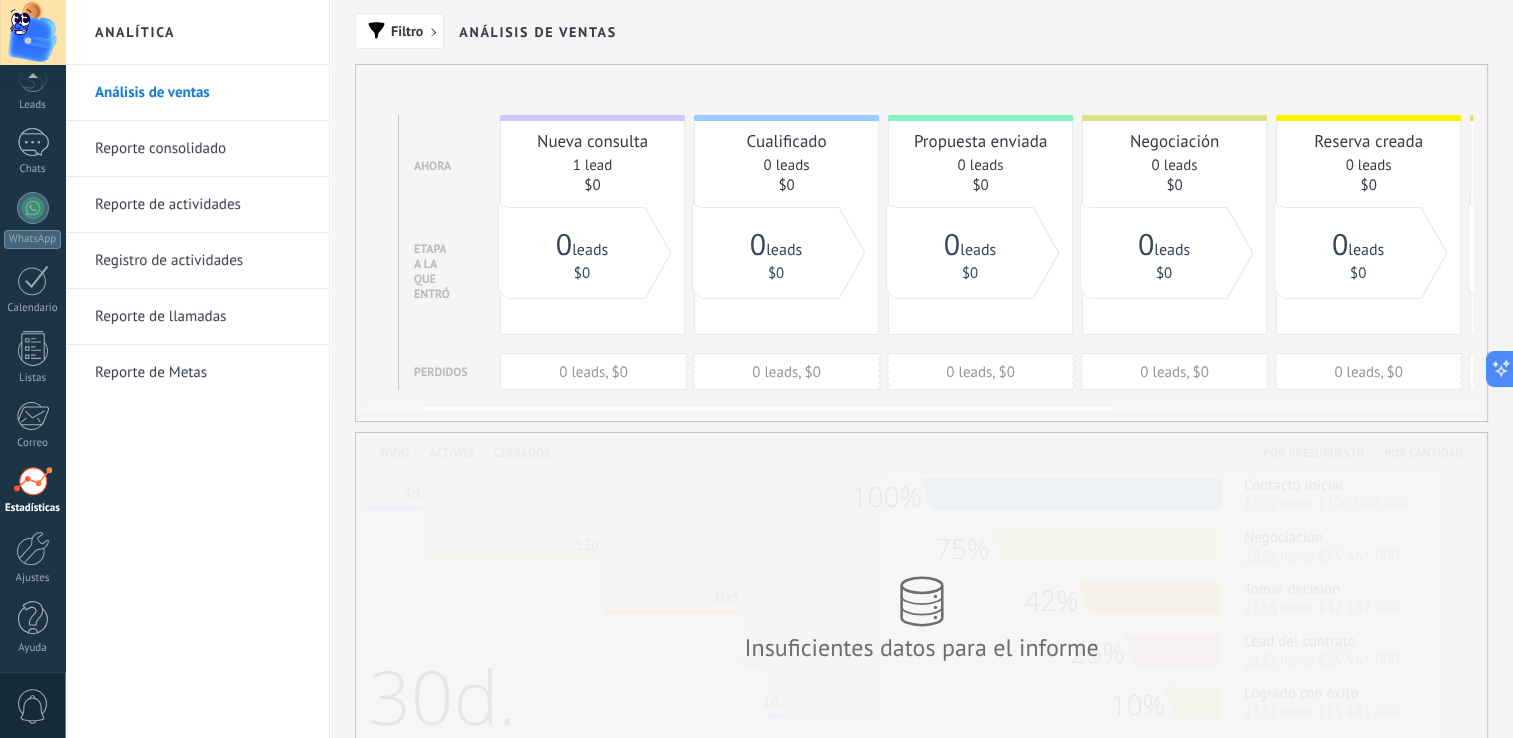 drag, startPoint x: 1039, startPoint y: 410, endPoint x: 1103, endPoint y: 414, distance: 64.12488 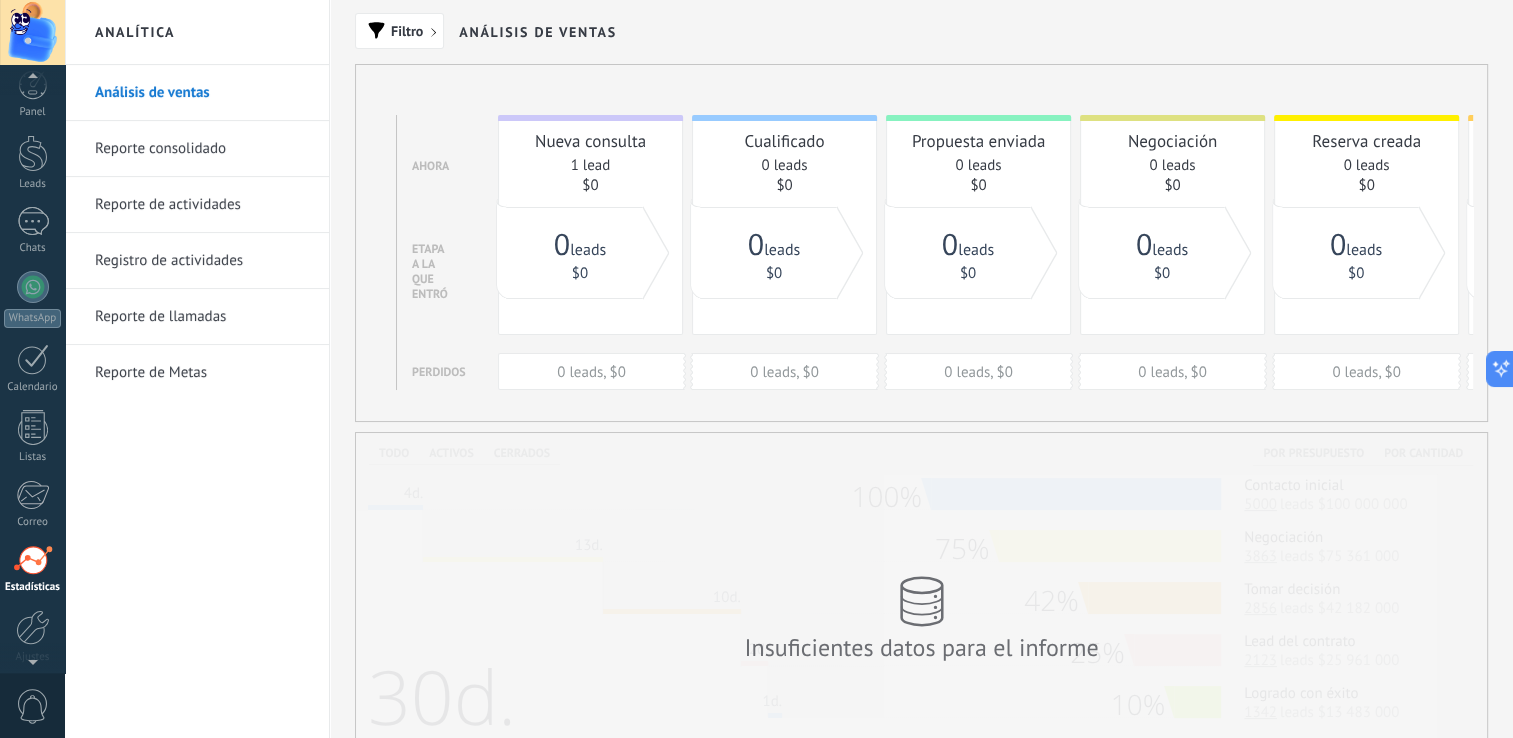 scroll, scrollTop: 0, scrollLeft: 0, axis: both 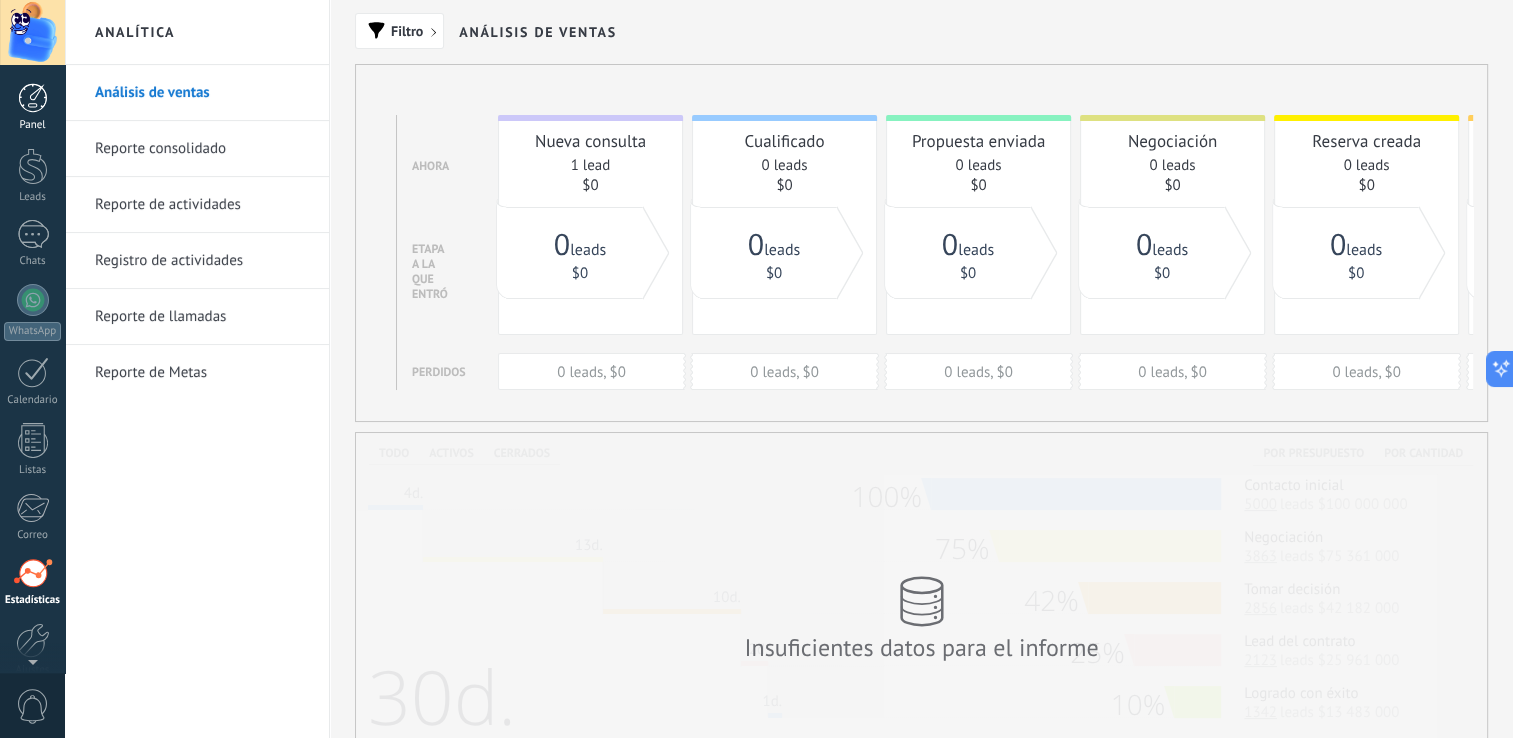 click at bounding box center (33, 98) 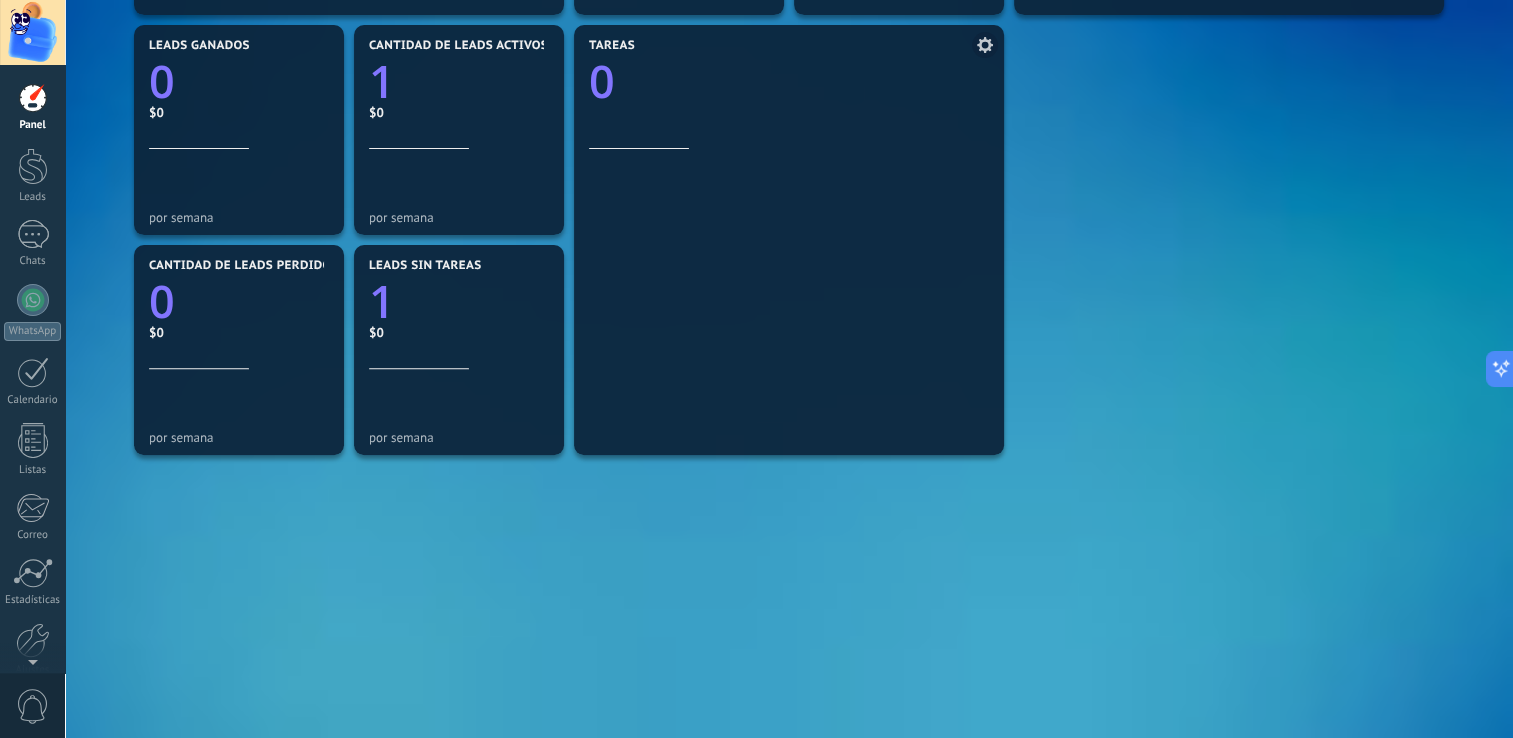 scroll, scrollTop: 676, scrollLeft: 0, axis: vertical 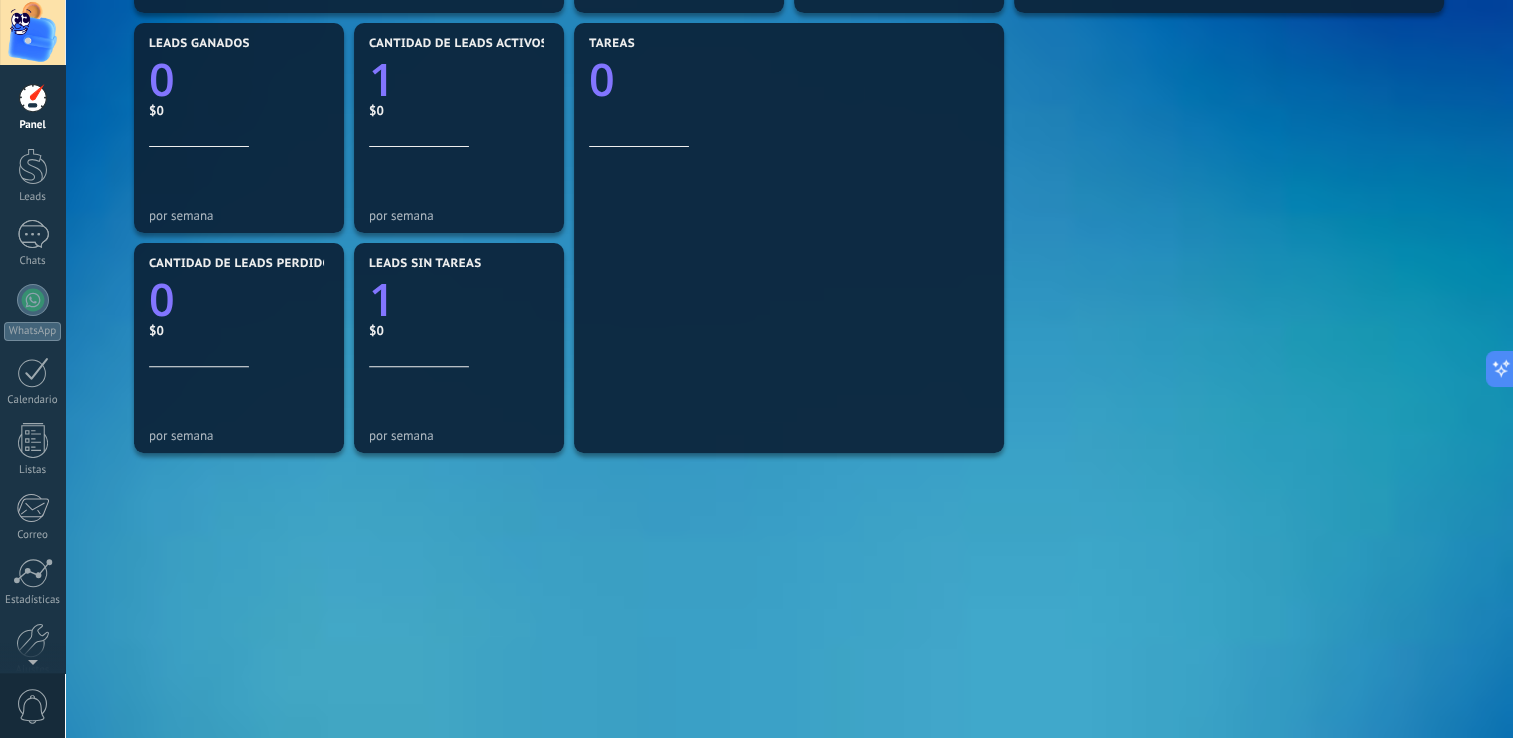click on "0" at bounding box center [33, 706] 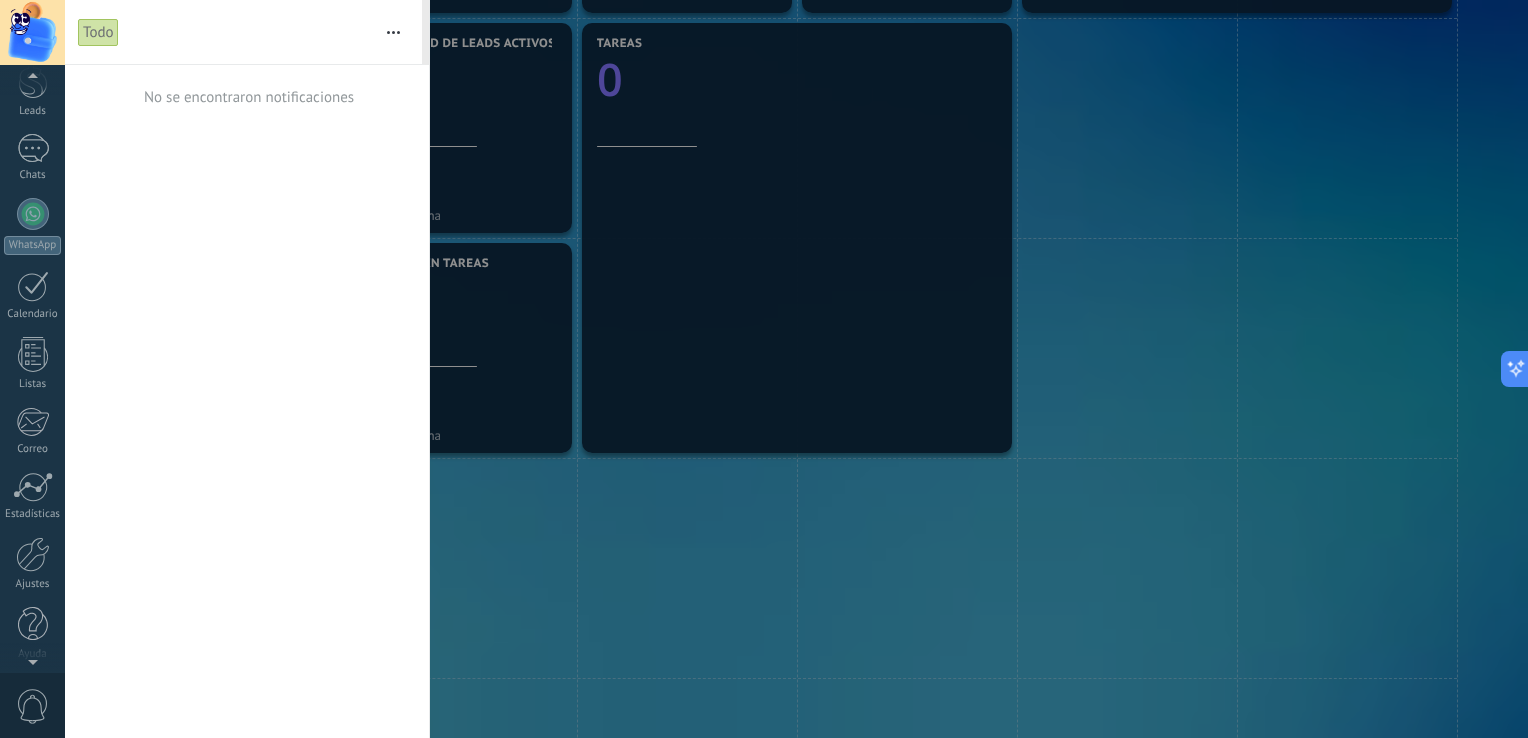 scroll, scrollTop: 92, scrollLeft: 0, axis: vertical 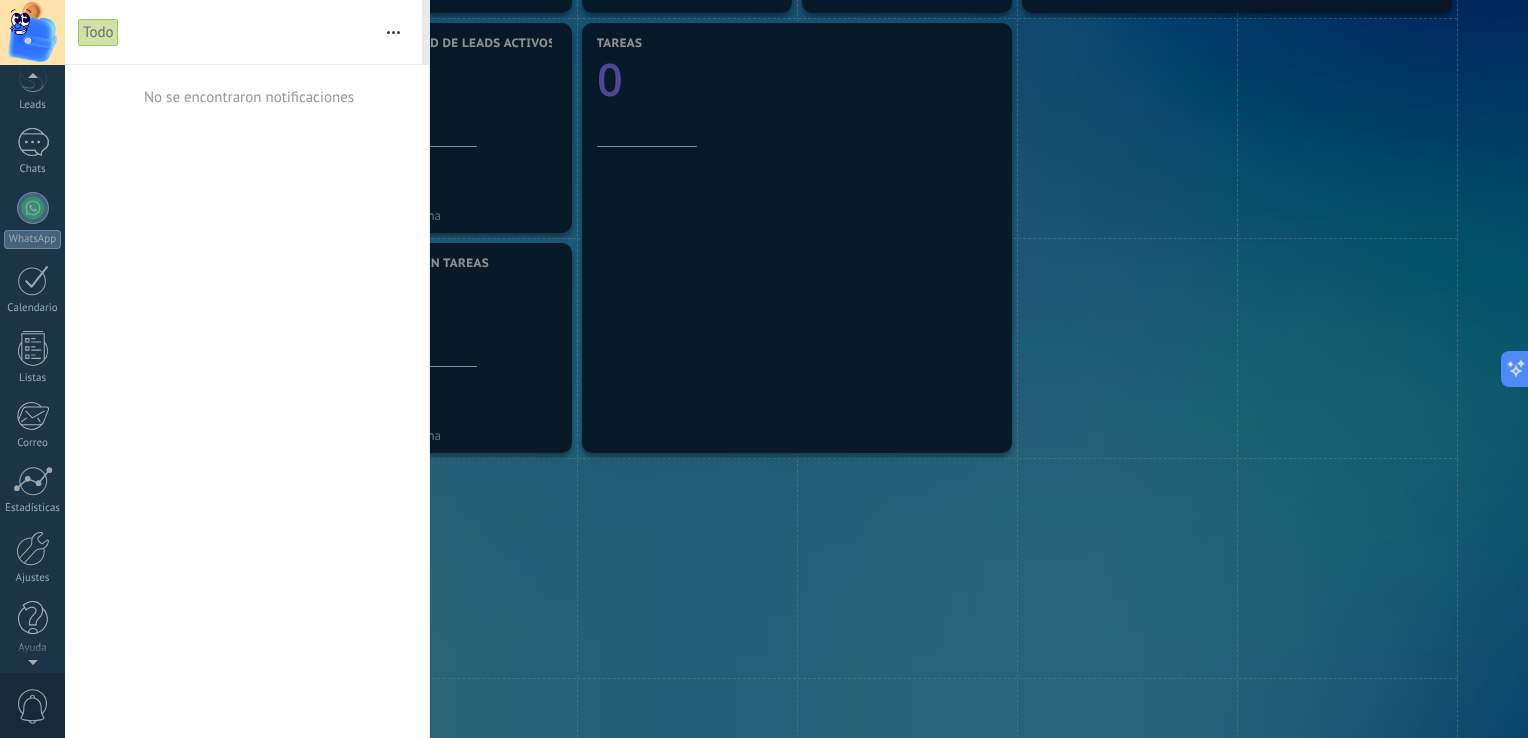 click at bounding box center (32, 658) 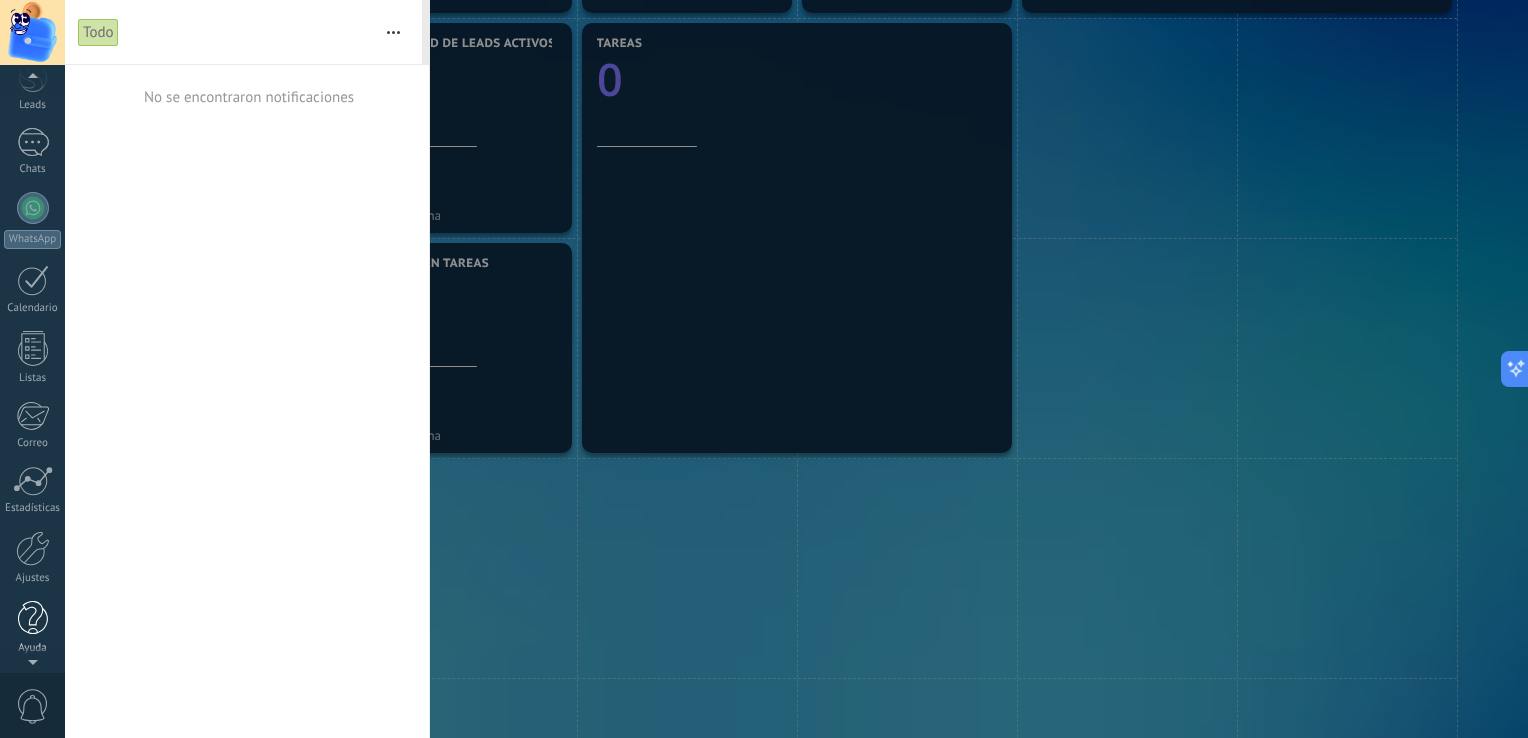 click at bounding box center (33, 618) 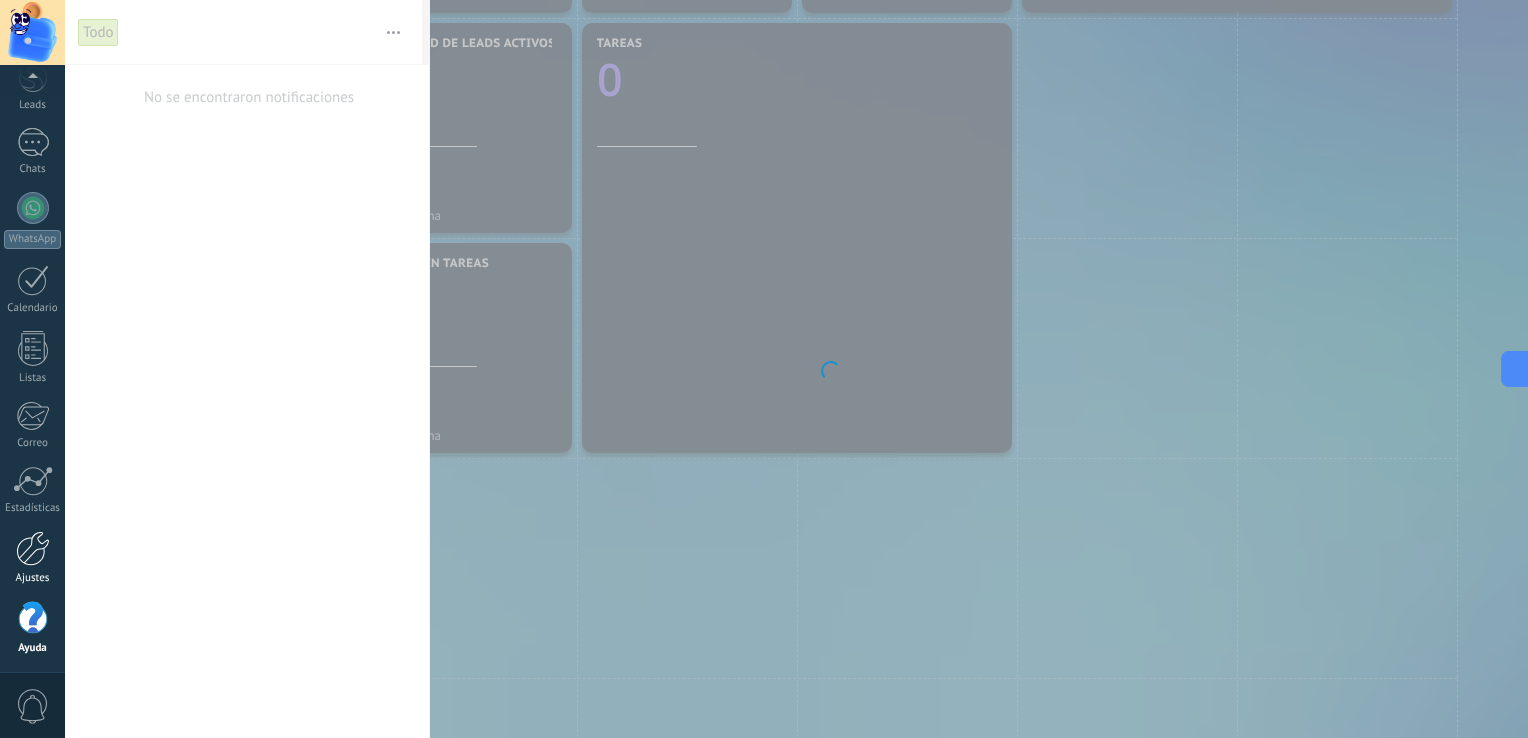 click at bounding box center [33, 548] 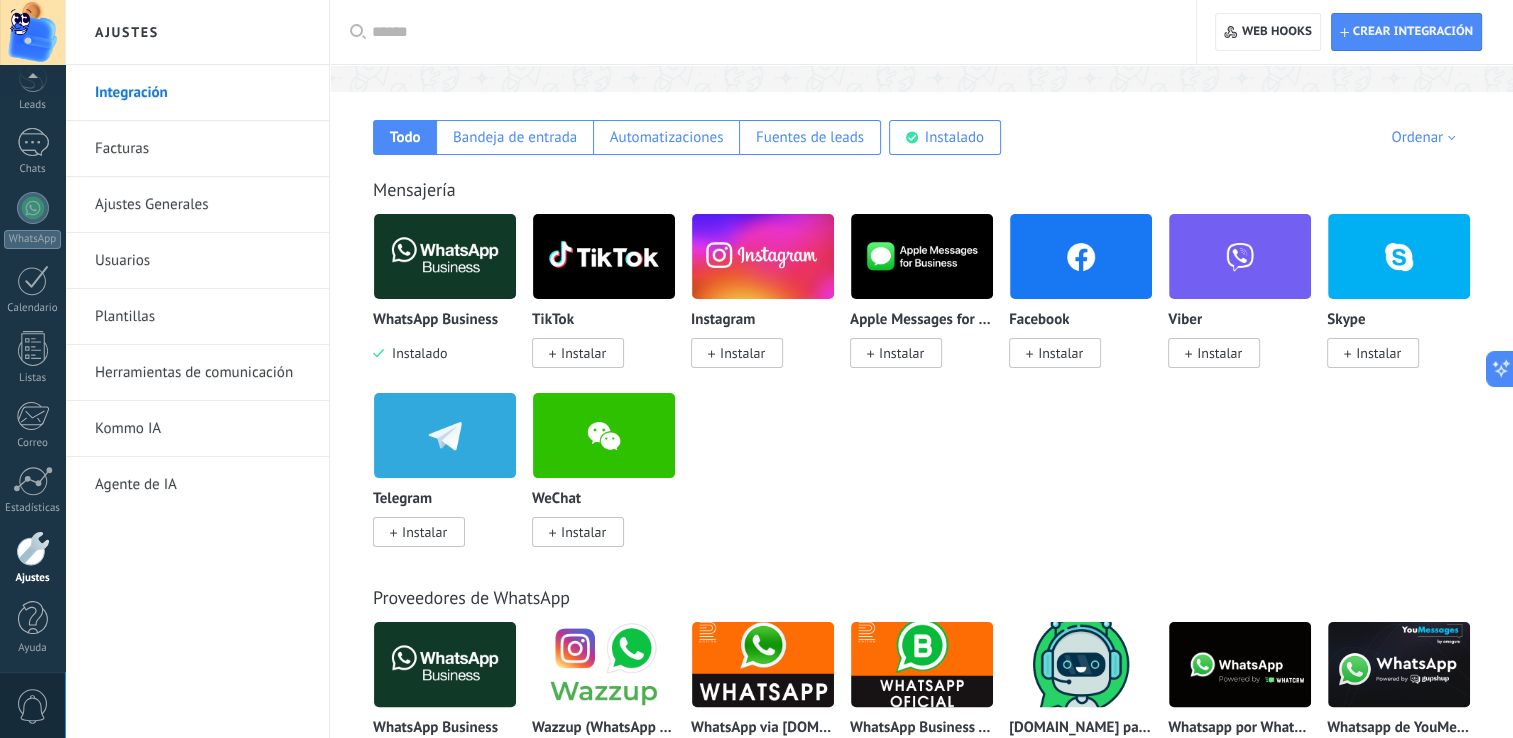 scroll, scrollTop: 300, scrollLeft: 0, axis: vertical 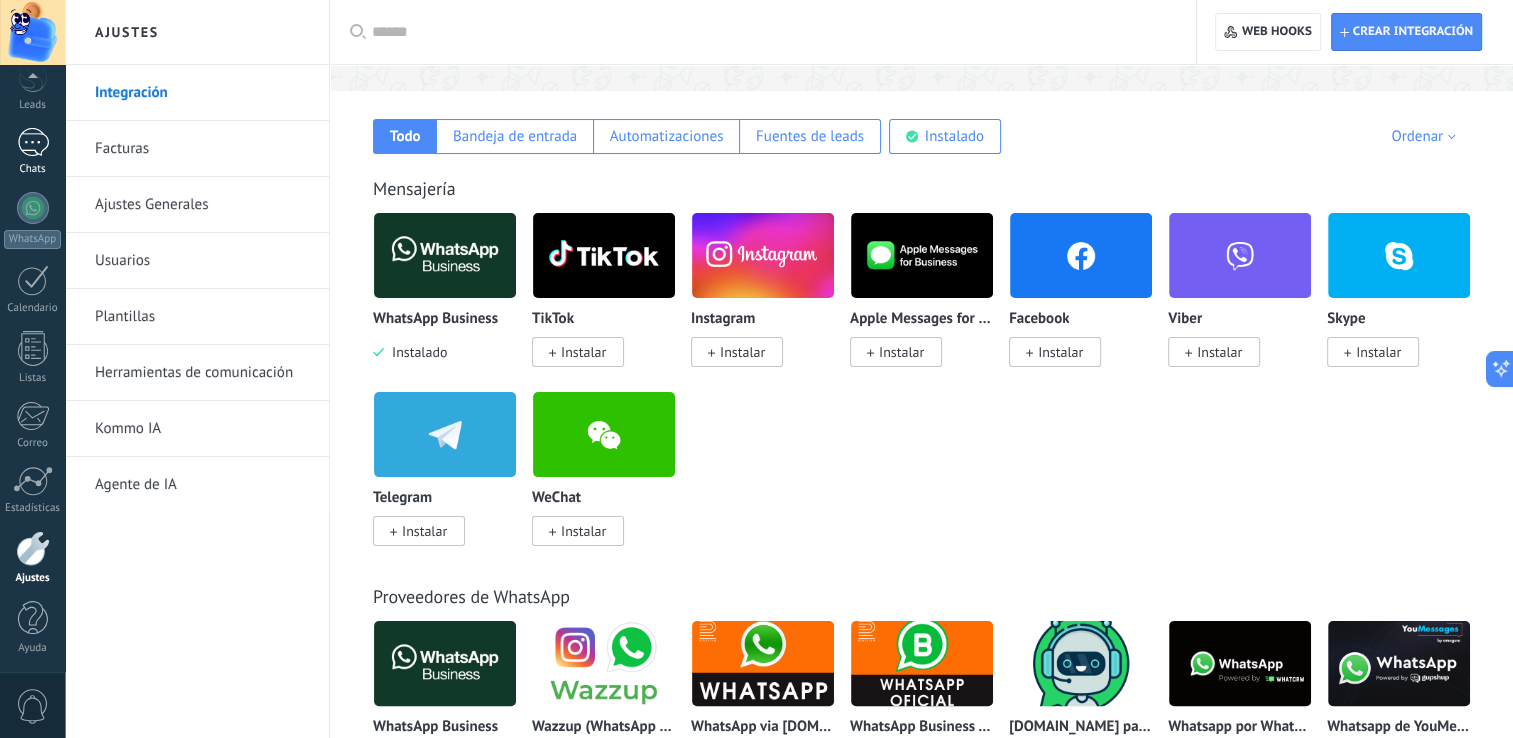 click at bounding box center [33, 142] 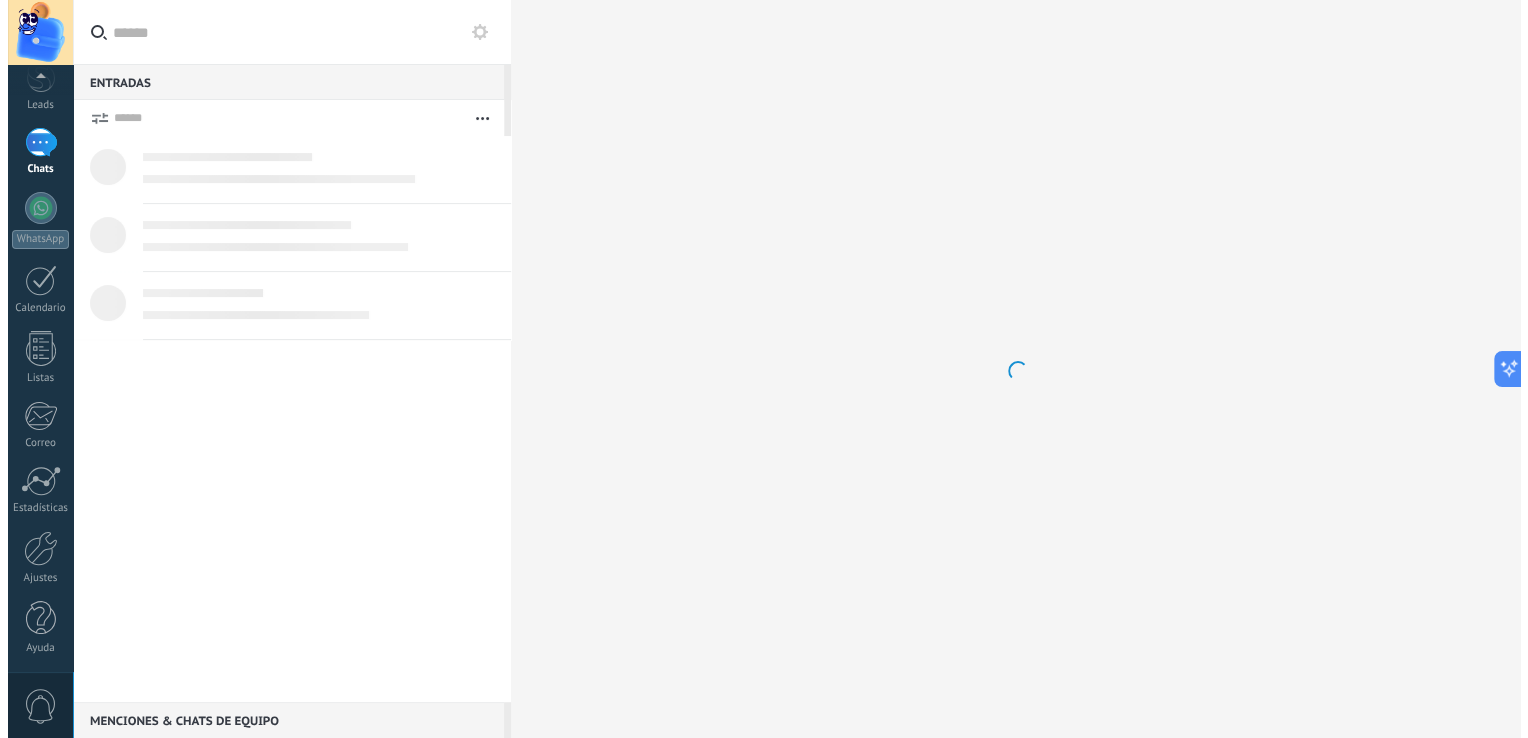 scroll, scrollTop: 0, scrollLeft: 0, axis: both 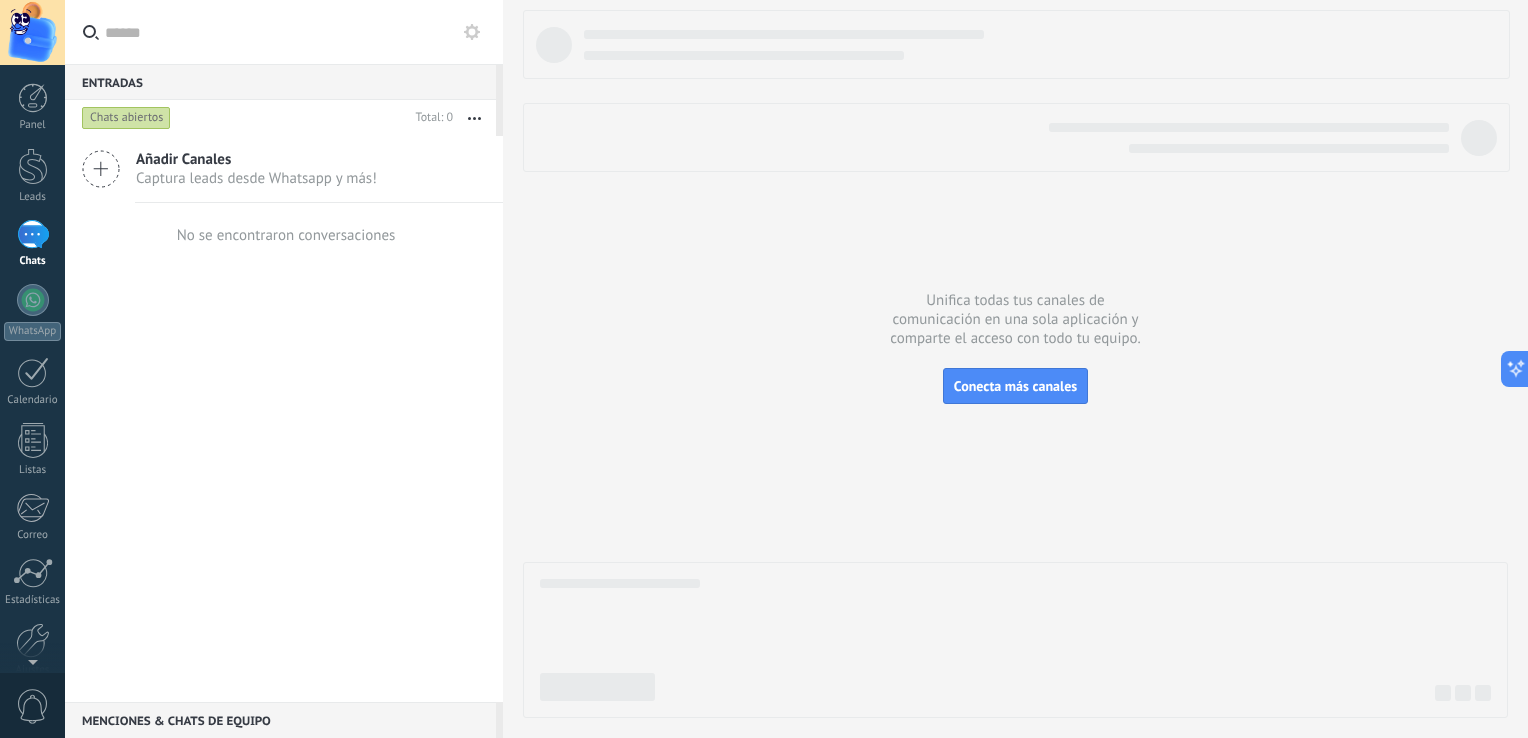 click on "Captura leads desde Whatsapp y más!" at bounding box center (256, 178) 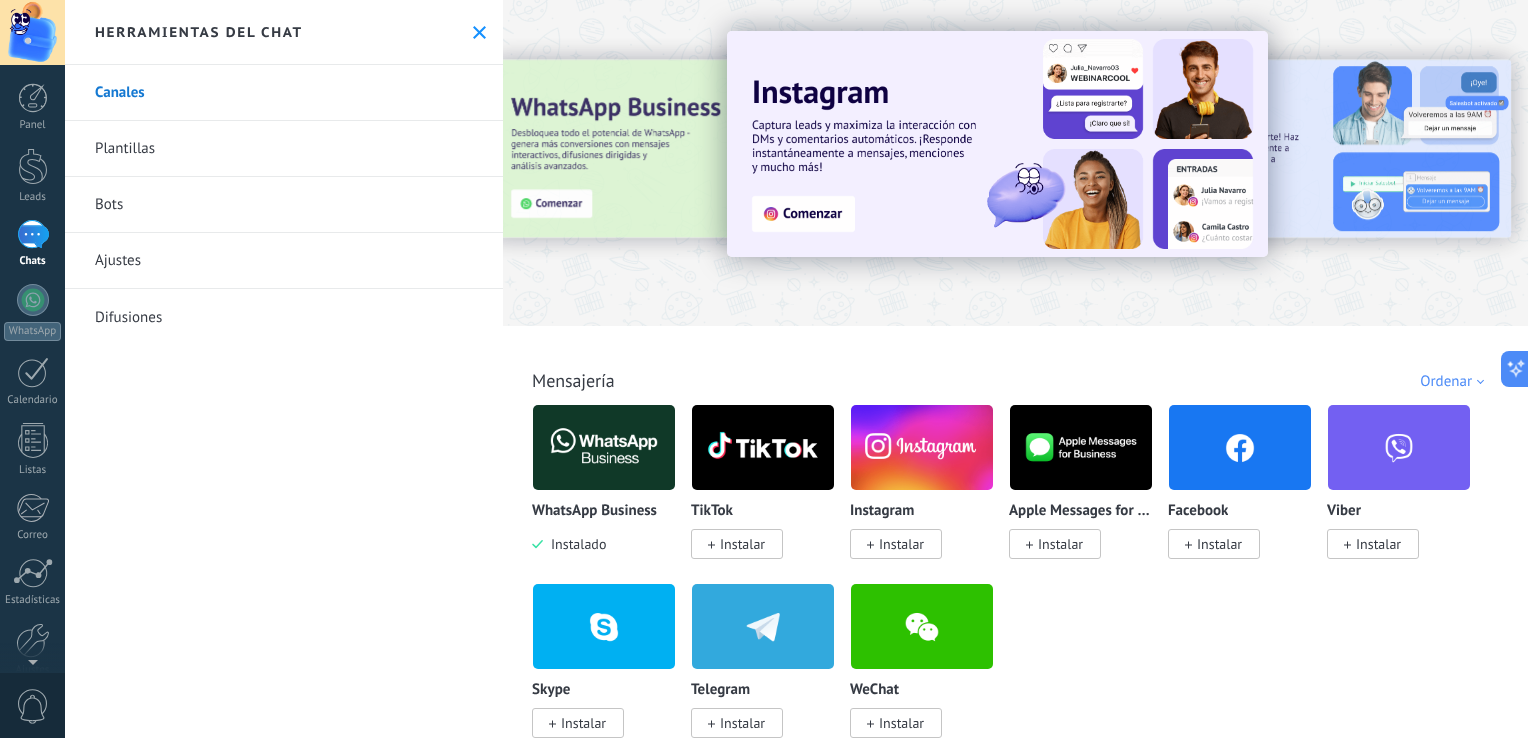 click on "Bots" at bounding box center [284, 205] 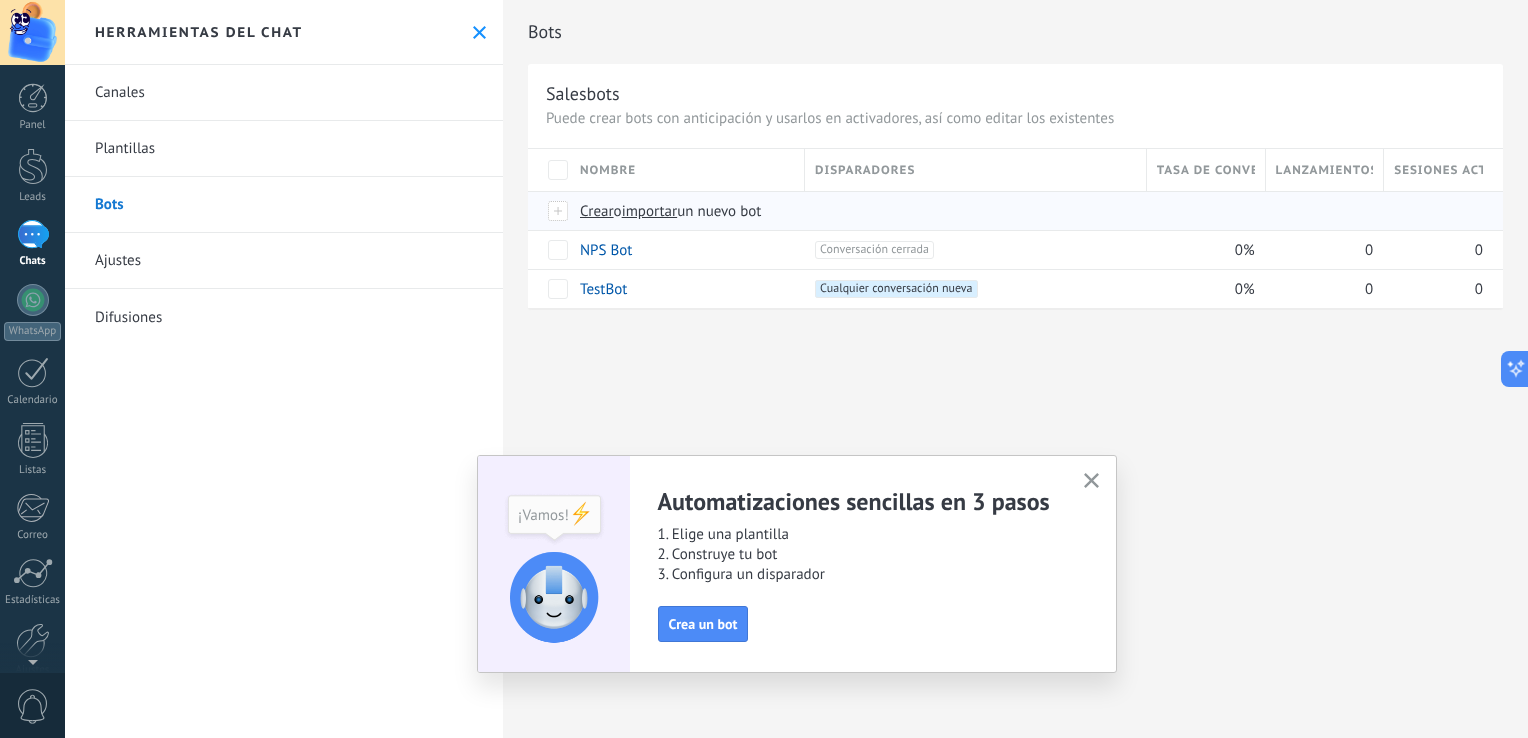 click at bounding box center [559, 211] 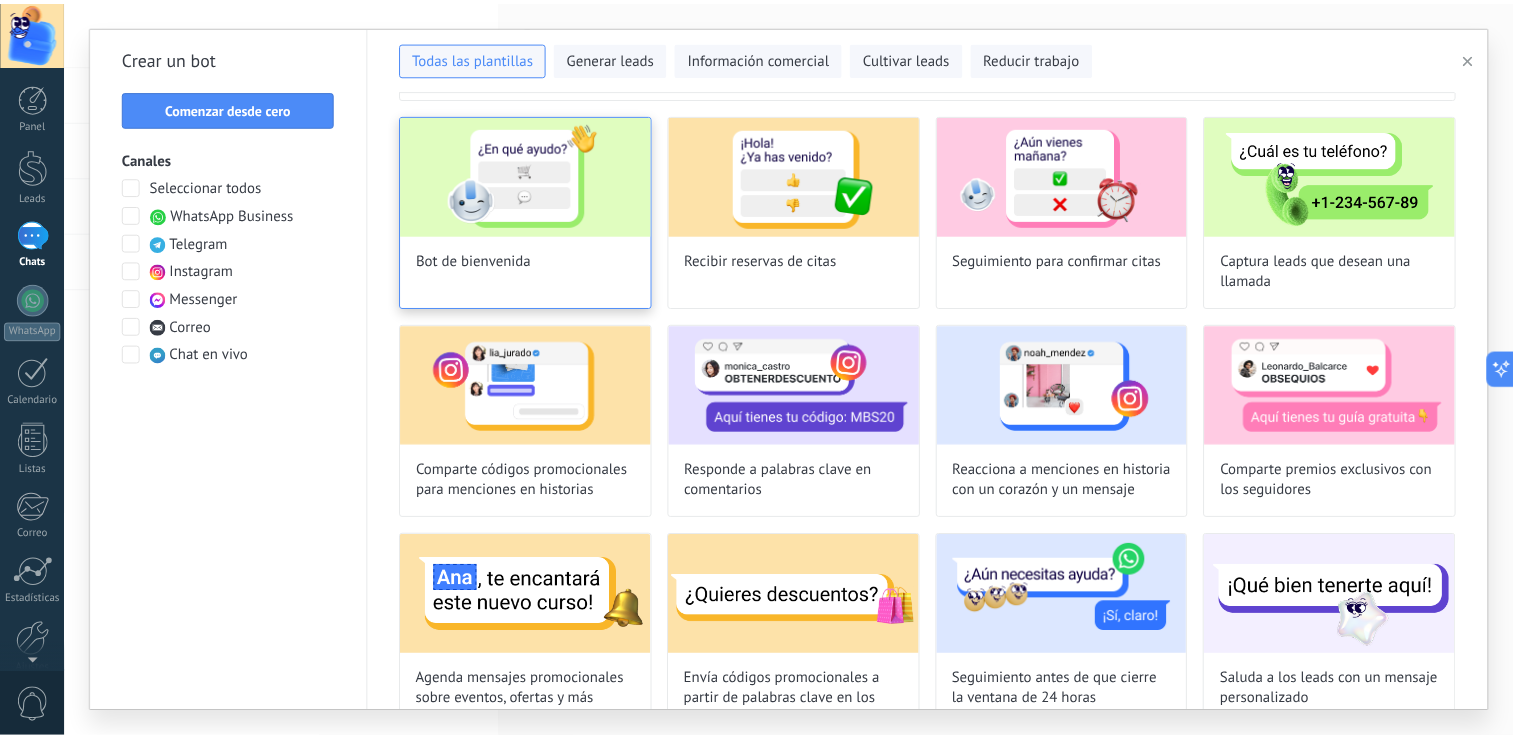 scroll, scrollTop: 0, scrollLeft: 0, axis: both 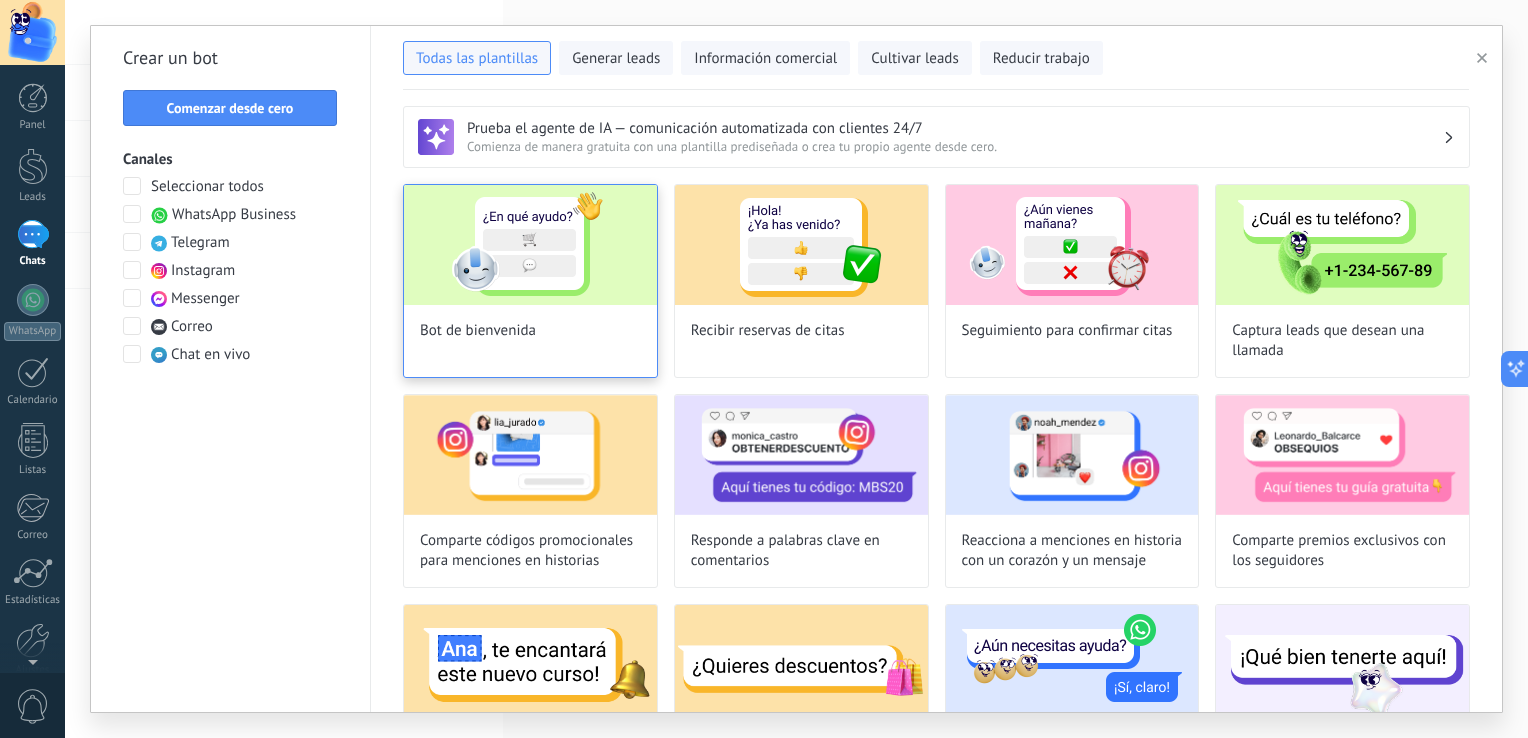 click at bounding box center (530, 245) 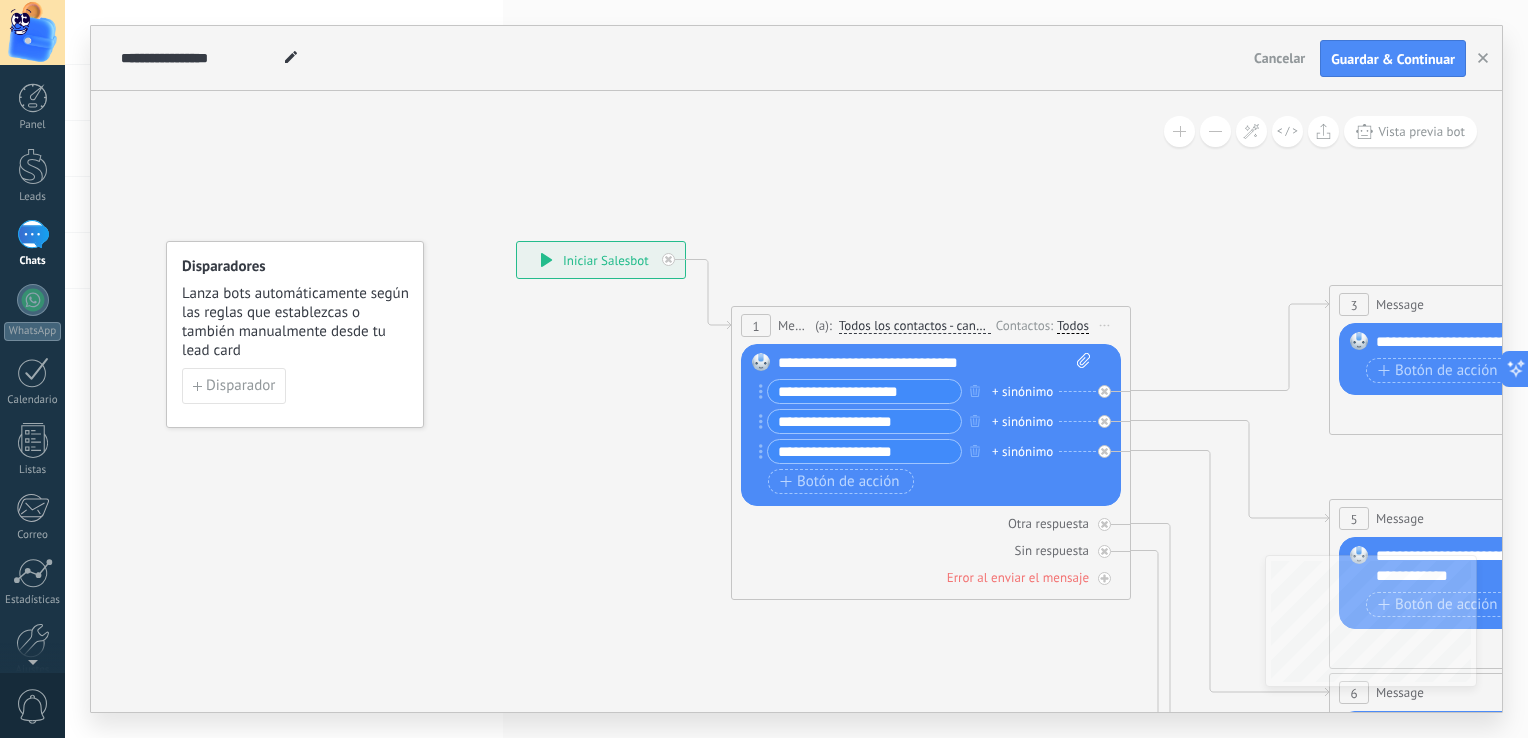 click on "**********" at bounding box center [864, 391] 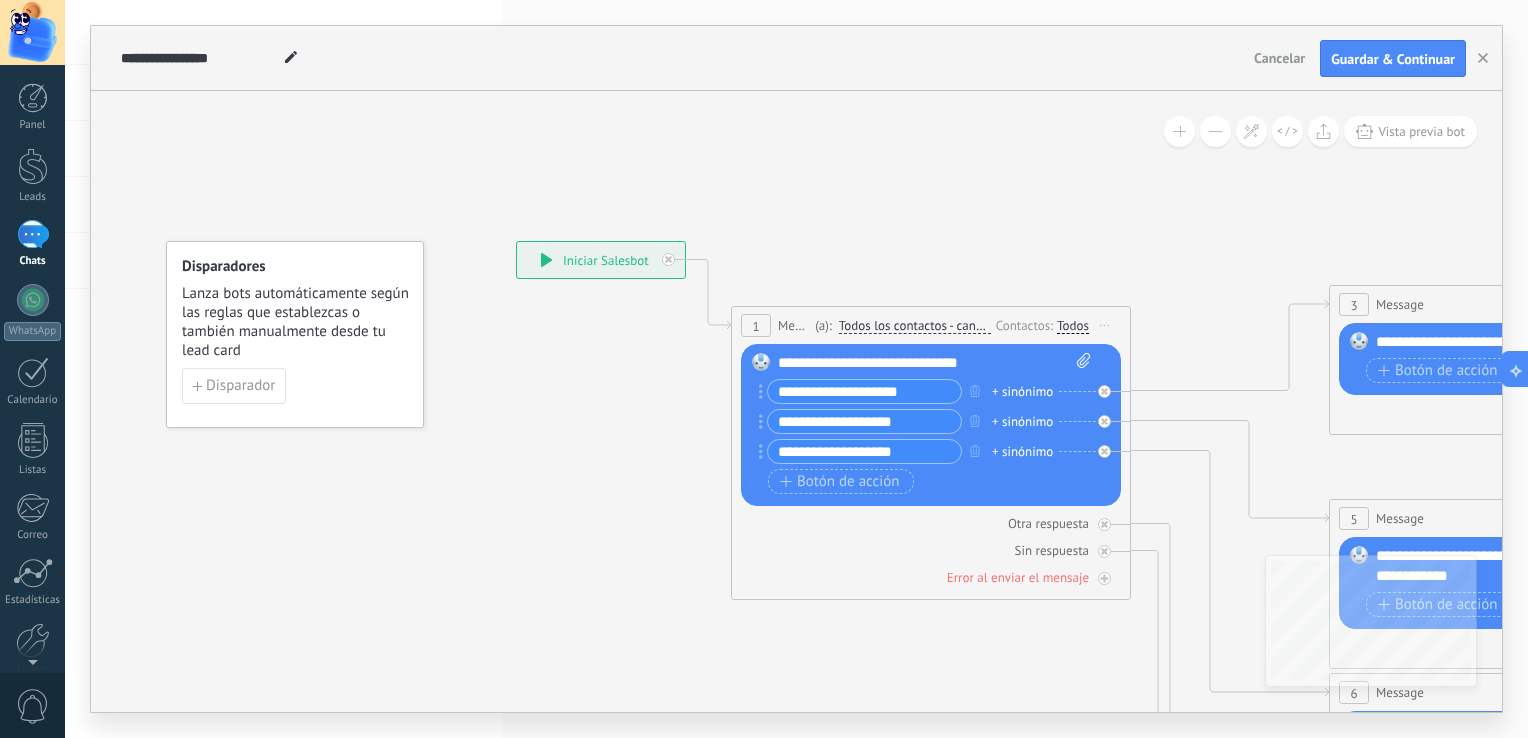 click on "**********" at bounding box center [864, 391] 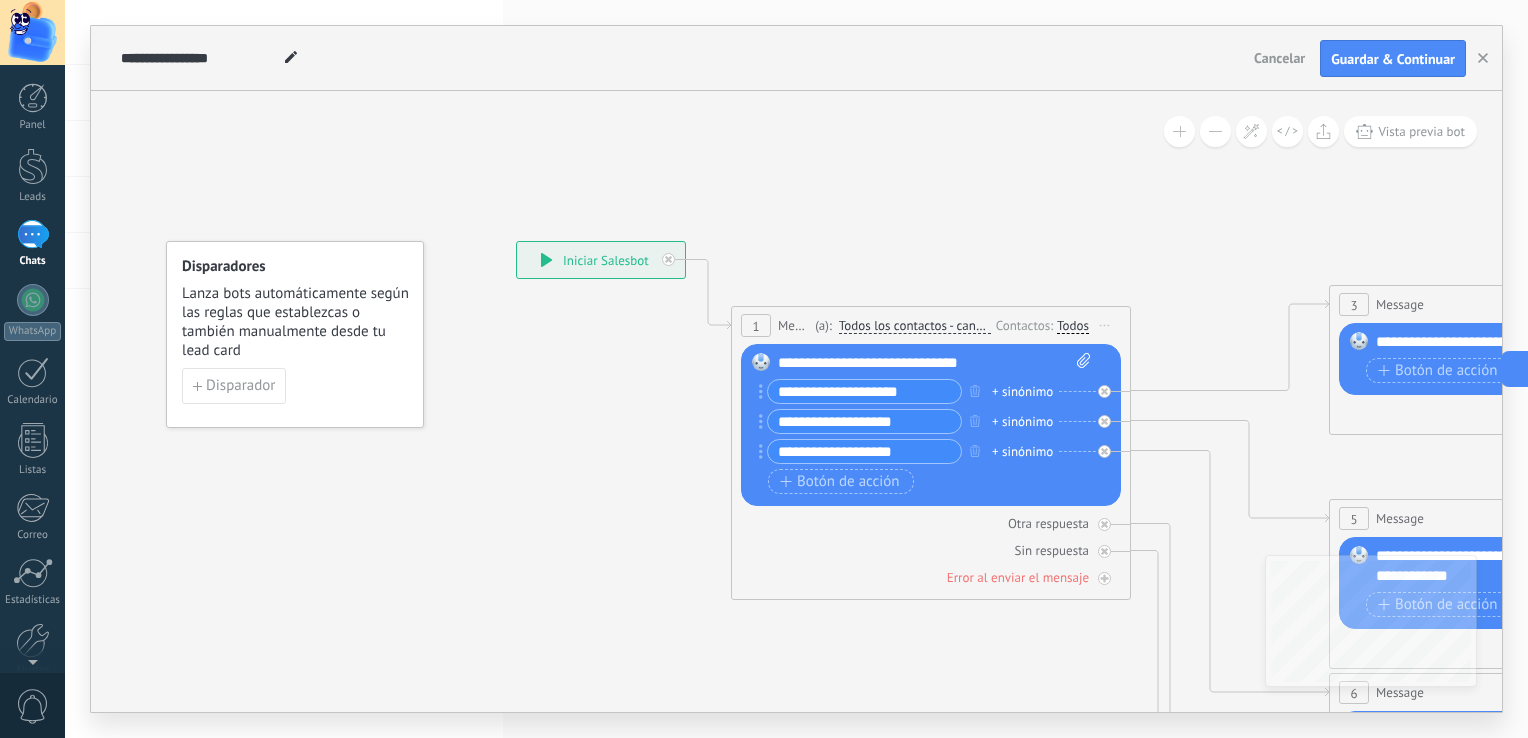 click on "**********" at bounding box center [864, 391] 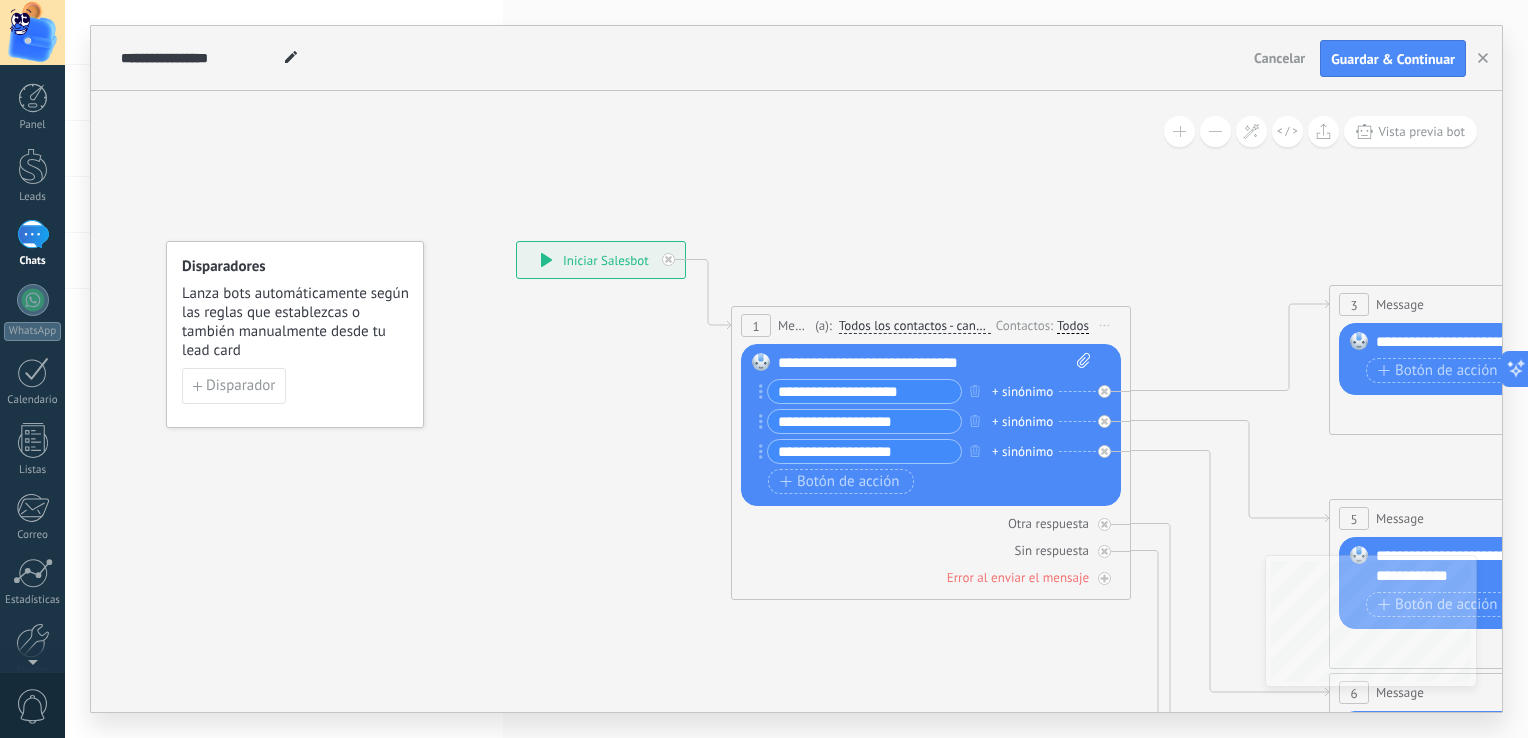 click on "**********" at bounding box center (864, 421) 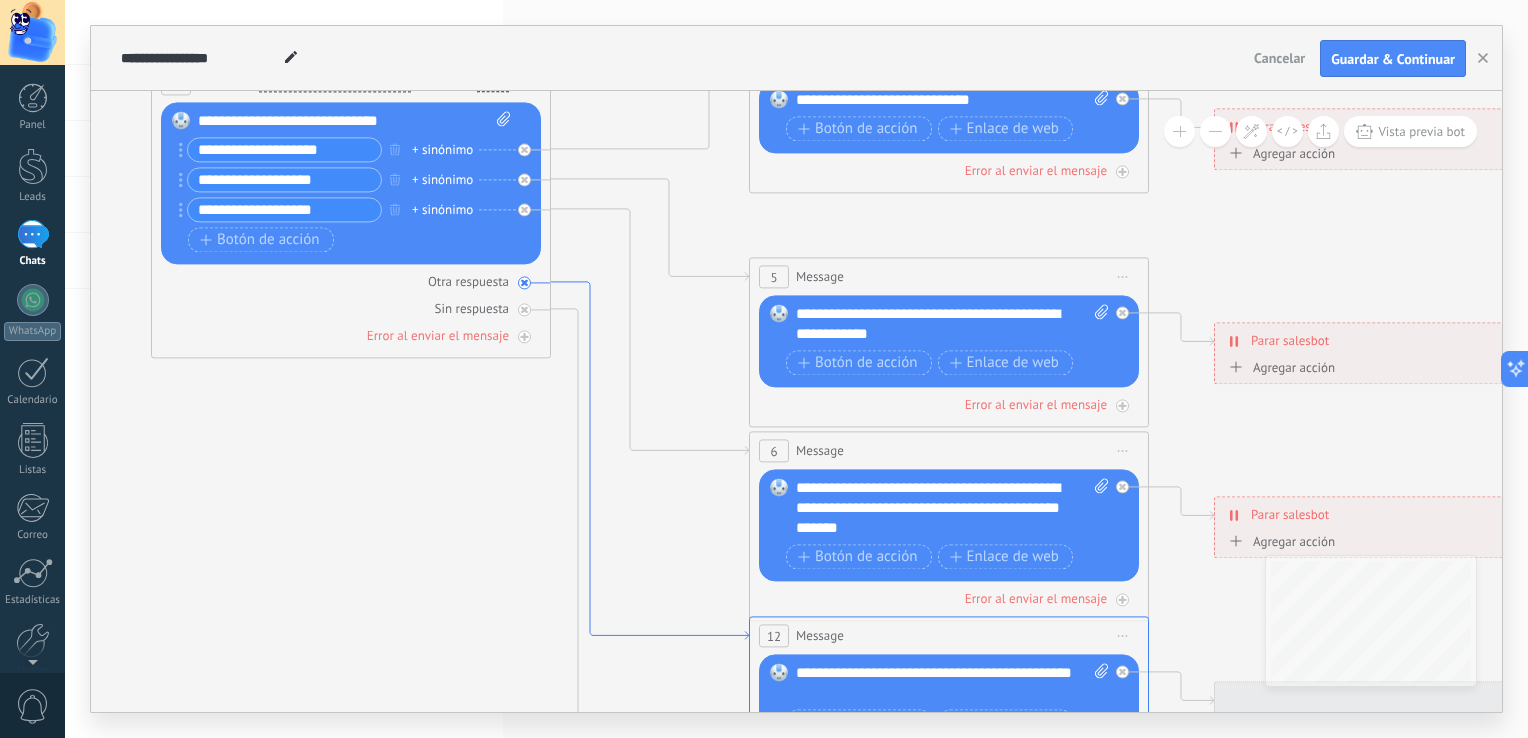 drag, startPoint x: 1176, startPoint y: 478, endPoint x: 553, endPoint y: 328, distance: 640.8034 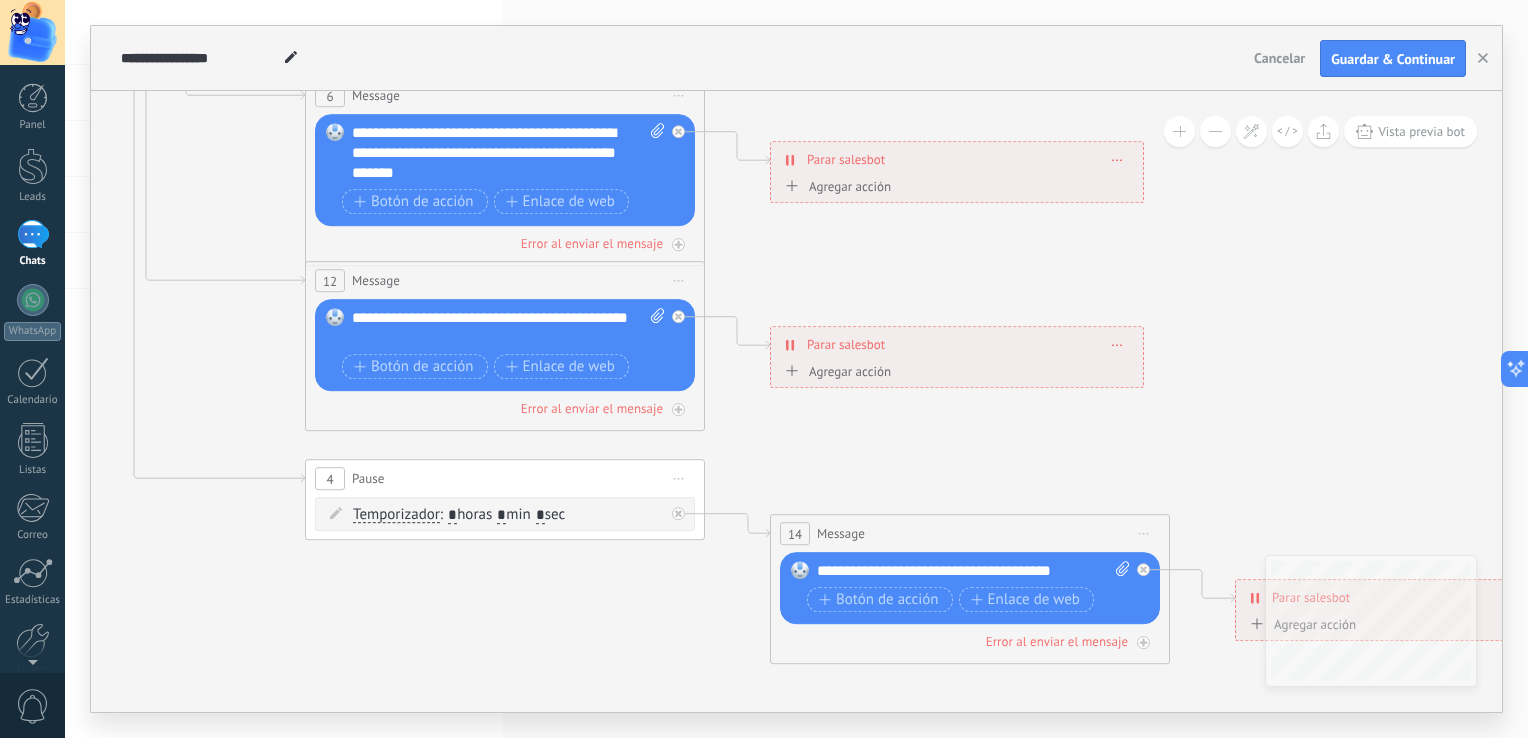 drag, startPoint x: 1309, startPoint y: 353, endPoint x: 956, endPoint y: 53, distance: 463.2591 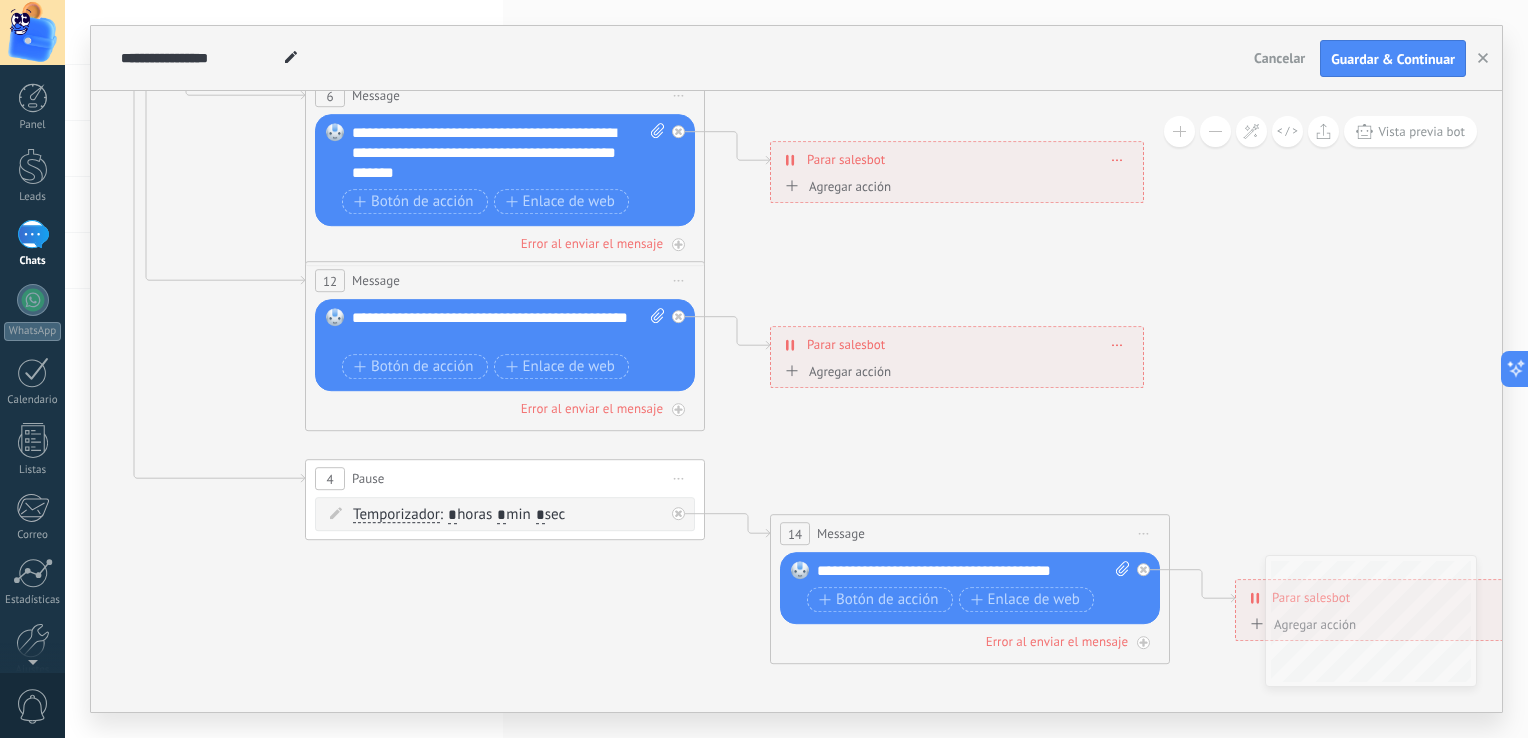 click on "**********" at bounding box center (796, 369) 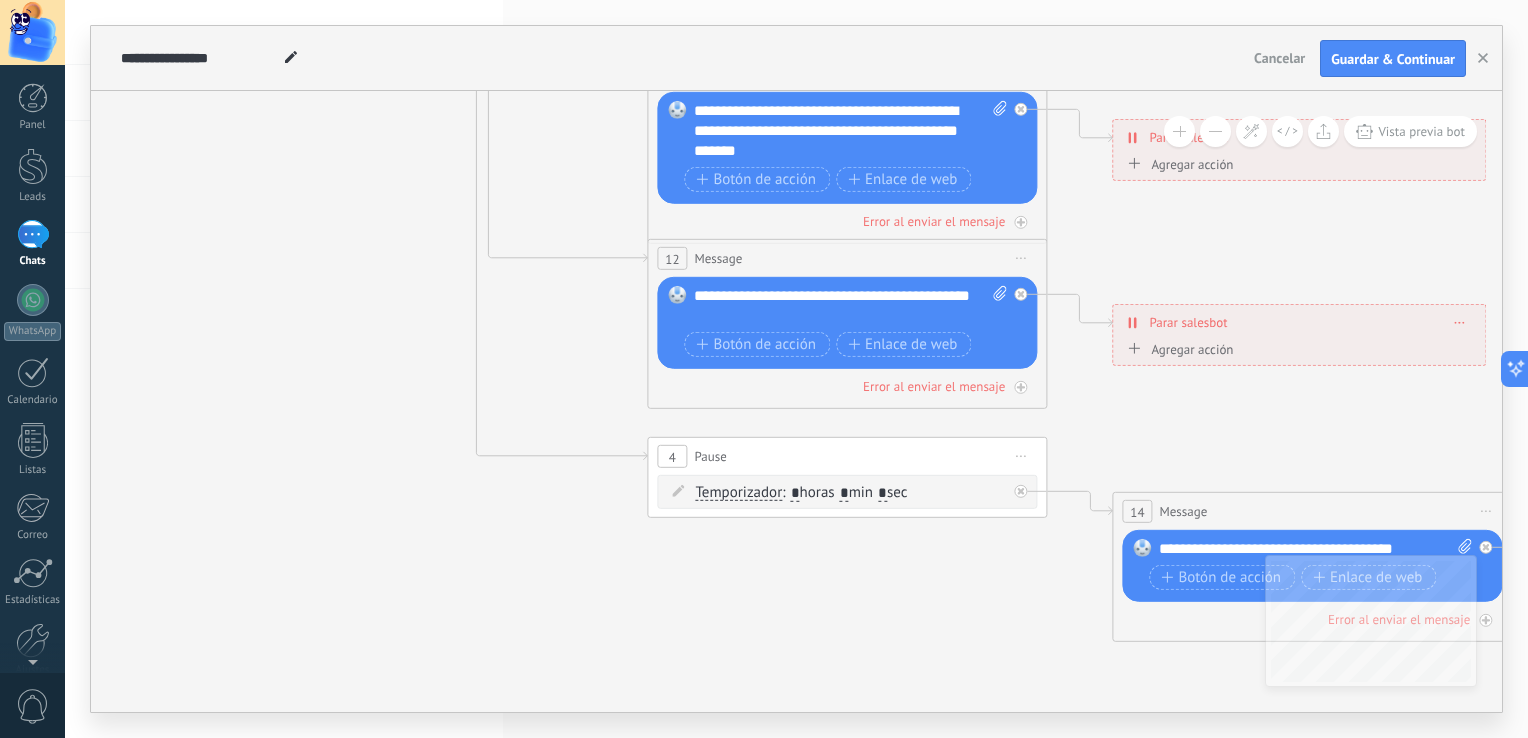 drag, startPoint x: 784, startPoint y: 406, endPoint x: 1592, endPoint y: 690, distance: 856.4578 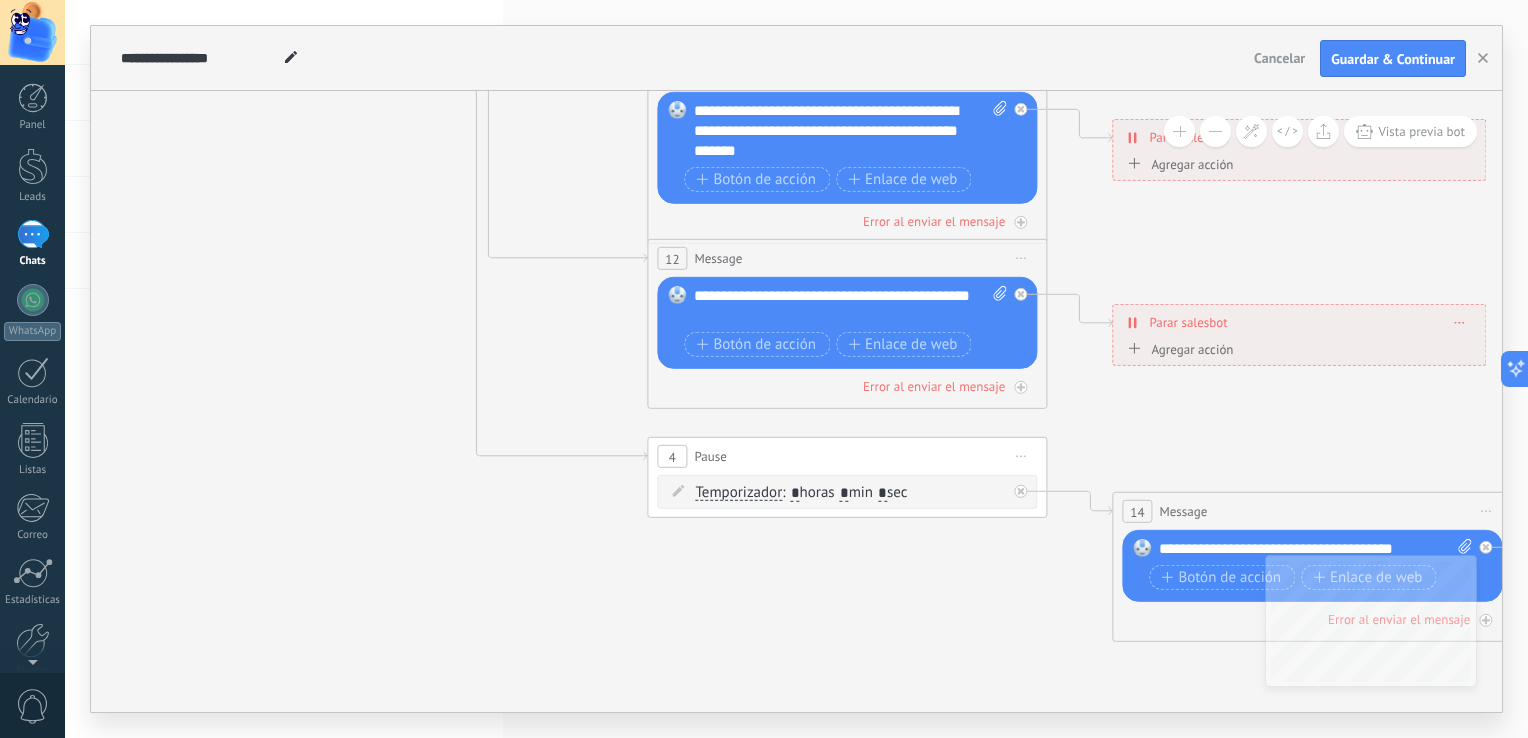 click on ".abccls-1,.abccls-2{fill-rule:evenodd}.abccls-2{fill:#fff} .abfcls-1{fill:none}.abfcls-2{fill:#fff} .abncls-1{isolation:isolate}.abncls-2{opacity:.06}.abncls-2,.abncls-3,.abncls-6{mix-blend-mode:multiply}.abncls-3{opacity:.15}.abncls-4,.abncls-8{fill:#fff}.abncls-5{fill:url(#abnlinear-gradient)}.abncls-6{opacity:.04}.abncls-7{fill:url(#abnlinear-gradient-2)}.abncls-8{fill-rule:evenodd} .abqst0{fill:#ffa200} .abwcls-1{fill:#252525} .cls-1{isolation:isolate} .acicls-1{fill:none} .aclcls-1{fill:#232323} .acnst0{display:none} .addcls-1,.addcls-2{fill:none;stroke-miterlimit:10}.addcls-1{stroke:#dfe0e5}.addcls-2{stroke:#a1a7ab} .adecls-1,.adecls-2{fill:none;stroke-miterlimit:10}.adecls-1{stroke:#dfe0e5}.adecls-2{stroke:#a1a7ab} .adqcls-1{fill:#8591a5;fill-rule:evenodd} .aeccls-1{fill:#5c9f37} .aeecls-1{fill:#f86161} .aejcls-1{fill:#8591a5;fill-rule:evenodd} .aekcls-1{fill-rule:evenodd} .aelcls-1{fill-rule:evenodd;fill:currentColor} .aemcls-1{fill-rule:evenodd;fill:currentColor} .aercls-2{fill:#24bc8c}" at bounding box center (764, 369) 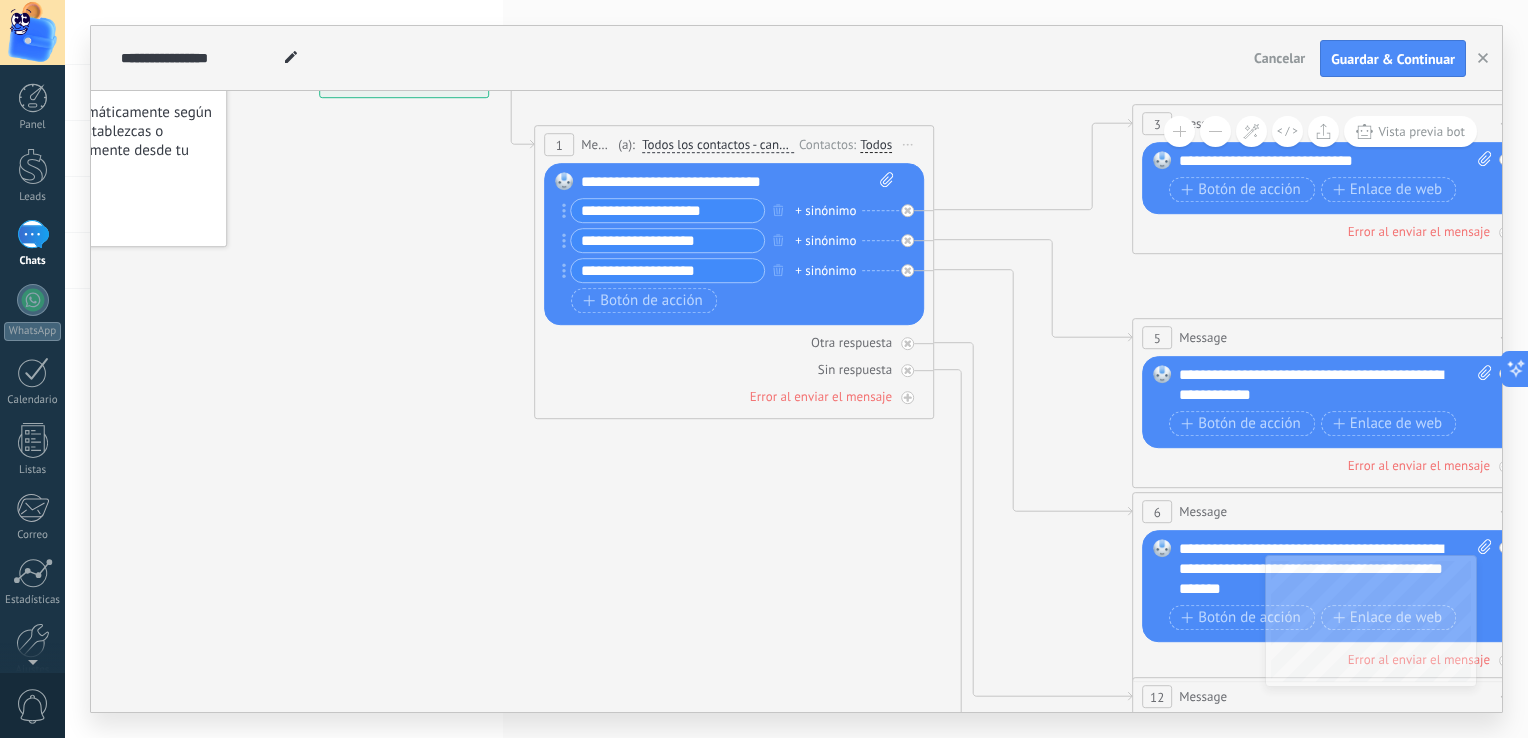 drag, startPoint x: 702, startPoint y: 453, endPoint x: 693, endPoint y: 536, distance: 83.48653 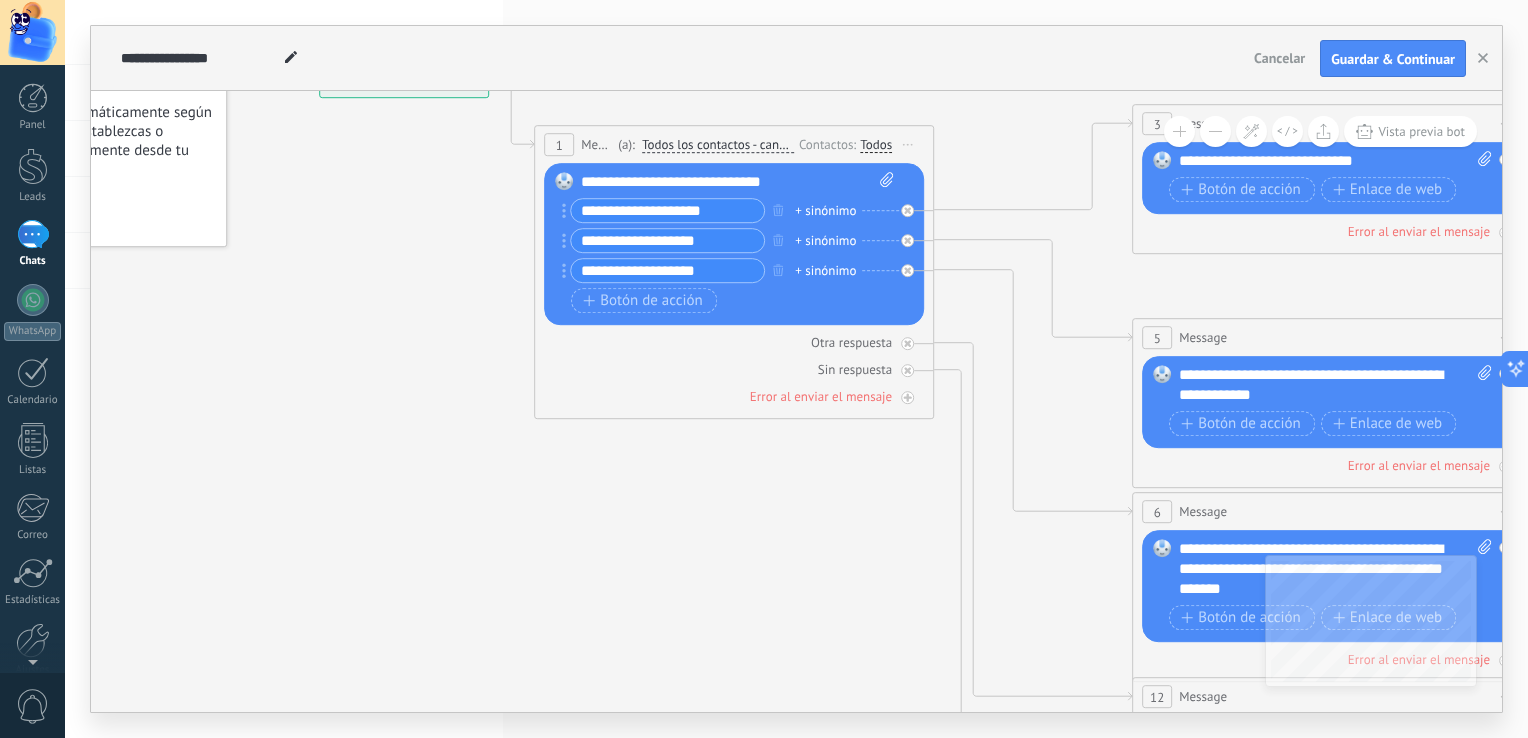 click 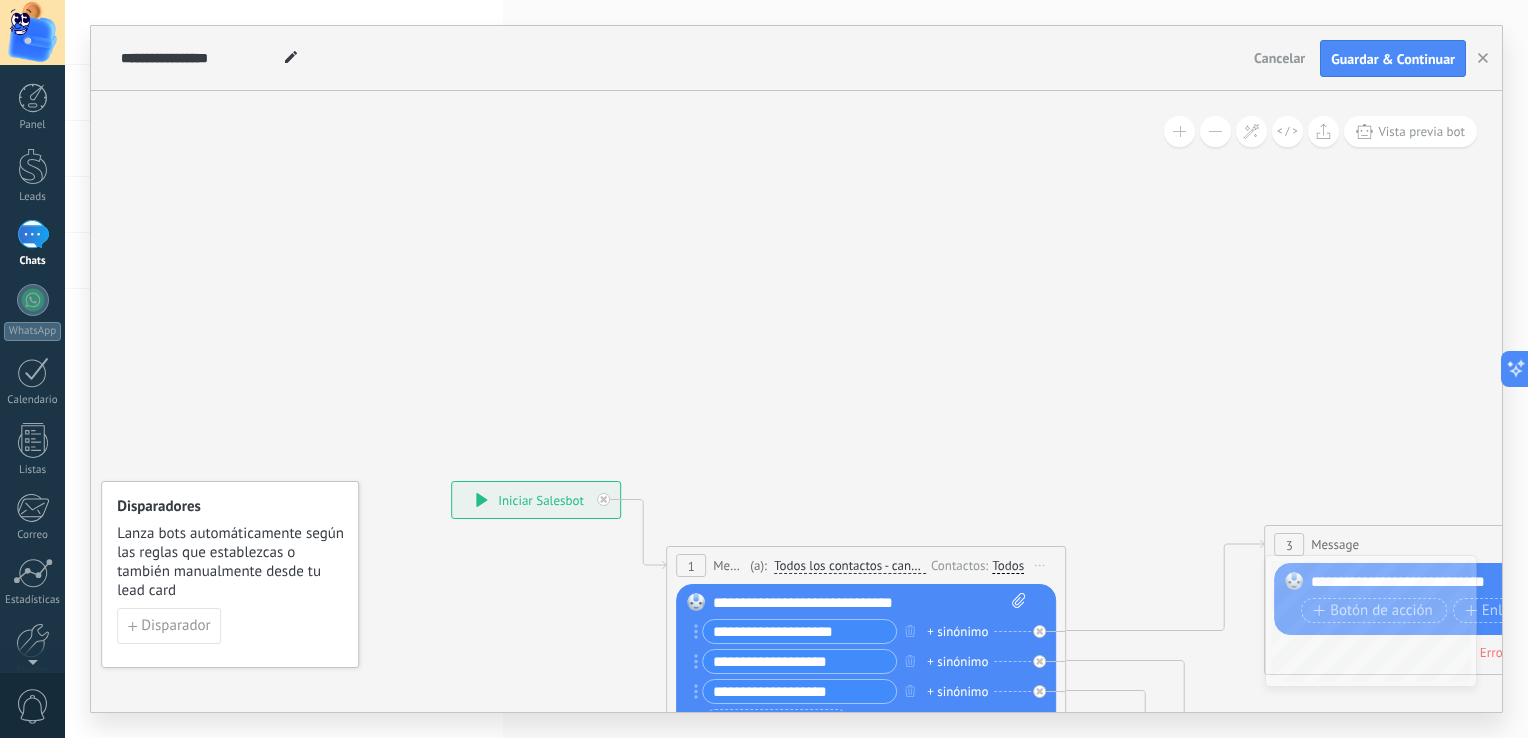 drag, startPoint x: 558, startPoint y: 135, endPoint x: 777, endPoint y: 566, distance: 483.44803 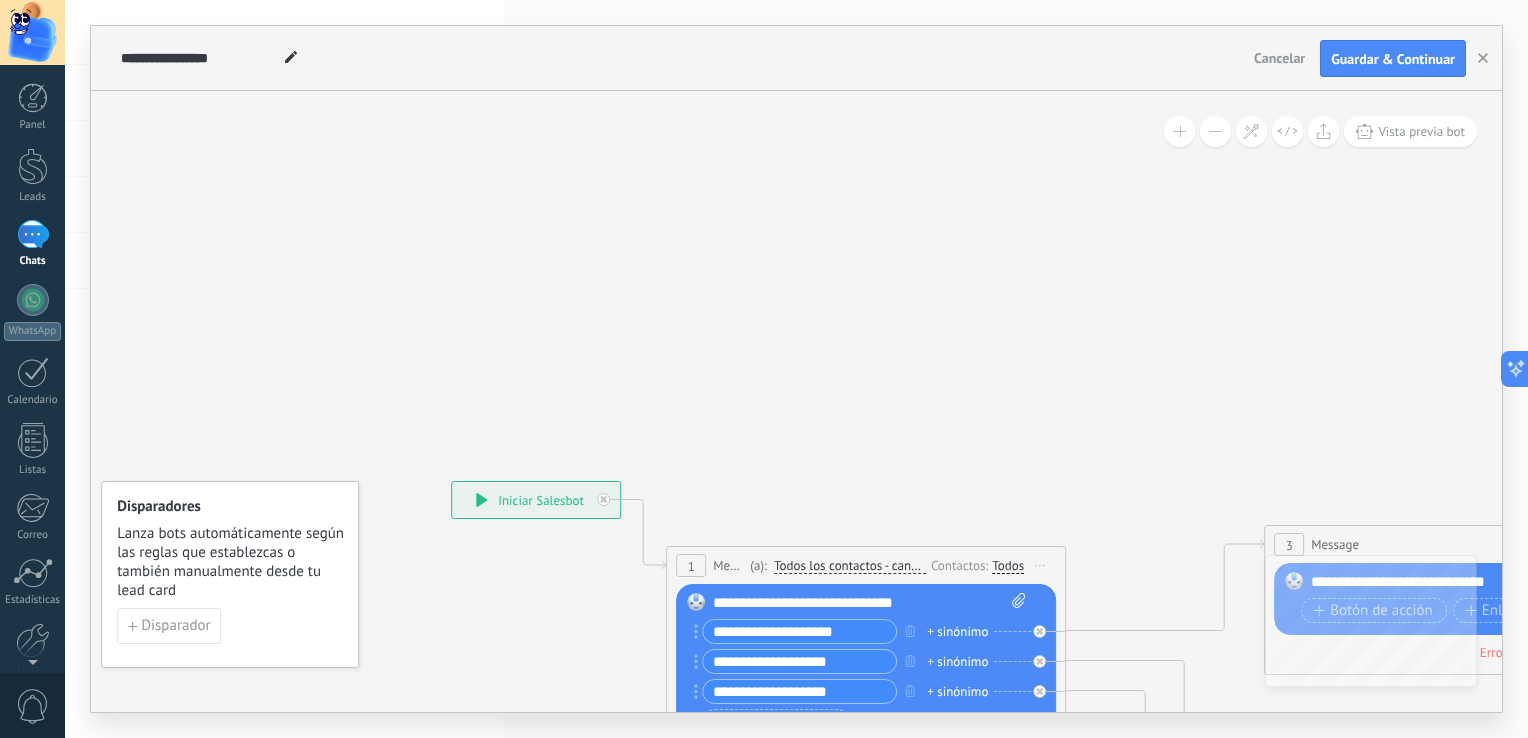 click 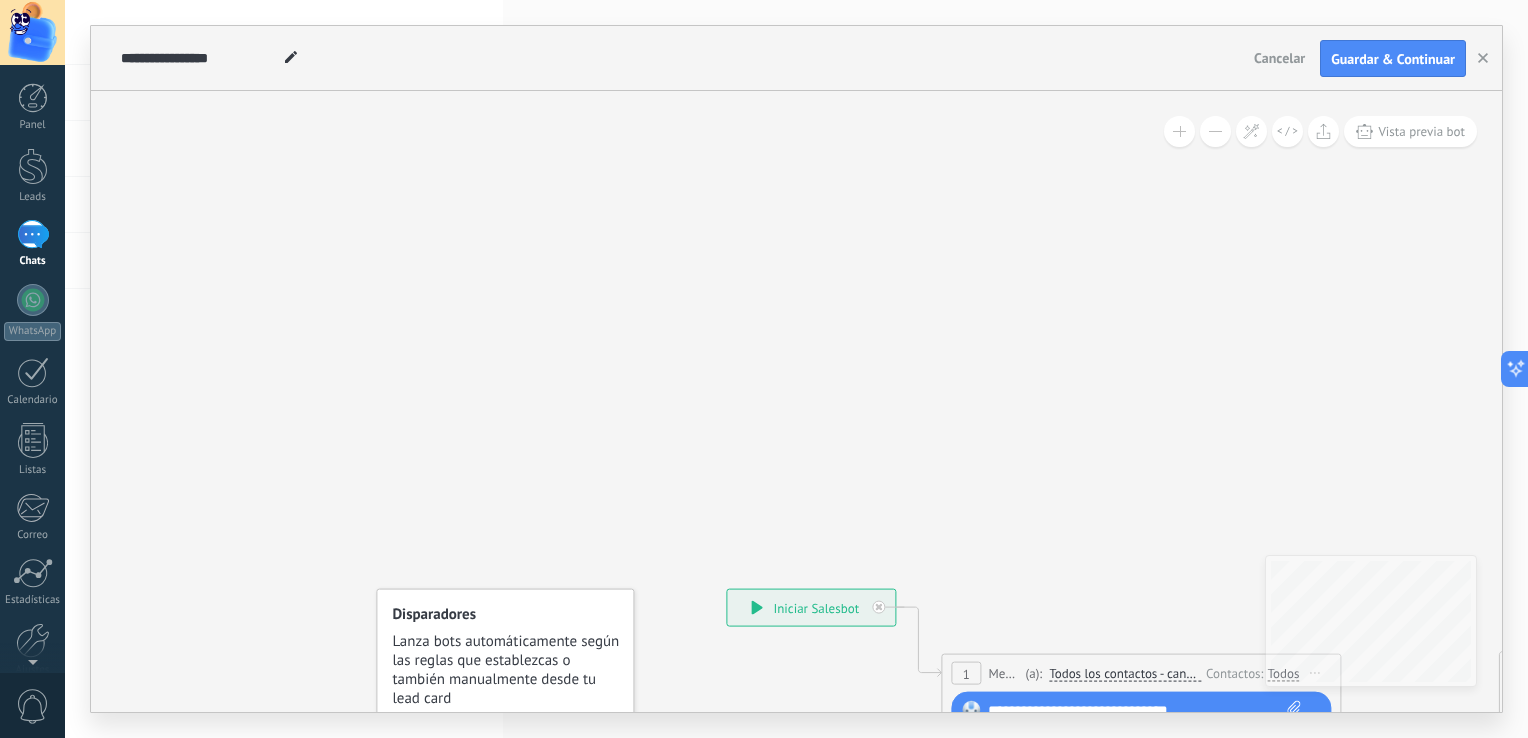 drag, startPoint x: 813, startPoint y: 341, endPoint x: 1055, endPoint y: 447, distance: 264.1969 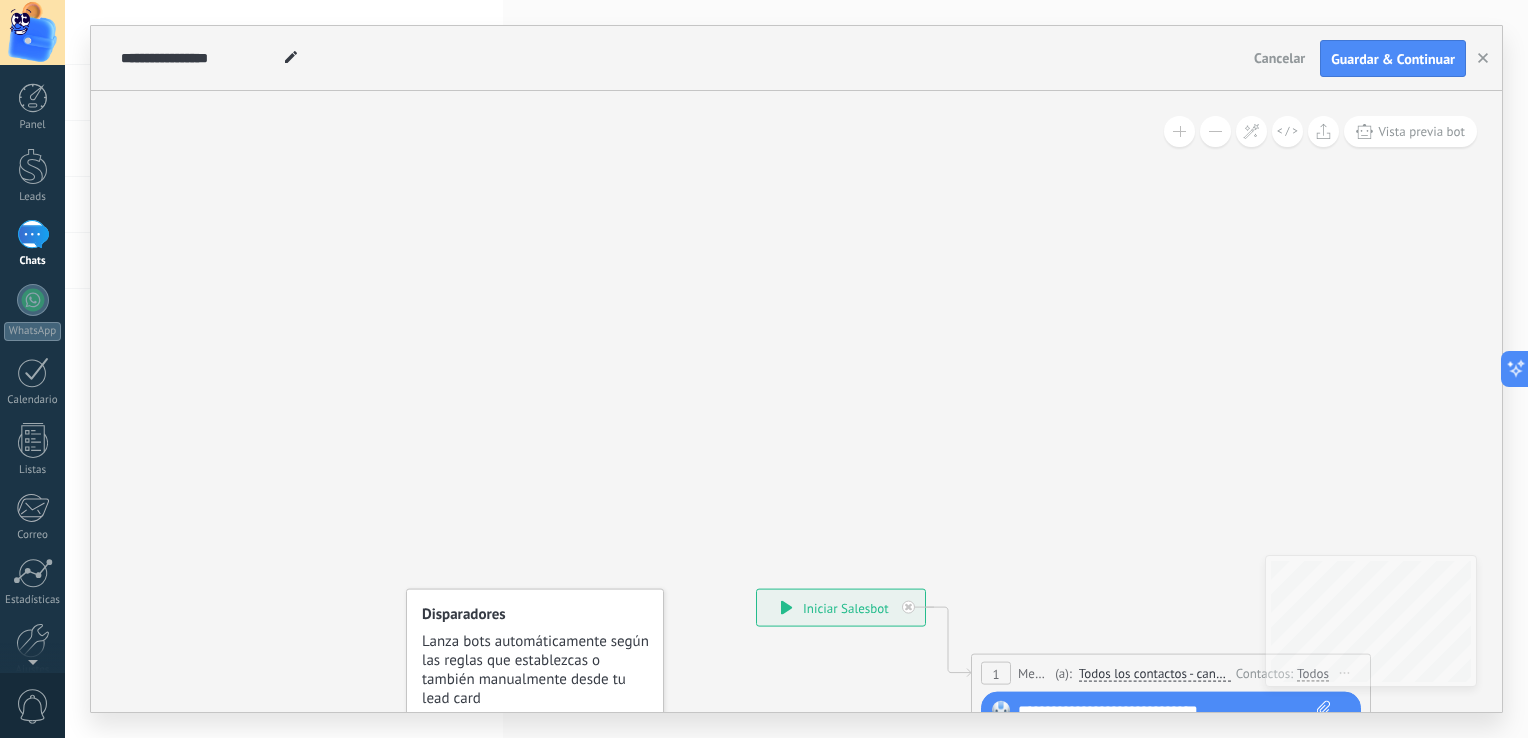 drag, startPoint x: 714, startPoint y: 258, endPoint x: 669, endPoint y: 267, distance: 45.891174 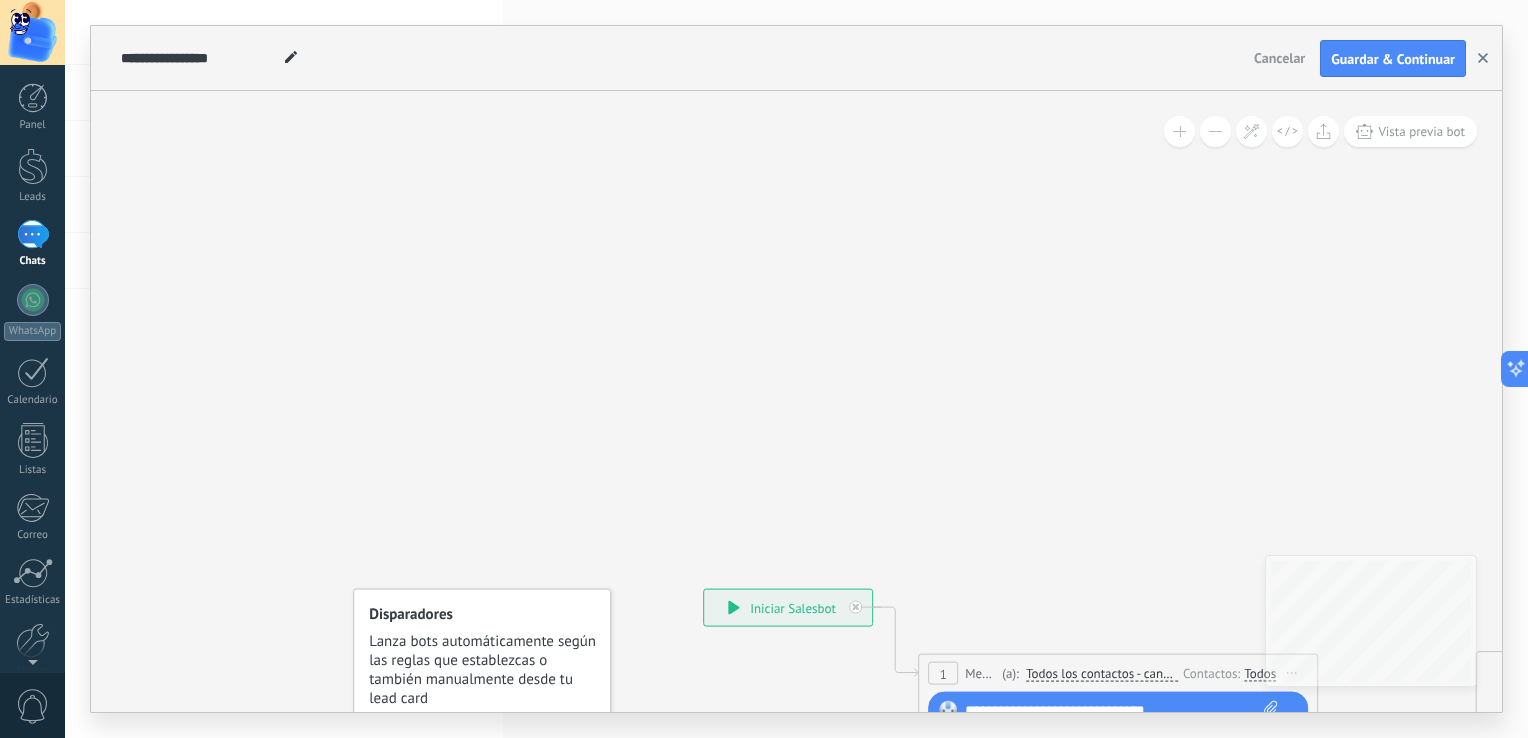 click 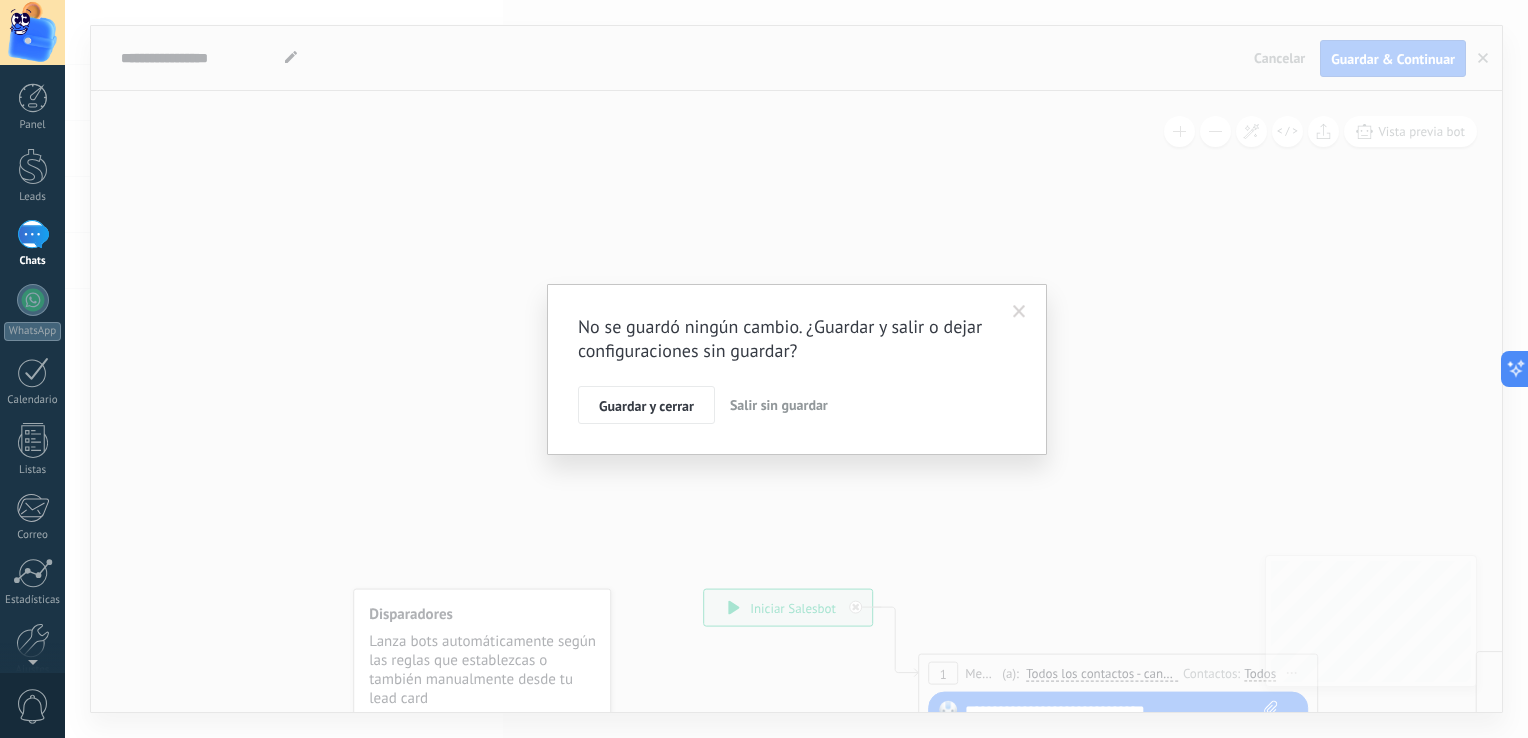 click on "Salir sin guardar" at bounding box center (779, 405) 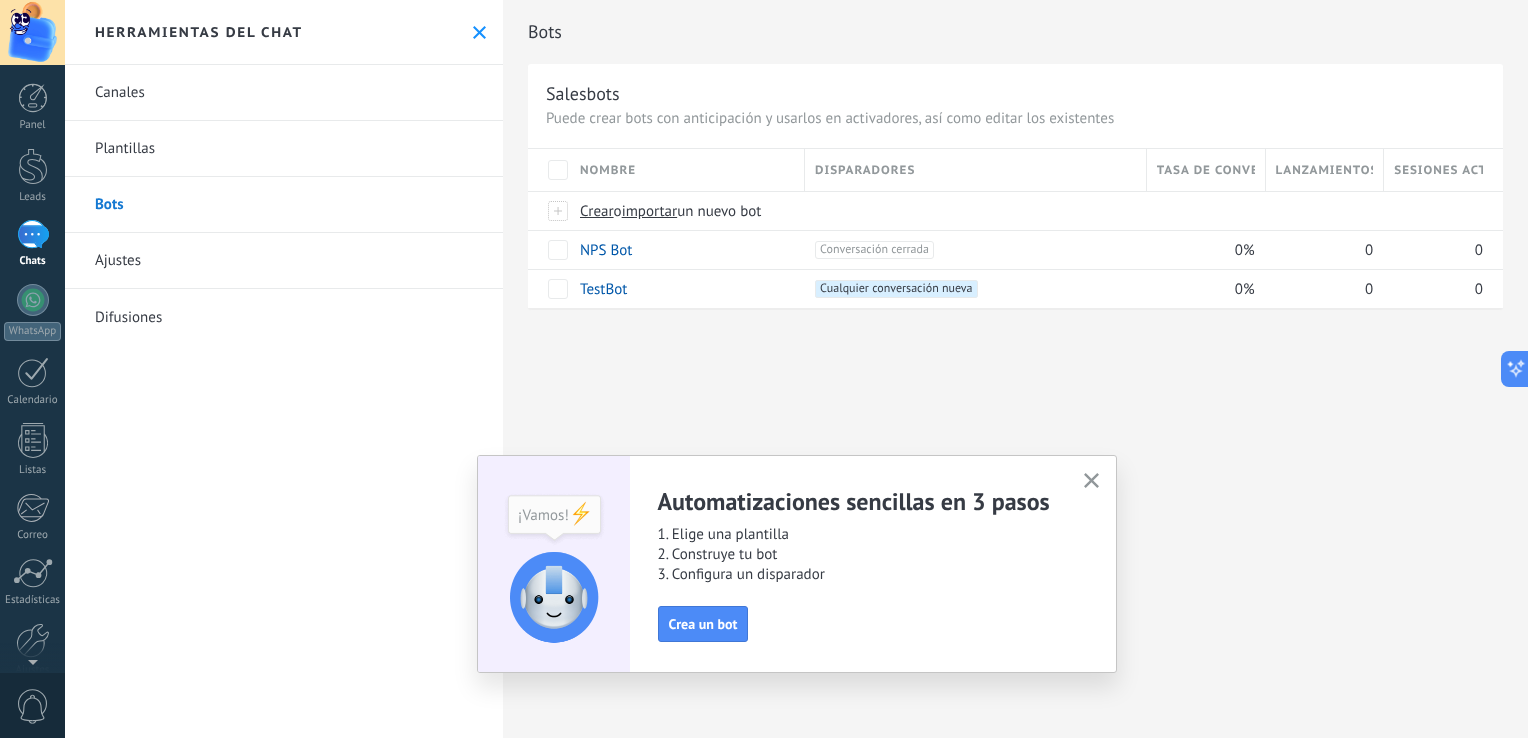 click on "Plantillas" at bounding box center (284, 149) 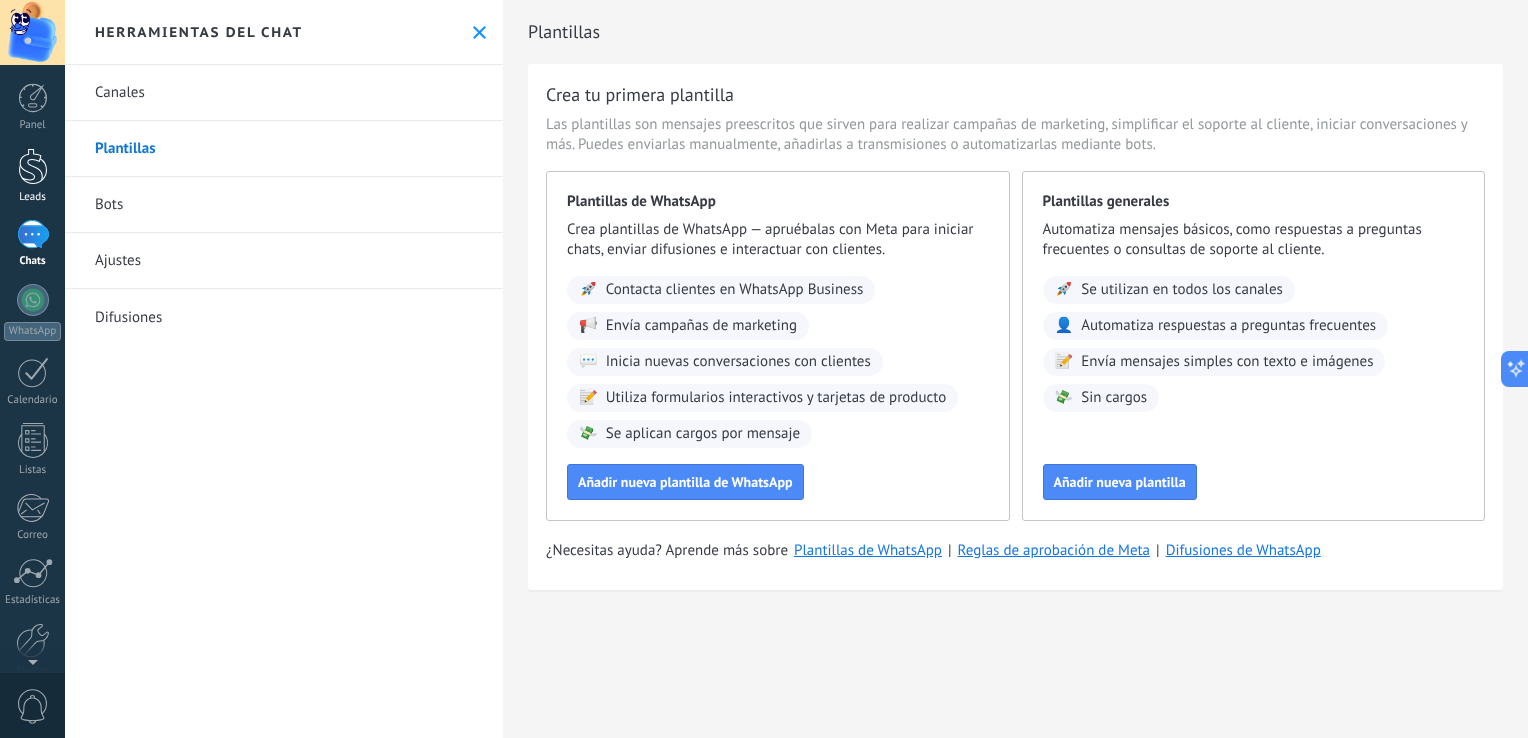 click on "Leads" at bounding box center [33, 197] 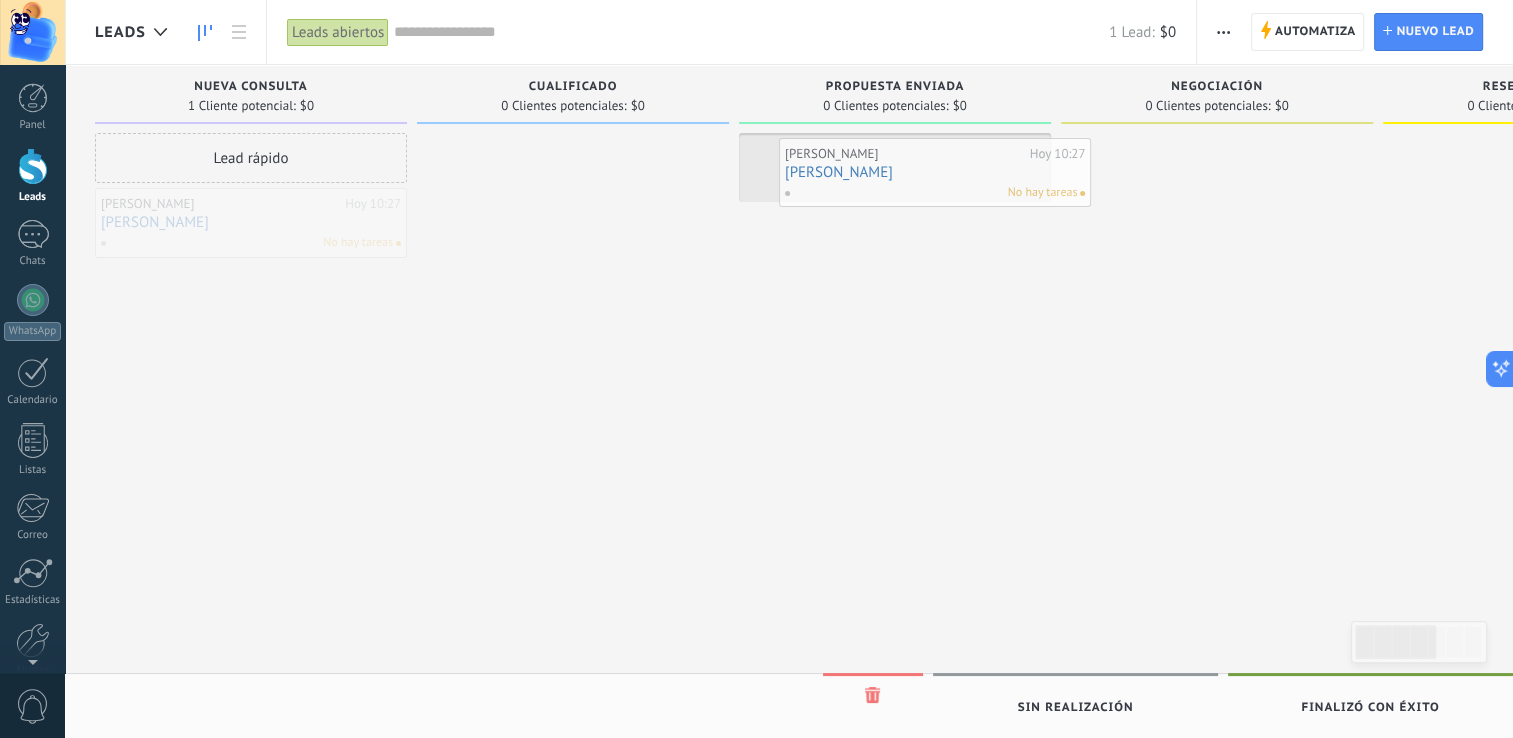 drag, startPoint x: 256, startPoint y: 244, endPoint x: 940, endPoint y: 194, distance: 685.8251 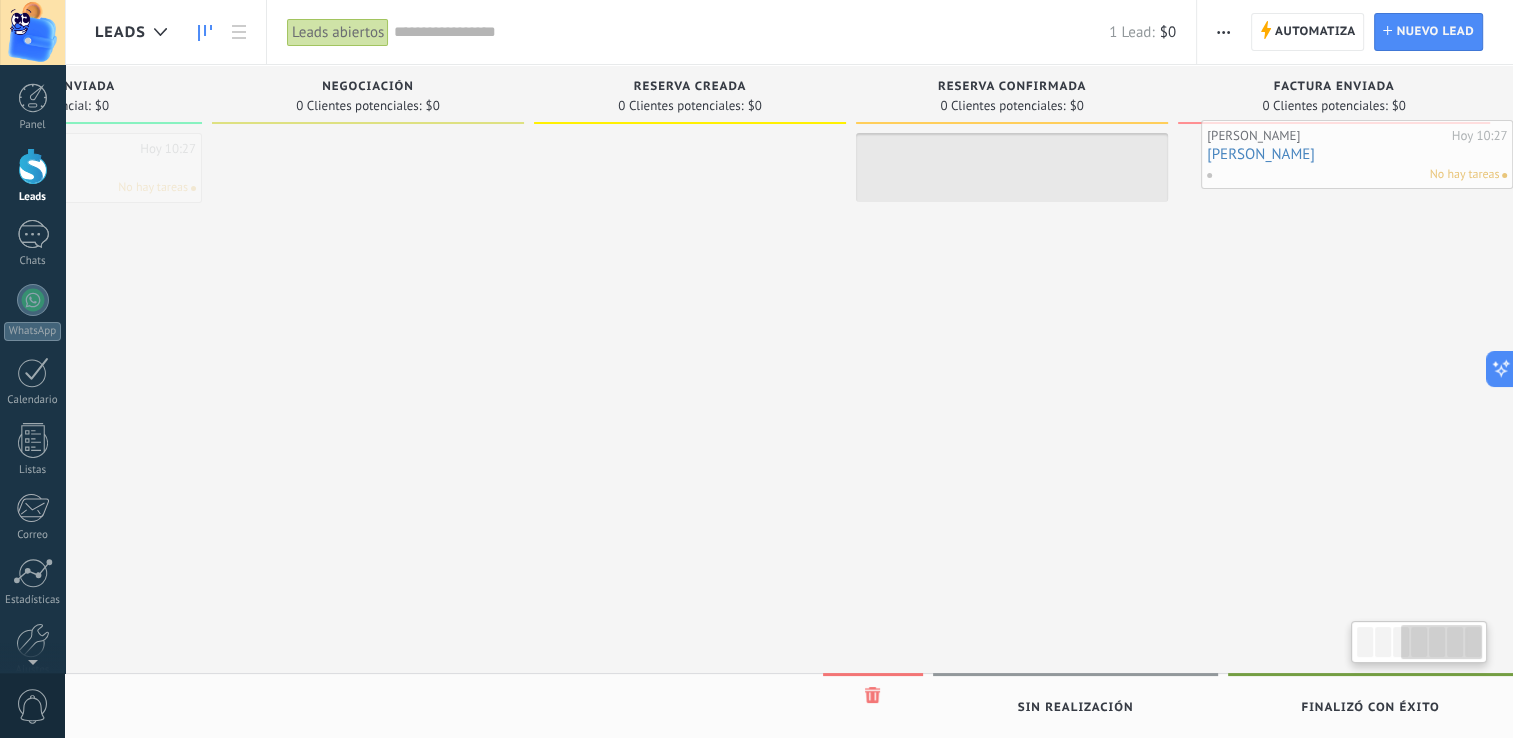 scroll, scrollTop: 0, scrollLeft: 856, axis: horizontal 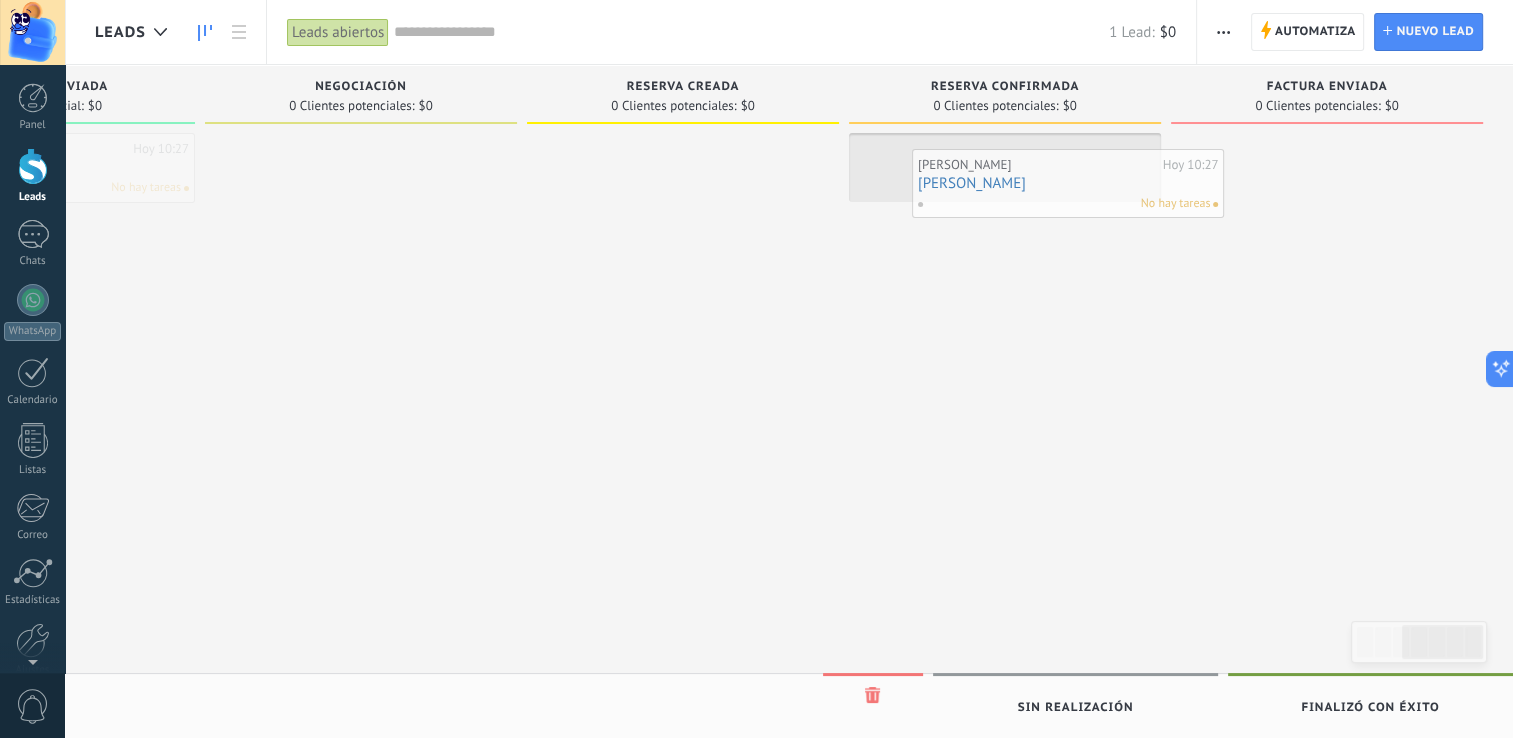drag, startPoint x: 923, startPoint y: 173, endPoint x: 1096, endPoint y: 189, distance: 173.73831 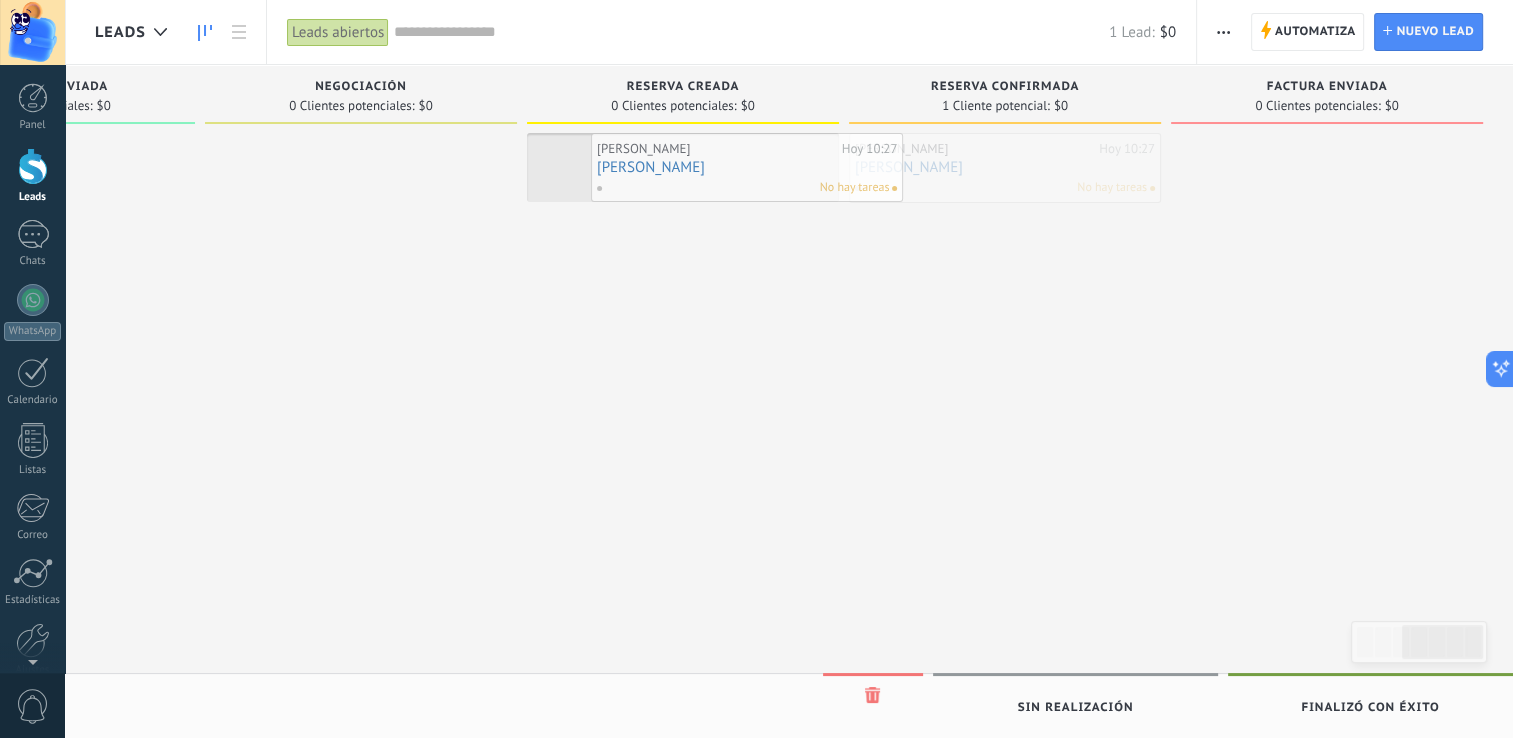 drag, startPoint x: 1054, startPoint y: 187, endPoint x: 796, endPoint y: 187, distance: 258 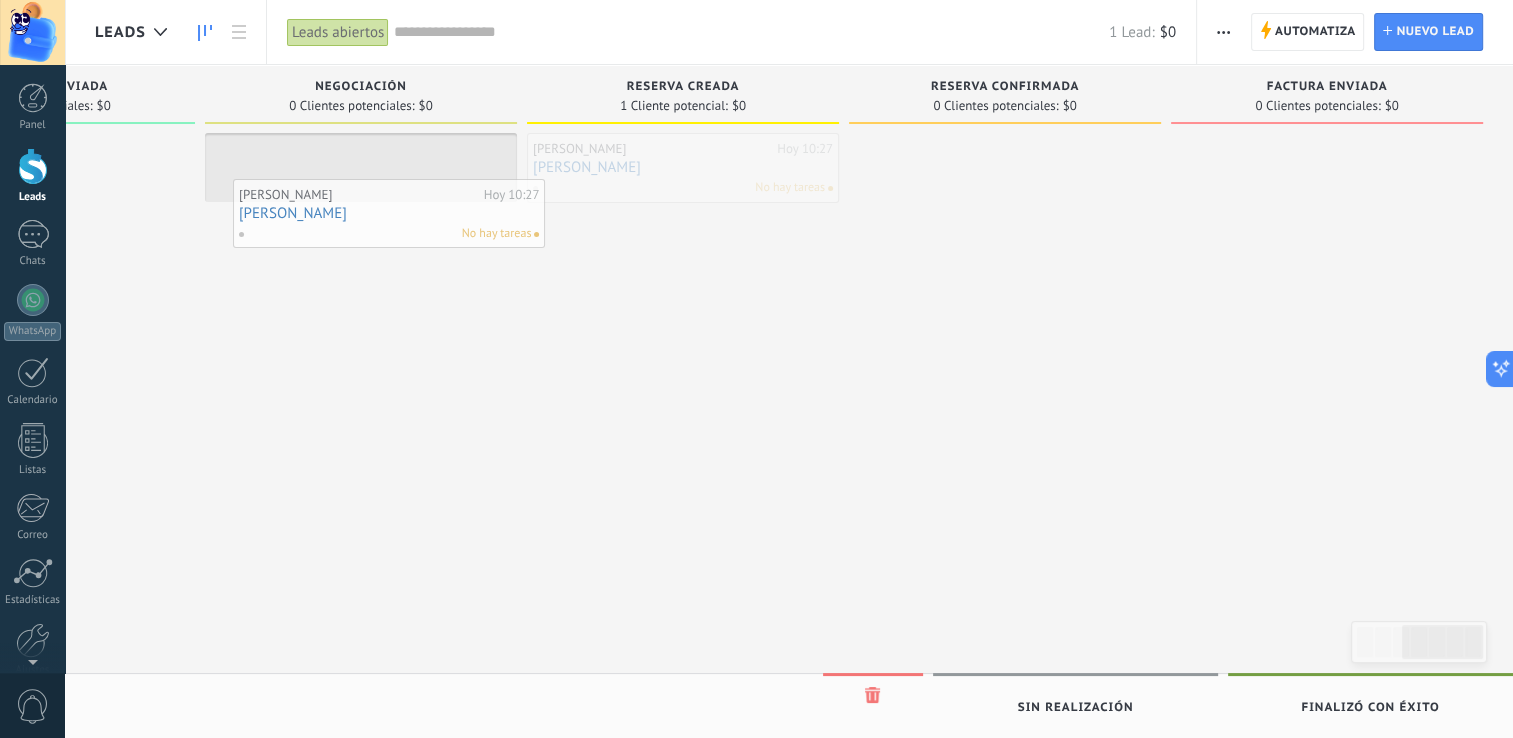 drag, startPoint x: 757, startPoint y: 157, endPoint x: 463, endPoint y: 203, distance: 297.57687 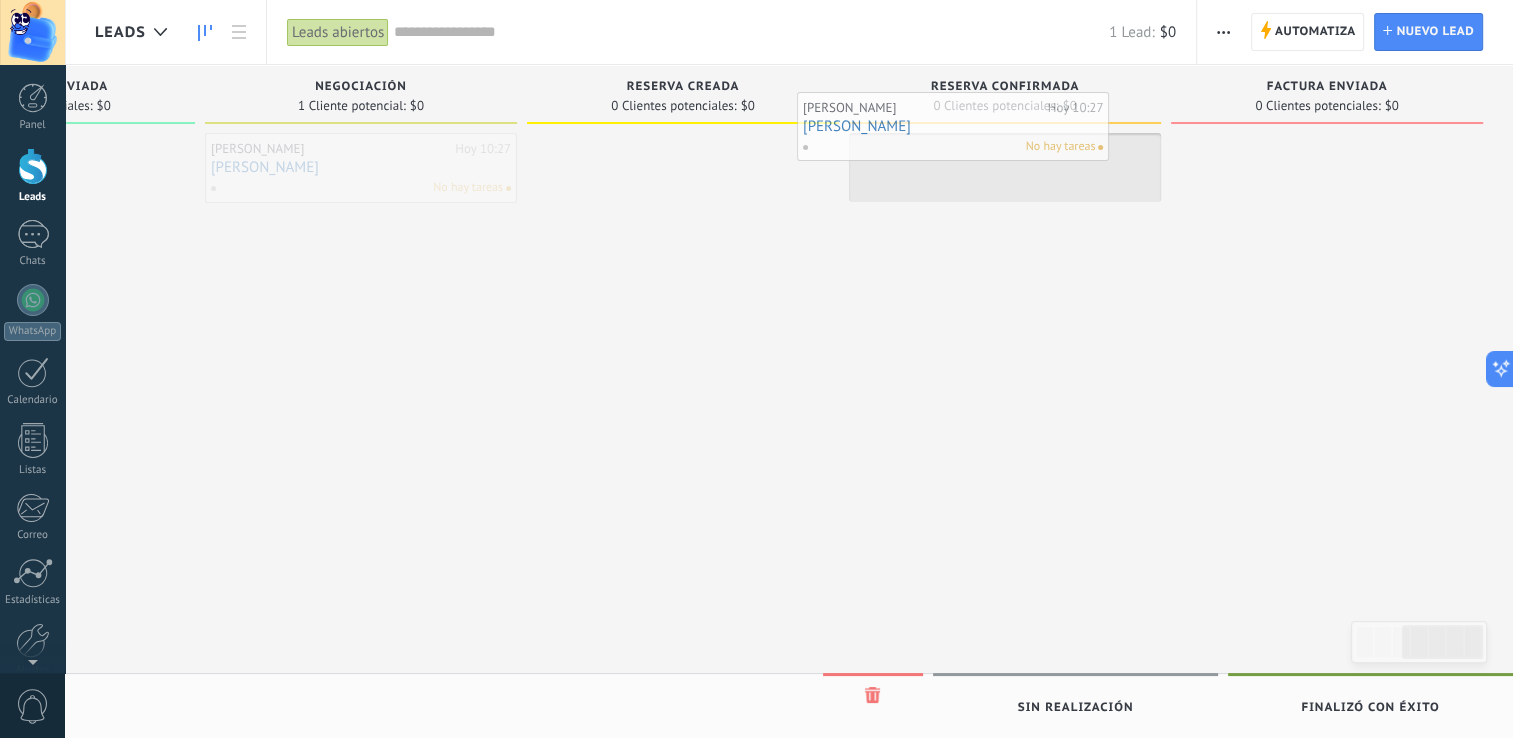 drag, startPoint x: 454, startPoint y: 179, endPoint x: 1046, endPoint y: 138, distance: 593.4181 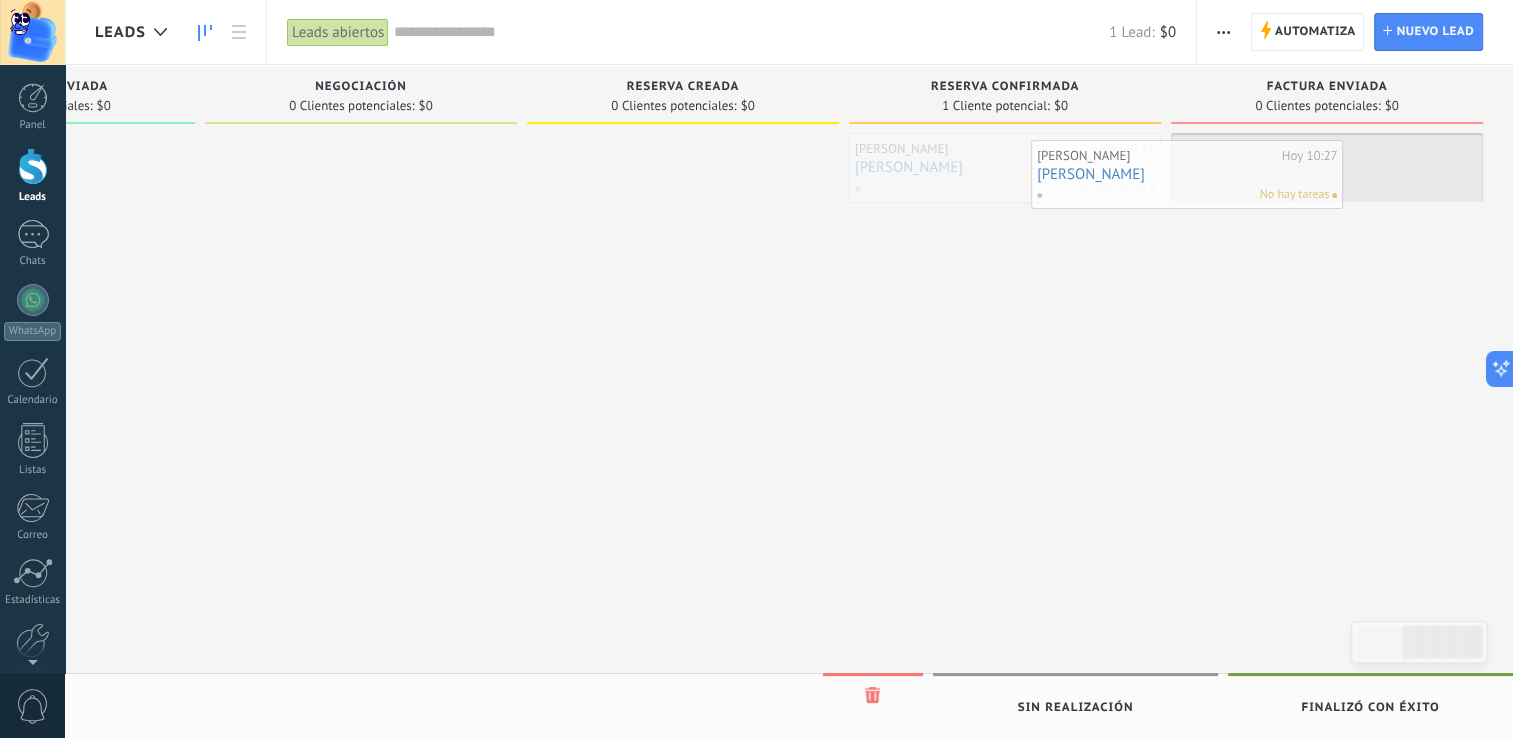 drag, startPoint x: 1046, startPoint y: 138, endPoint x: 1240, endPoint y: 144, distance: 194.09276 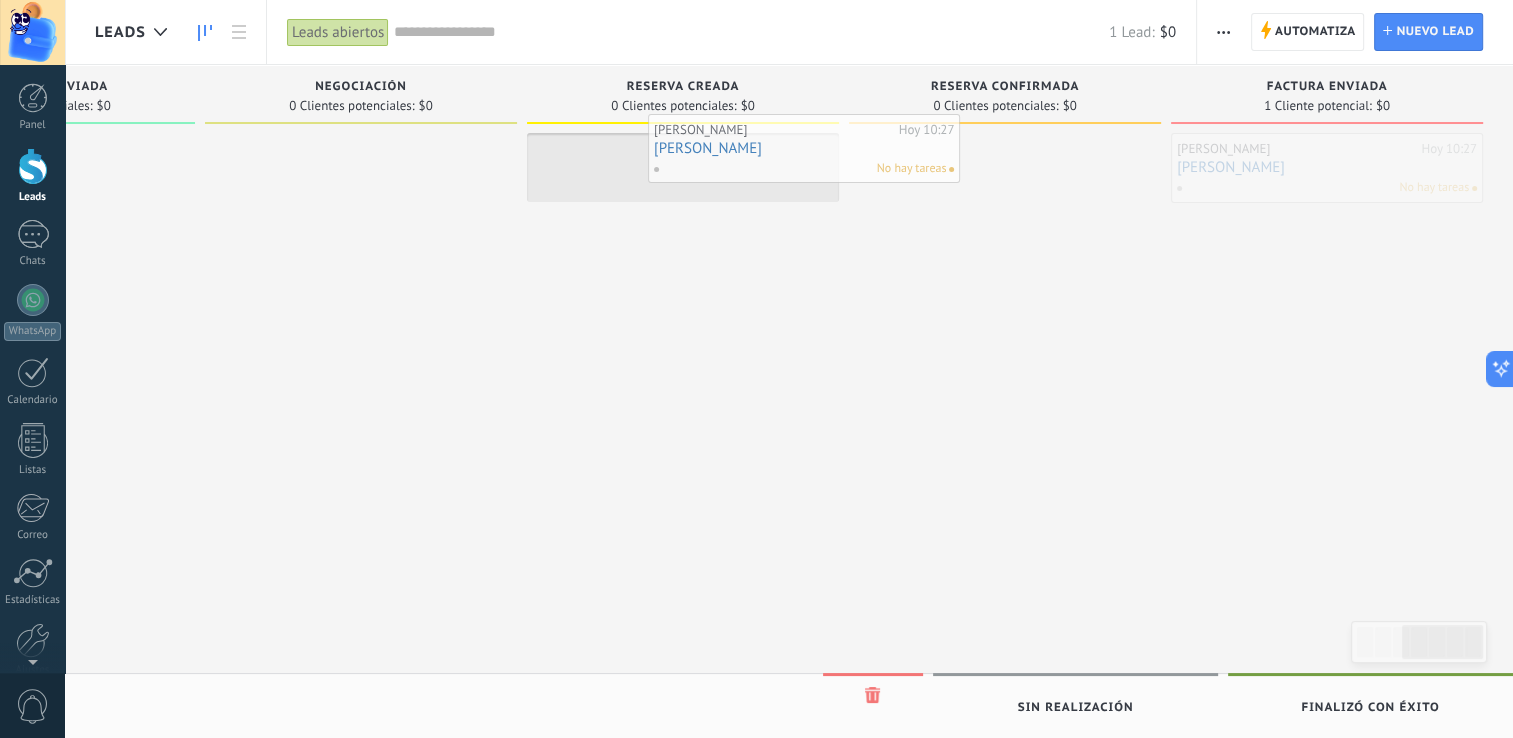 drag, startPoint x: 1255, startPoint y: 158, endPoint x: 728, endPoint y: 139, distance: 527.3424 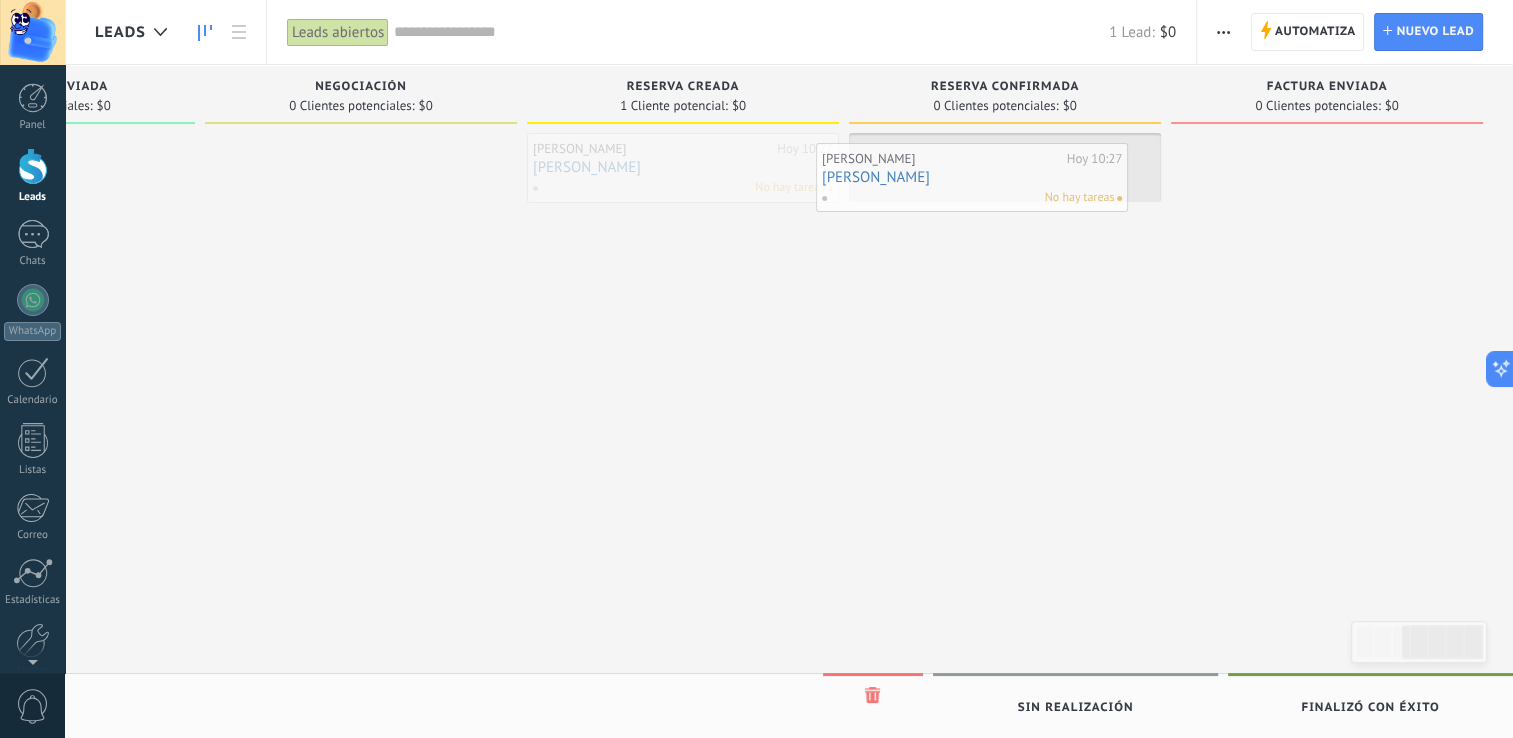 drag, startPoint x: 732, startPoint y: 141, endPoint x: 1021, endPoint y: 151, distance: 289.17297 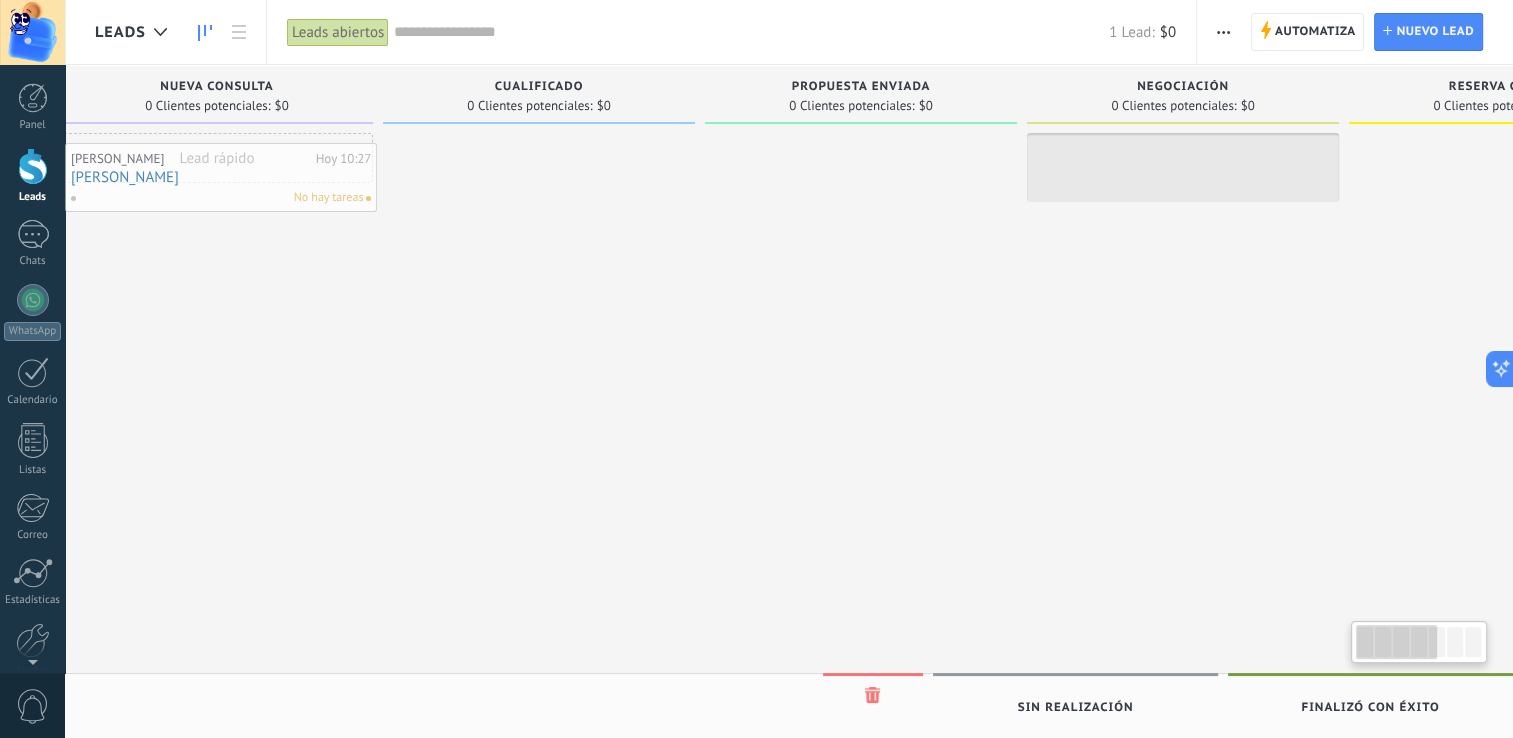 scroll, scrollTop: 0, scrollLeft: 0, axis: both 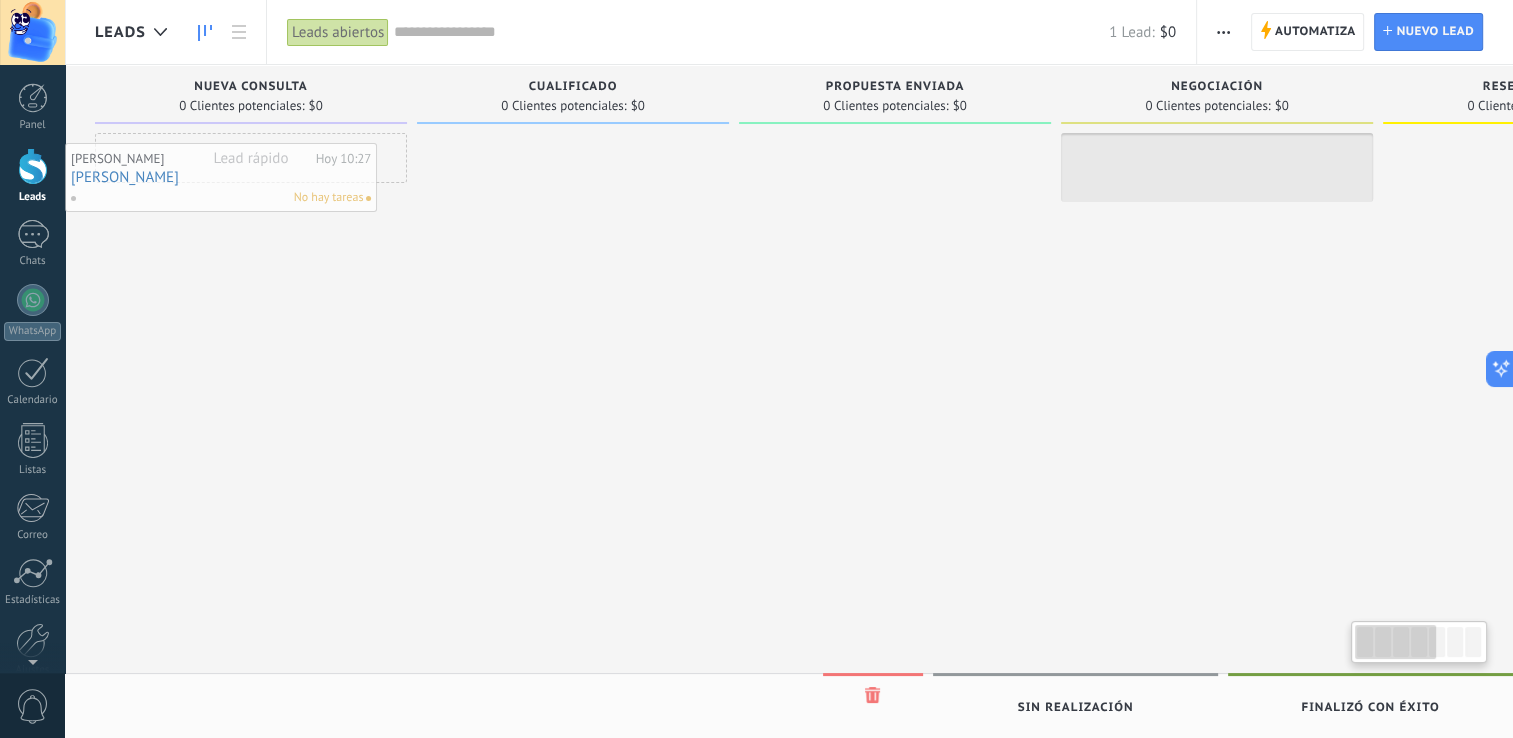 drag, startPoint x: 988, startPoint y: 178, endPoint x: 191, endPoint y: 188, distance: 797.06274 